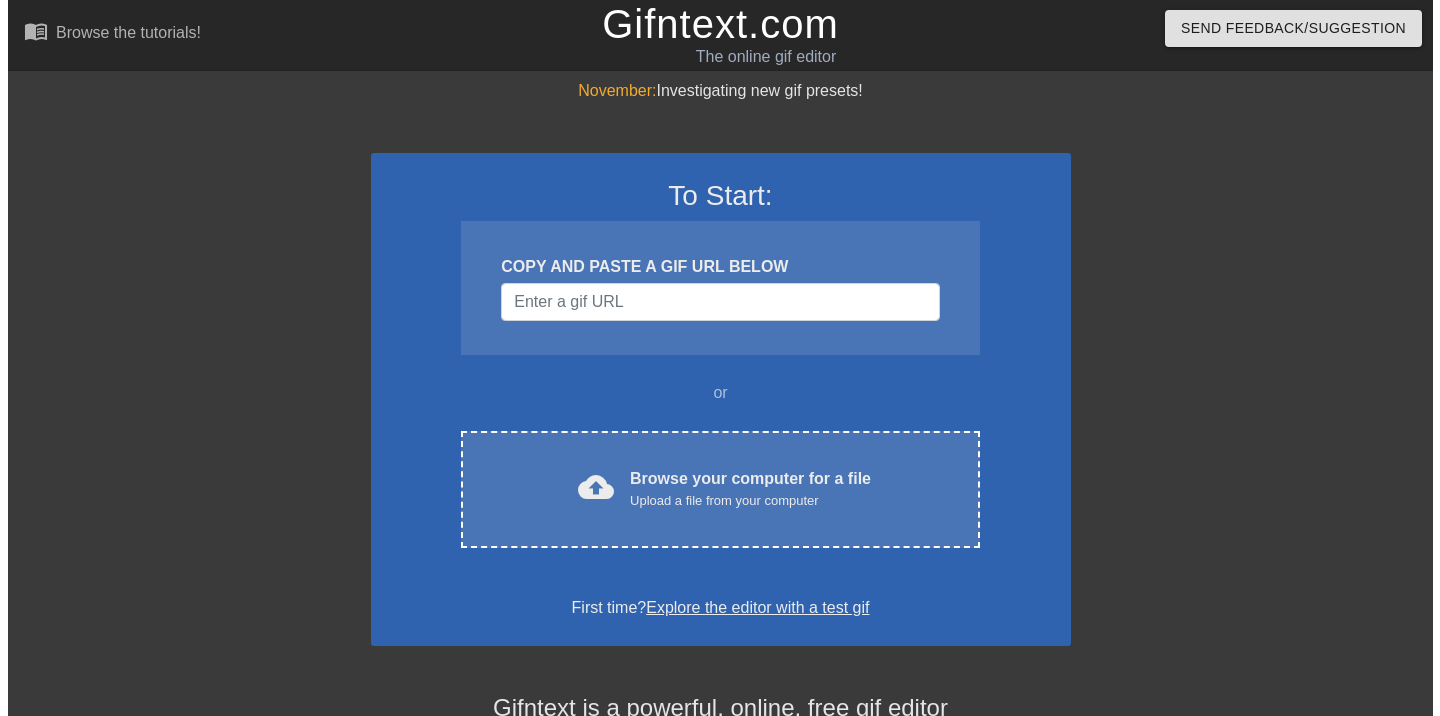 scroll, scrollTop: 0, scrollLeft: 0, axis: both 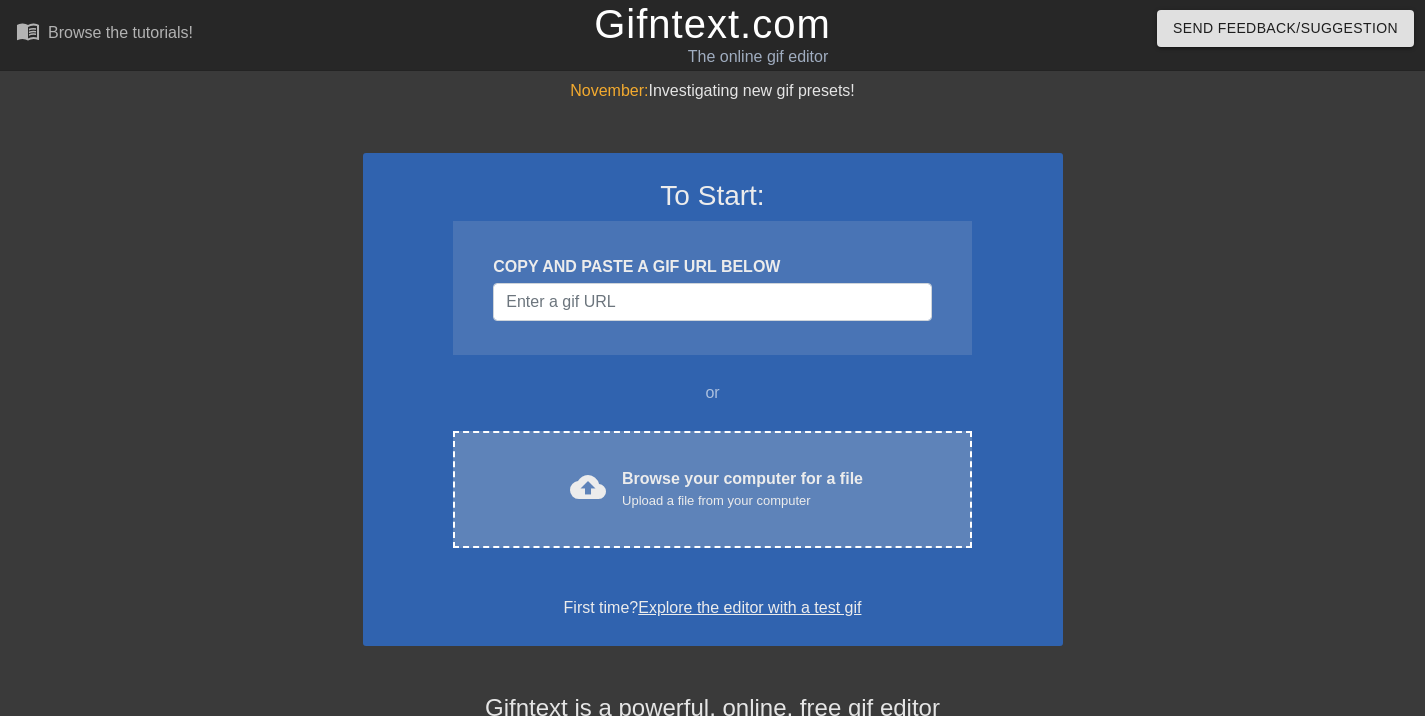 click on "Upload a file from your computer" at bounding box center (742, 501) 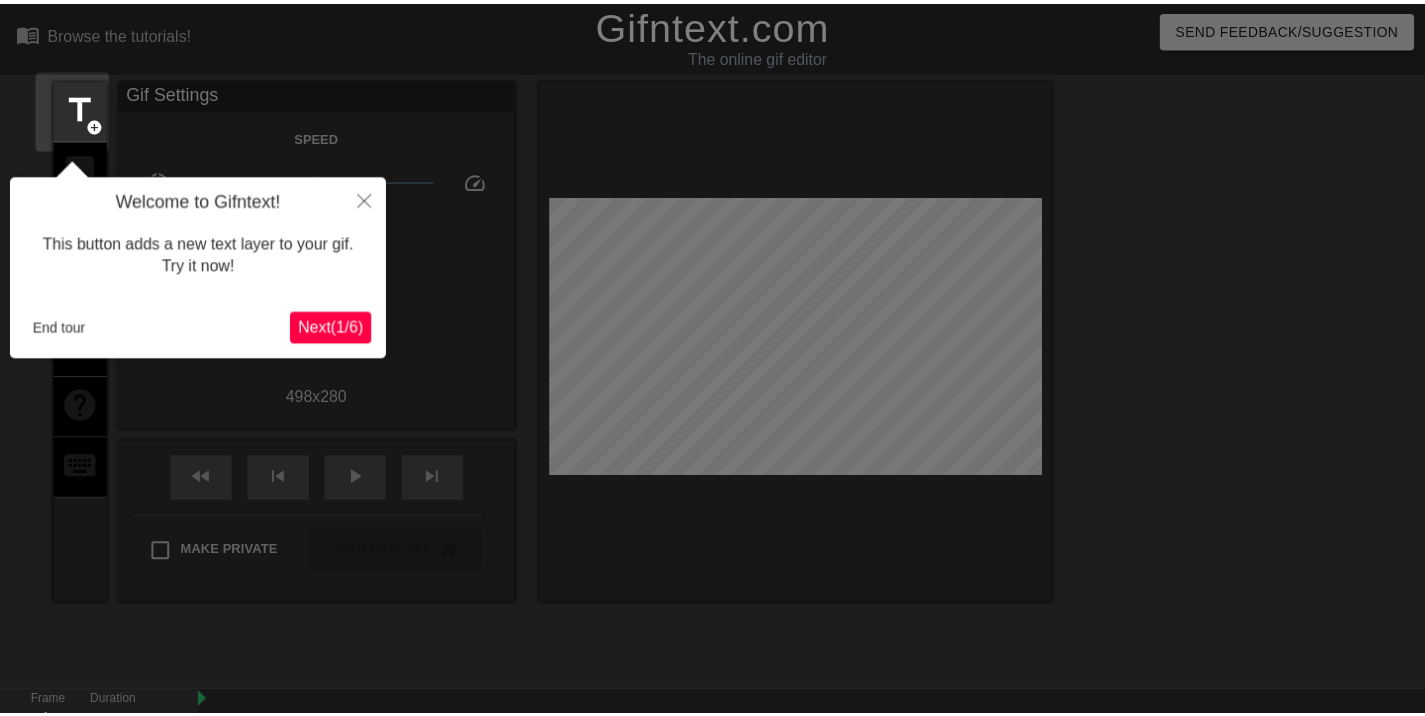 scroll, scrollTop: 49, scrollLeft: 0, axis: vertical 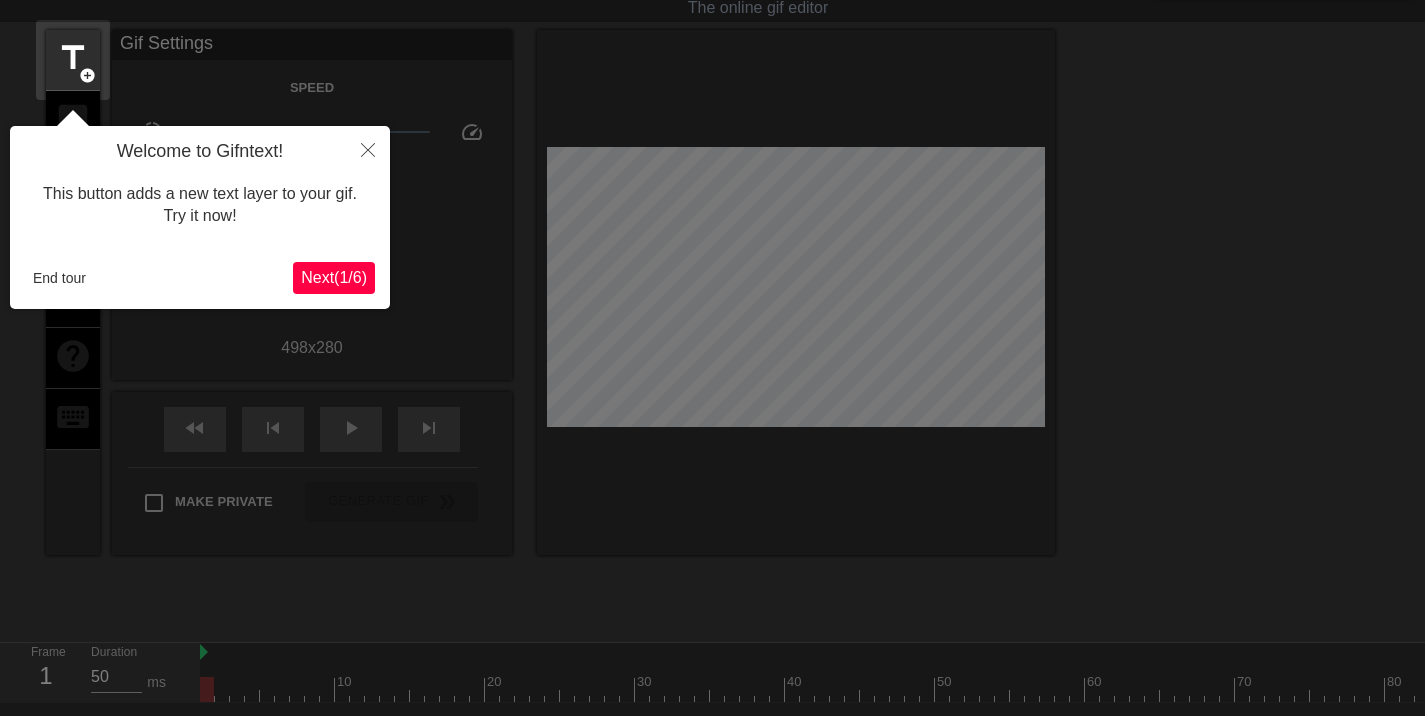 click at bounding box center (712, 404) 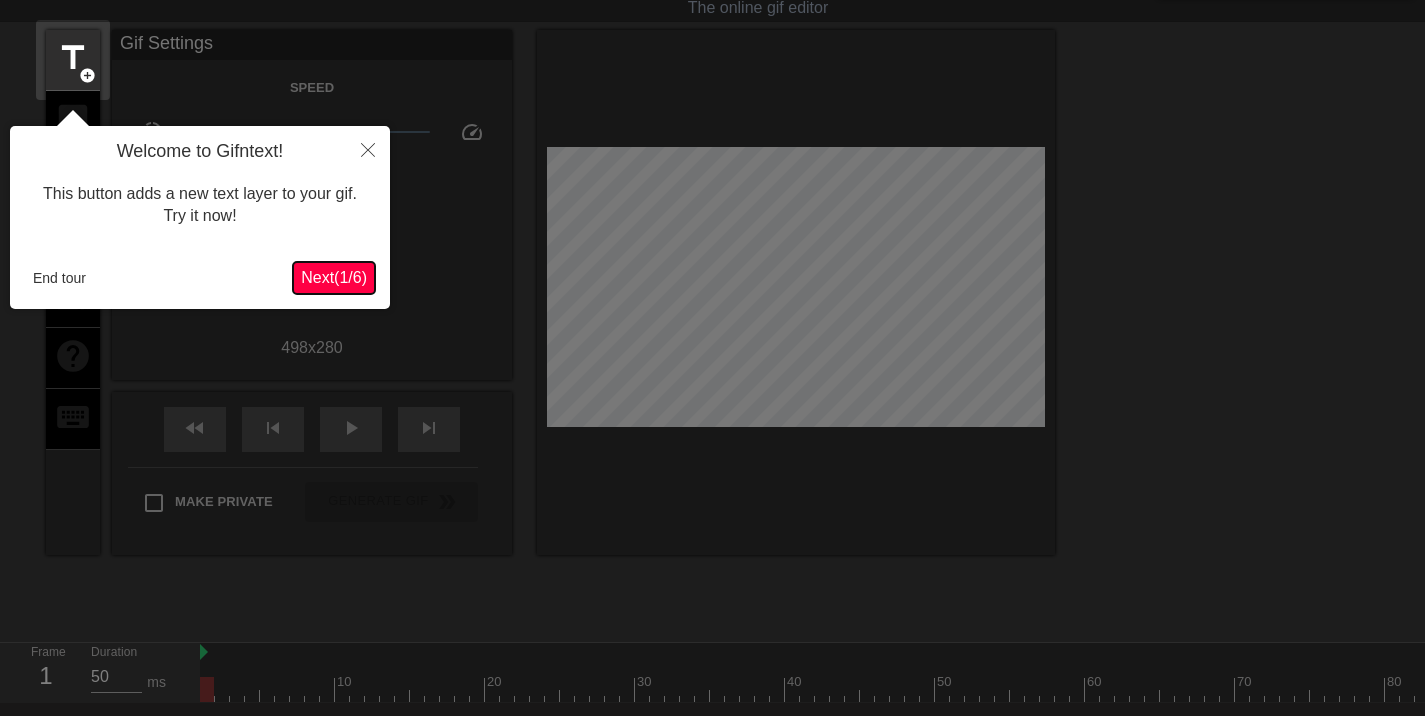 click on "Next  ( 1 / 6 )" at bounding box center [334, 277] 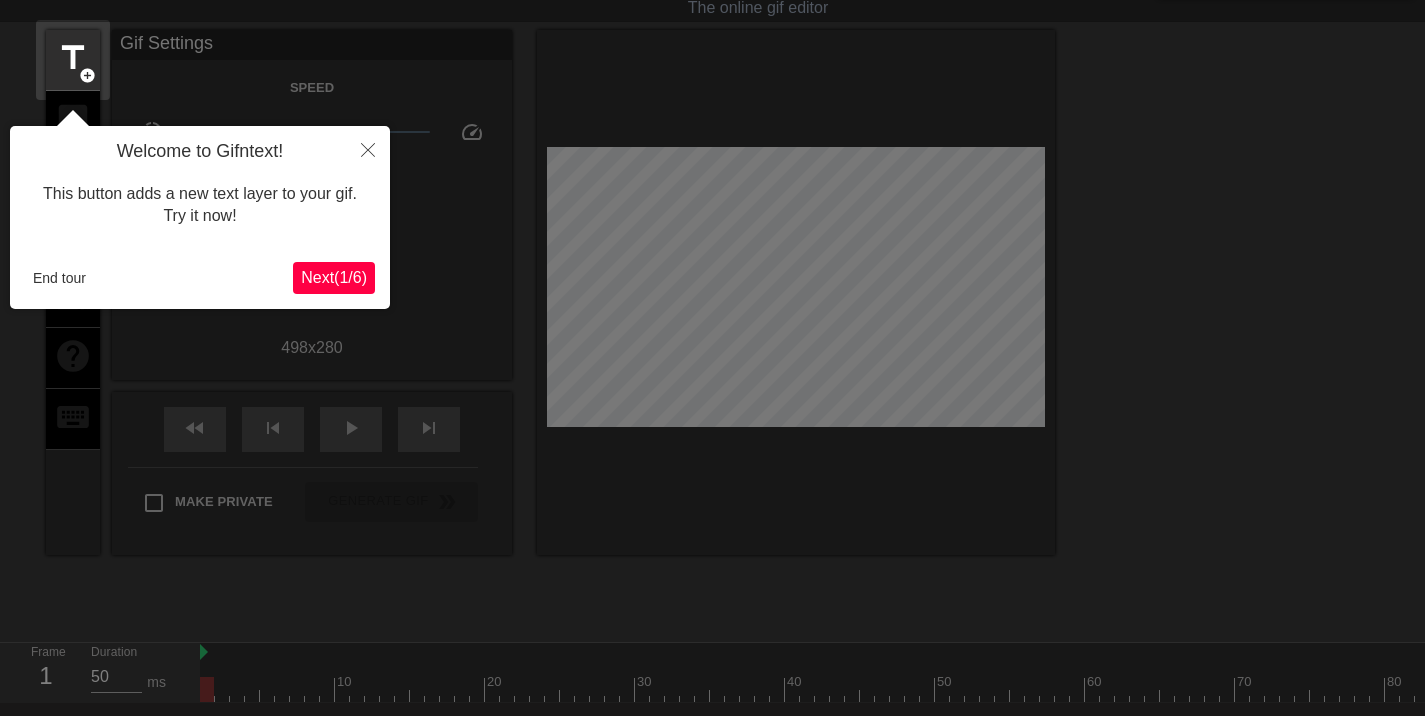 scroll, scrollTop: 0, scrollLeft: 0, axis: both 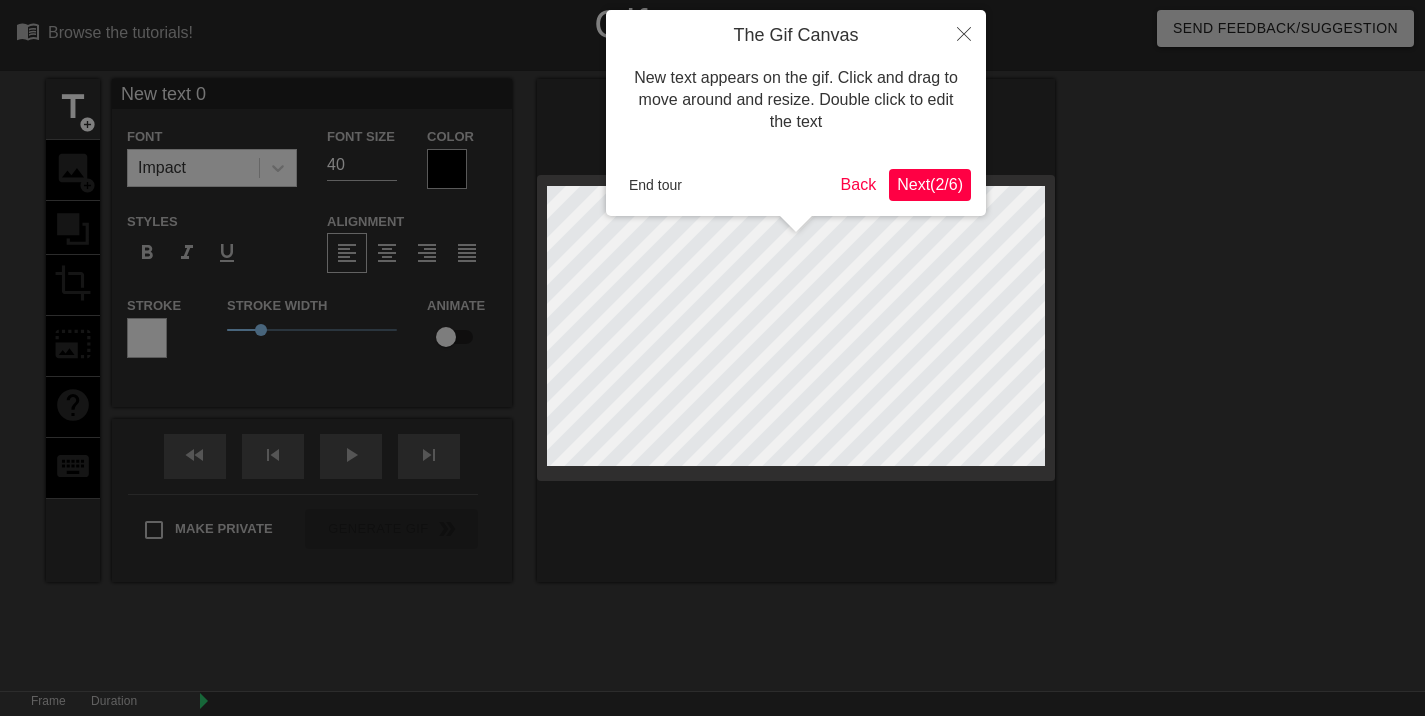 click on "Next  ( [NUMBER] / [NUMBER] )" at bounding box center [930, 184] 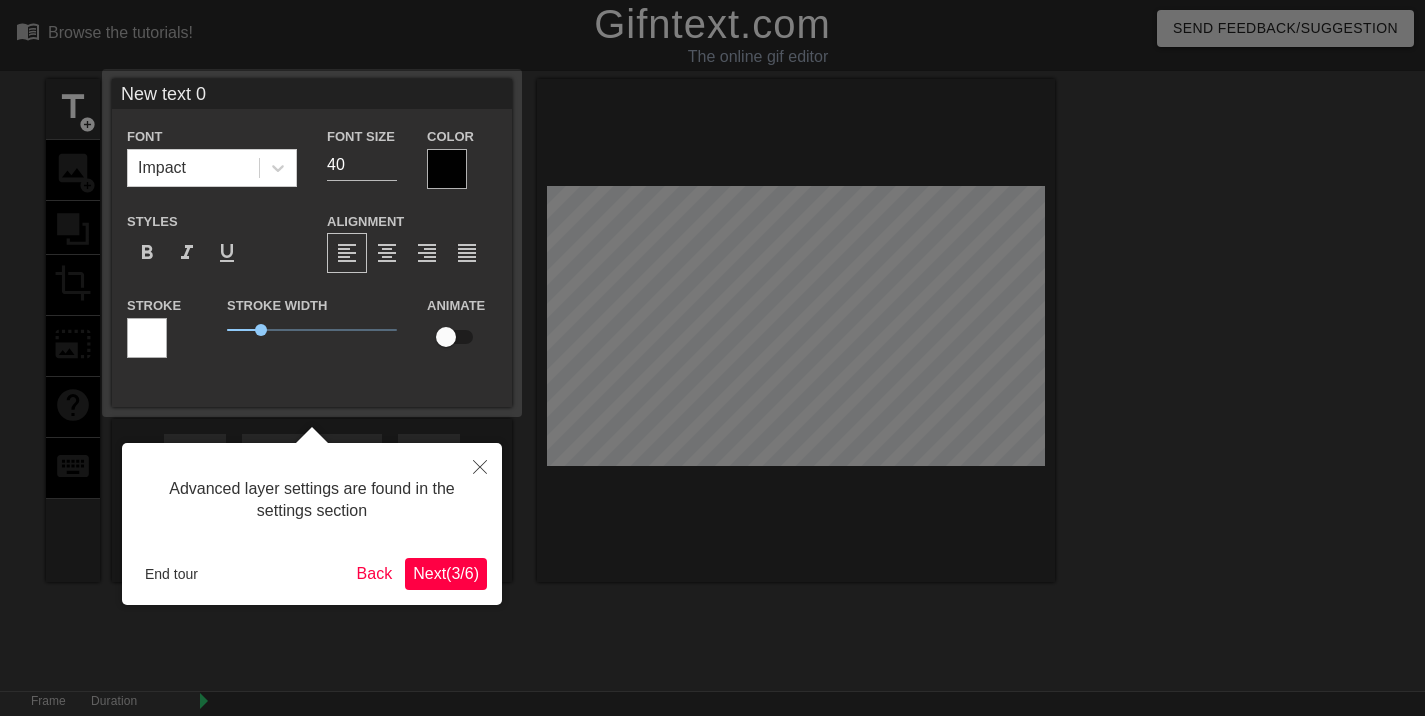 scroll, scrollTop: 49, scrollLeft: 0, axis: vertical 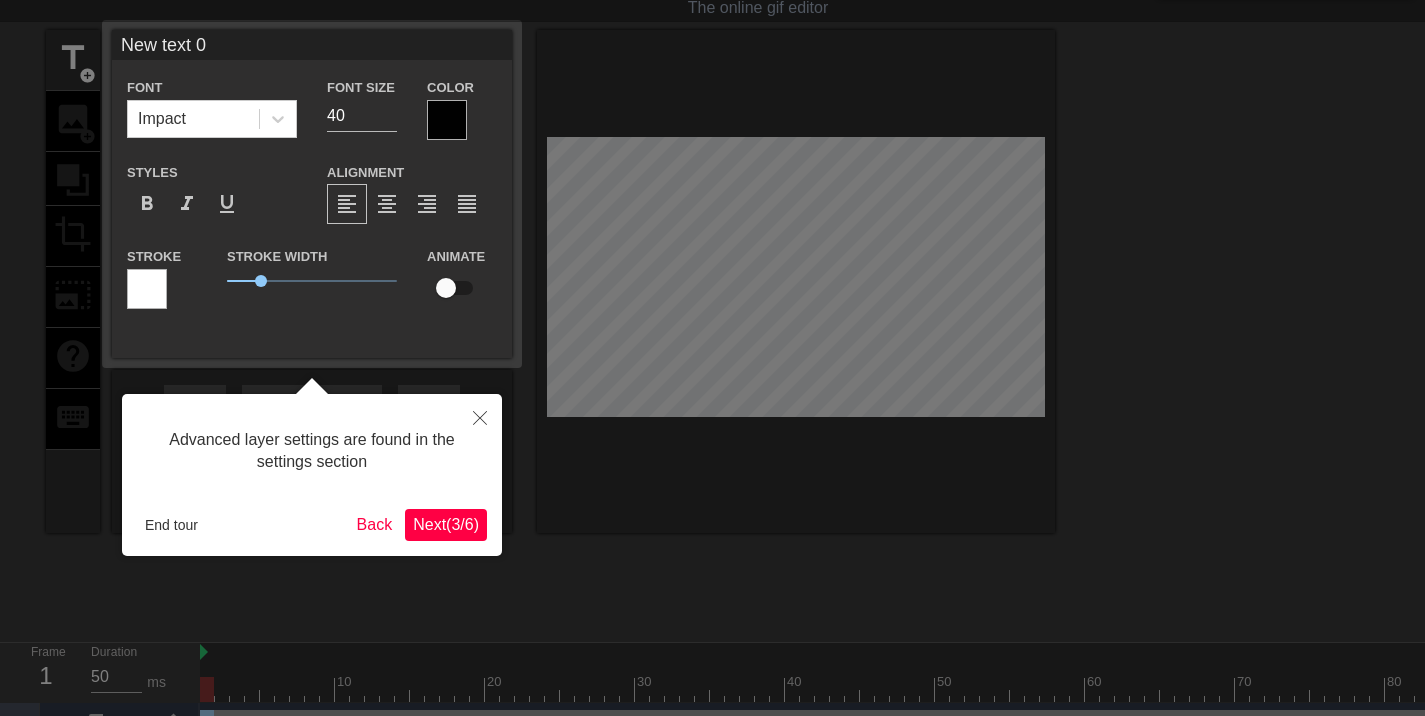 click on "Next  ( [NUMBER] / [NUMBER] )" at bounding box center [446, 524] 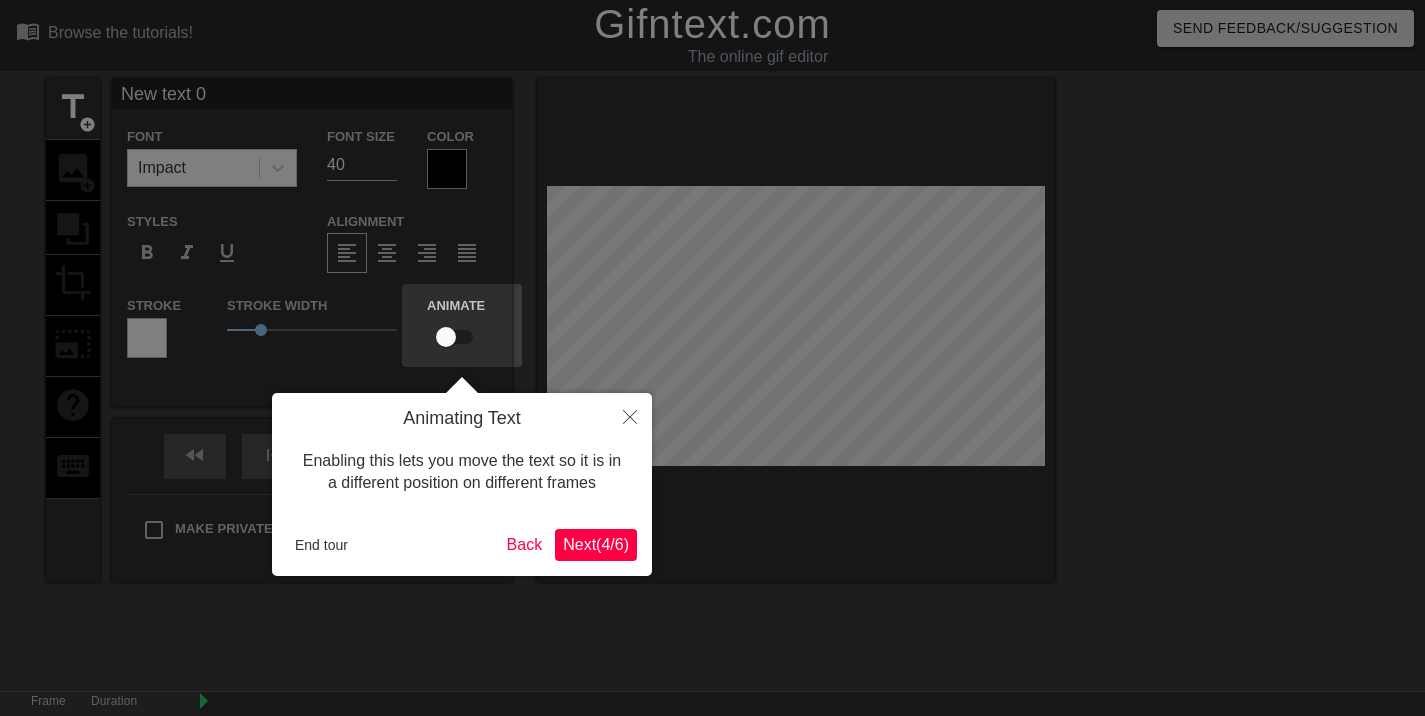 click on "Next  ( 4 / 6 )" at bounding box center [596, 544] 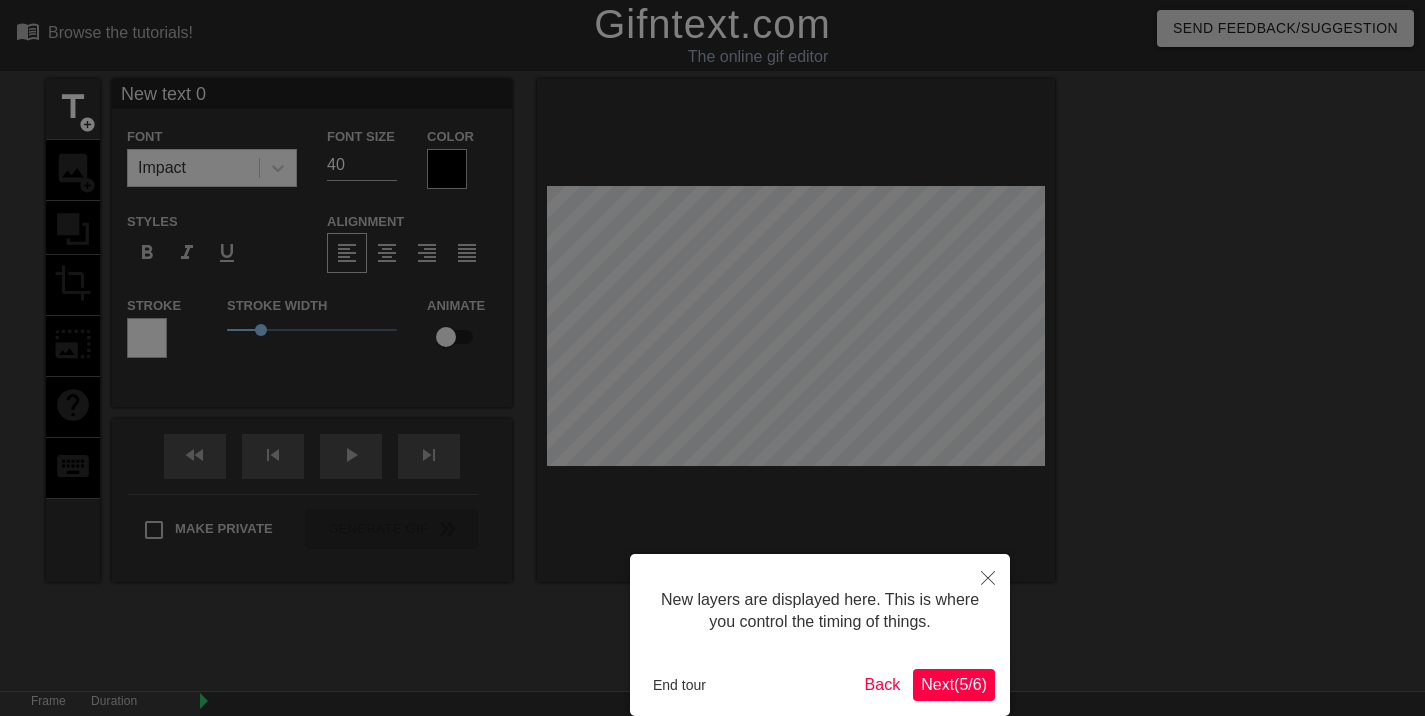 scroll, scrollTop: 99, scrollLeft: 0, axis: vertical 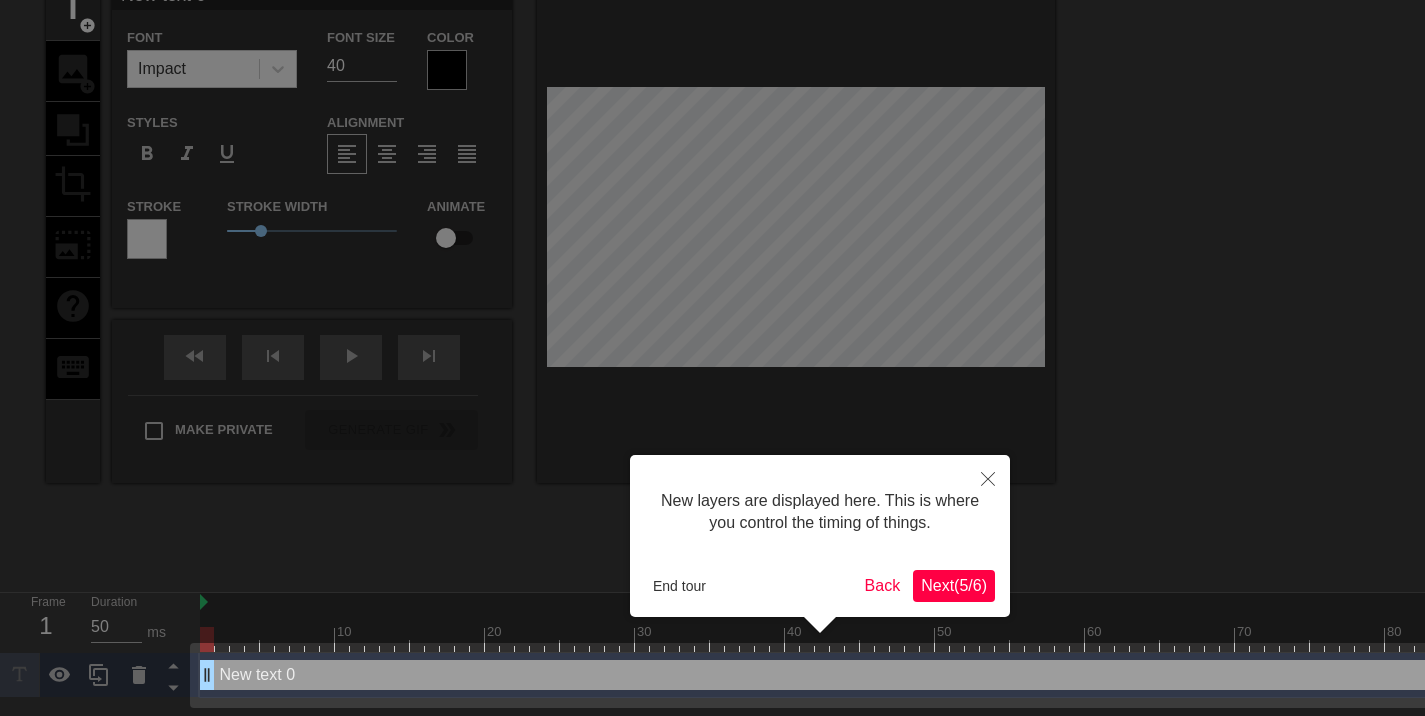 click on "Next  ( [NUMBER] / [NUMBER] )" at bounding box center (954, 585) 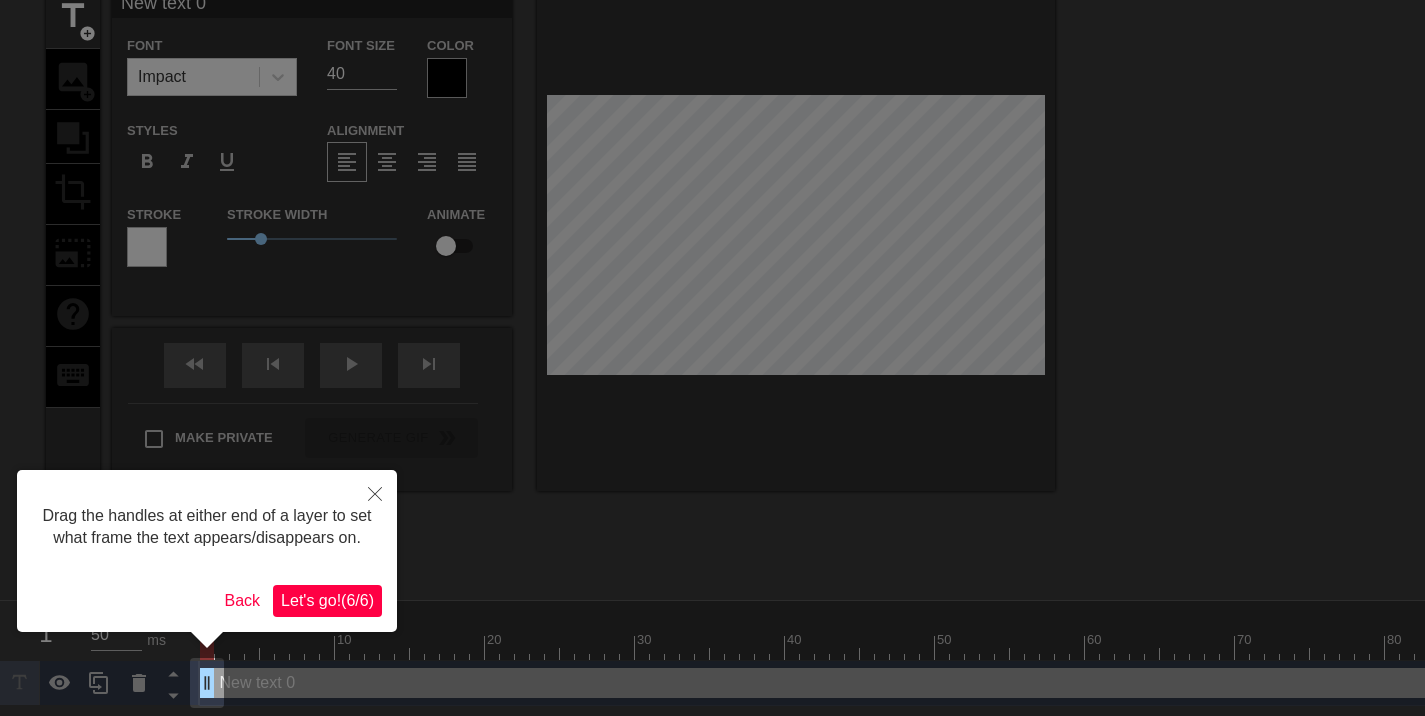 scroll, scrollTop: 0, scrollLeft: 0, axis: both 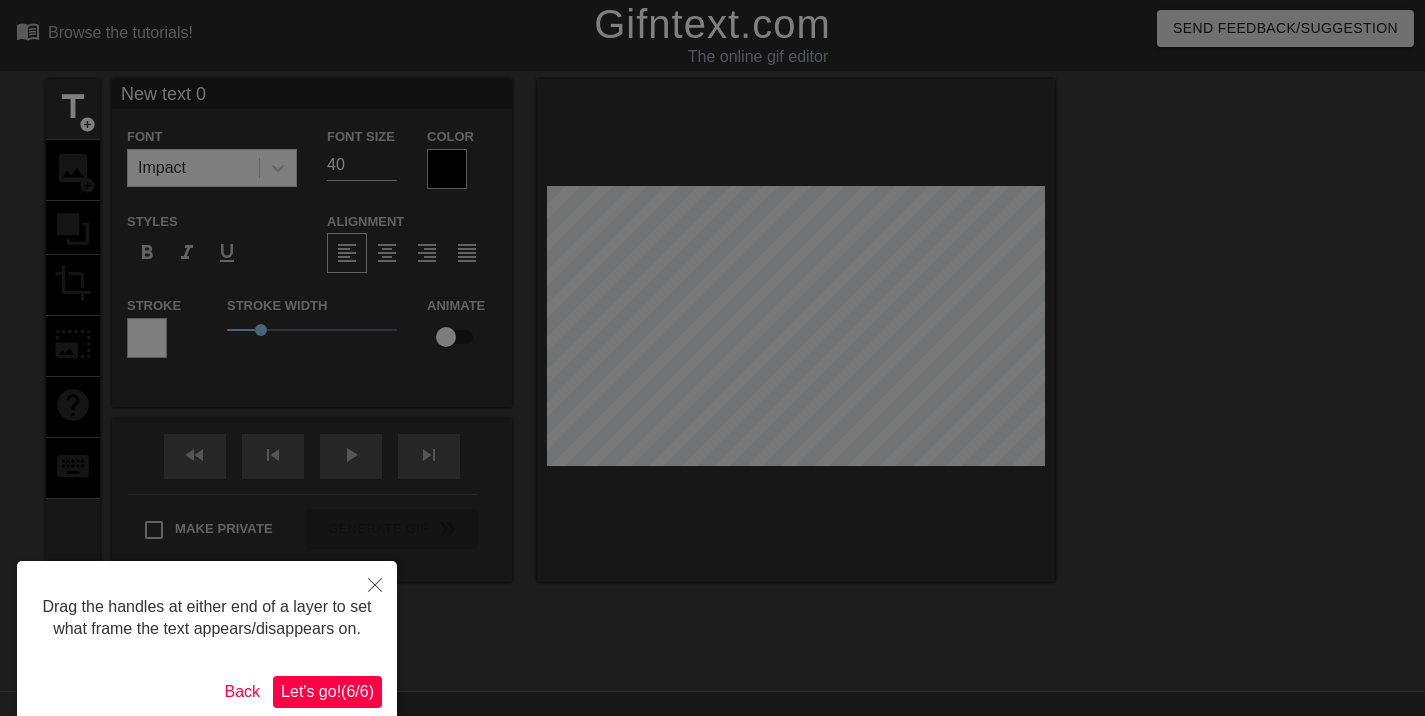 click on "Let's go!  ( 6 / 6 )" at bounding box center (327, 691) 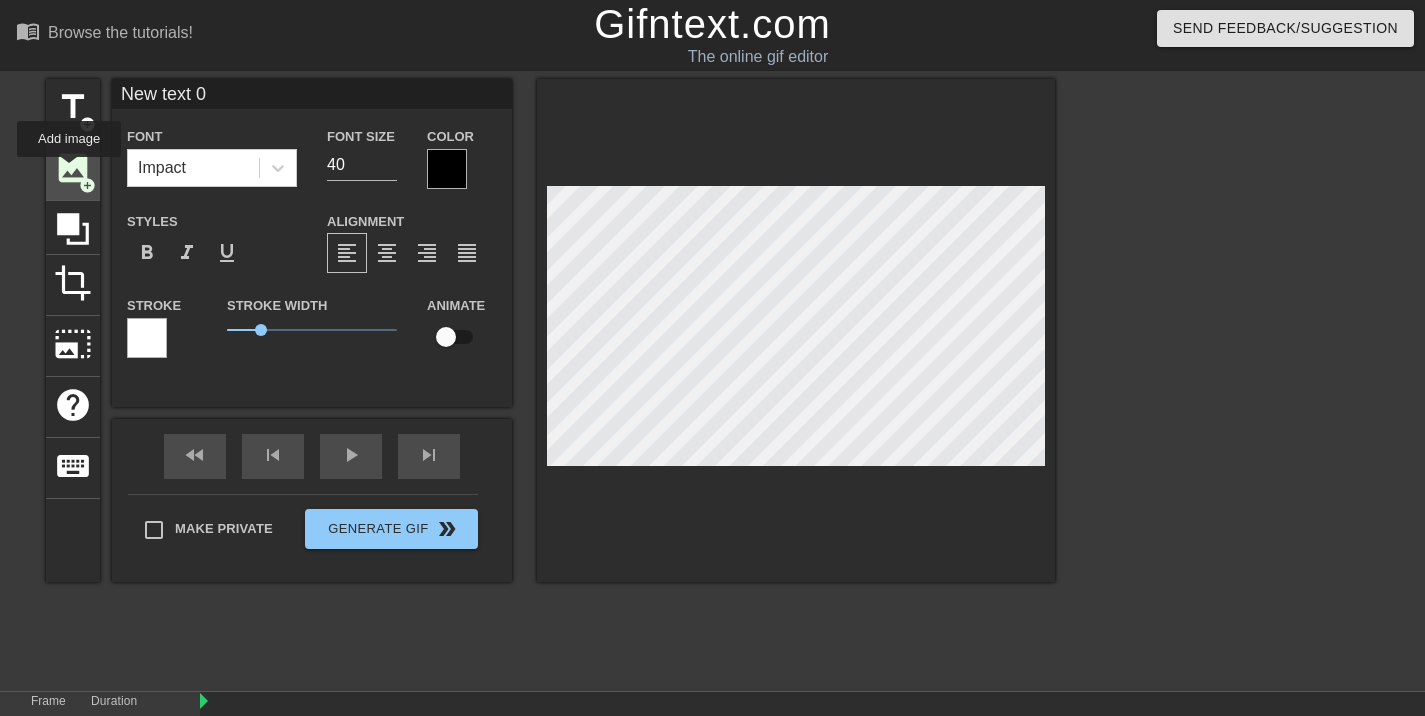 click on "image" at bounding box center [73, 168] 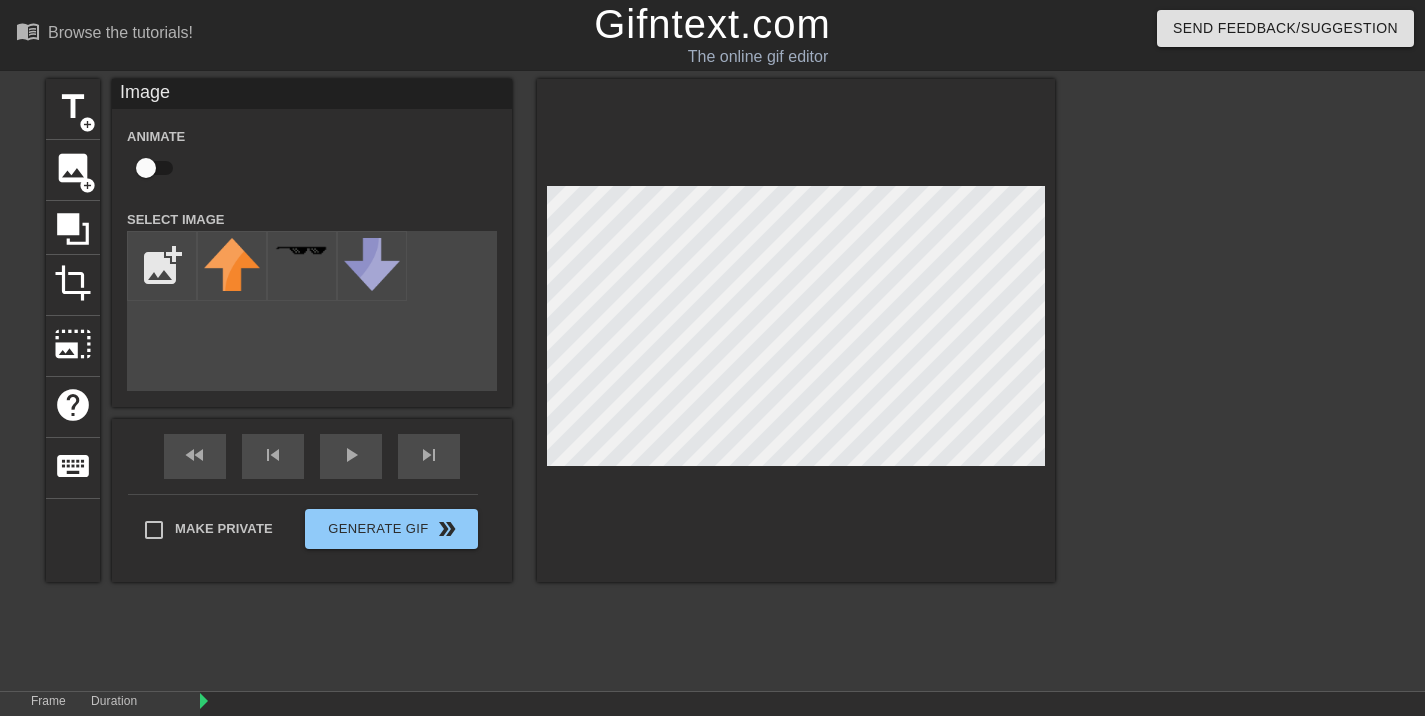 click on "add_photo_alternate" at bounding box center [312, 311] 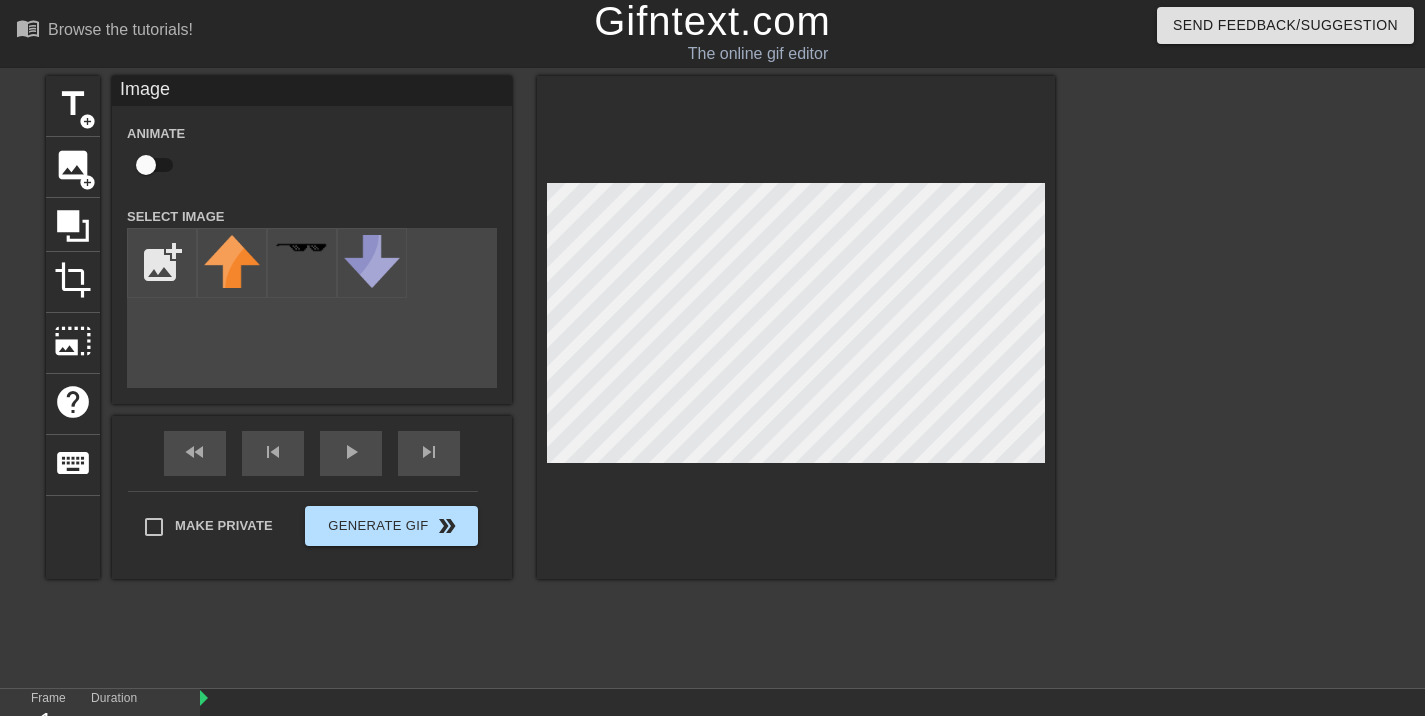 scroll, scrollTop: 0, scrollLeft: 0, axis: both 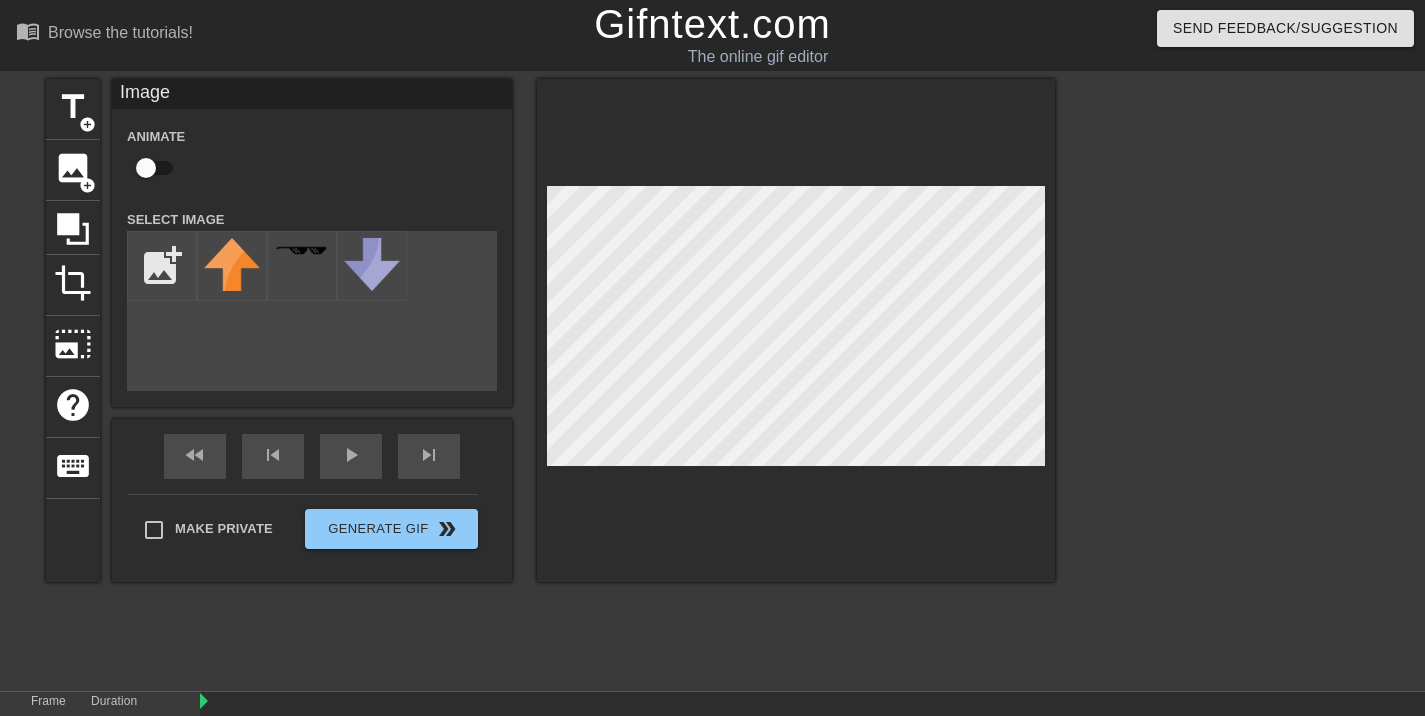 click on "Animate" at bounding box center (312, 155) 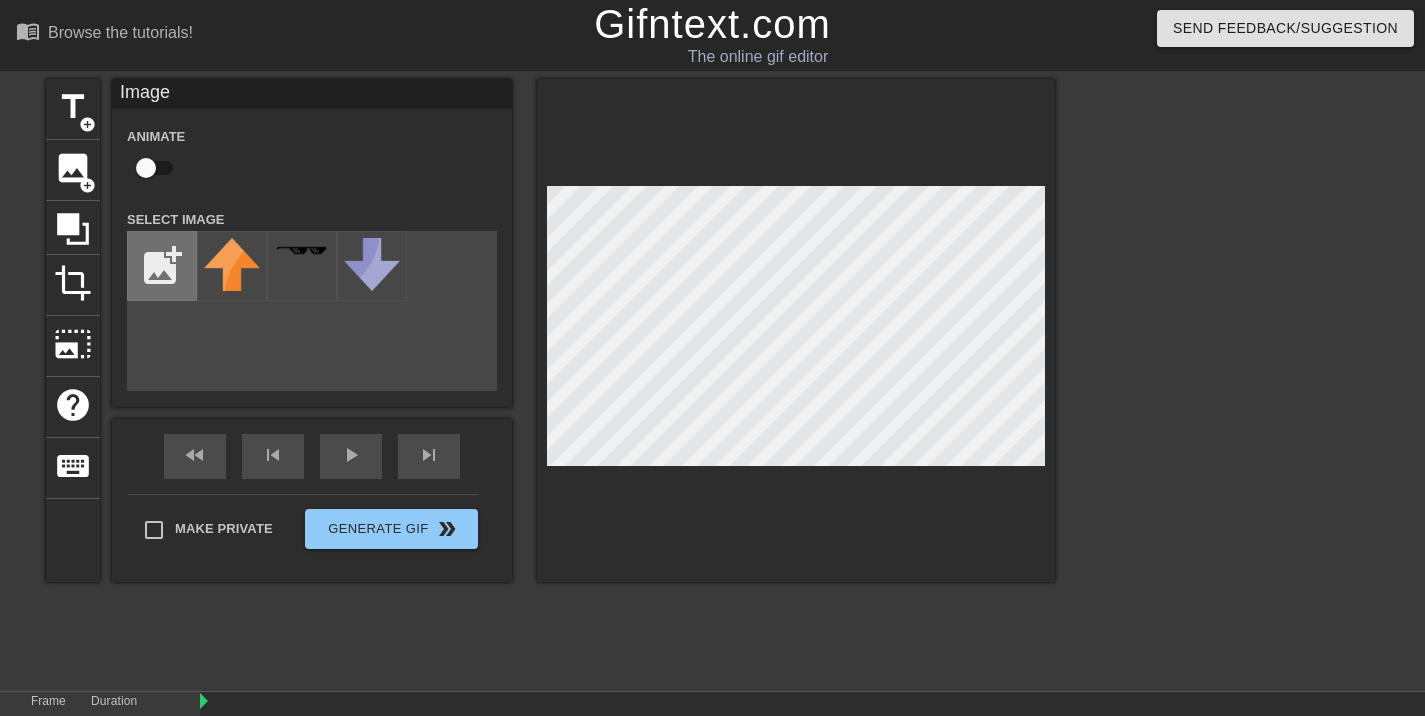 click at bounding box center (162, 266) 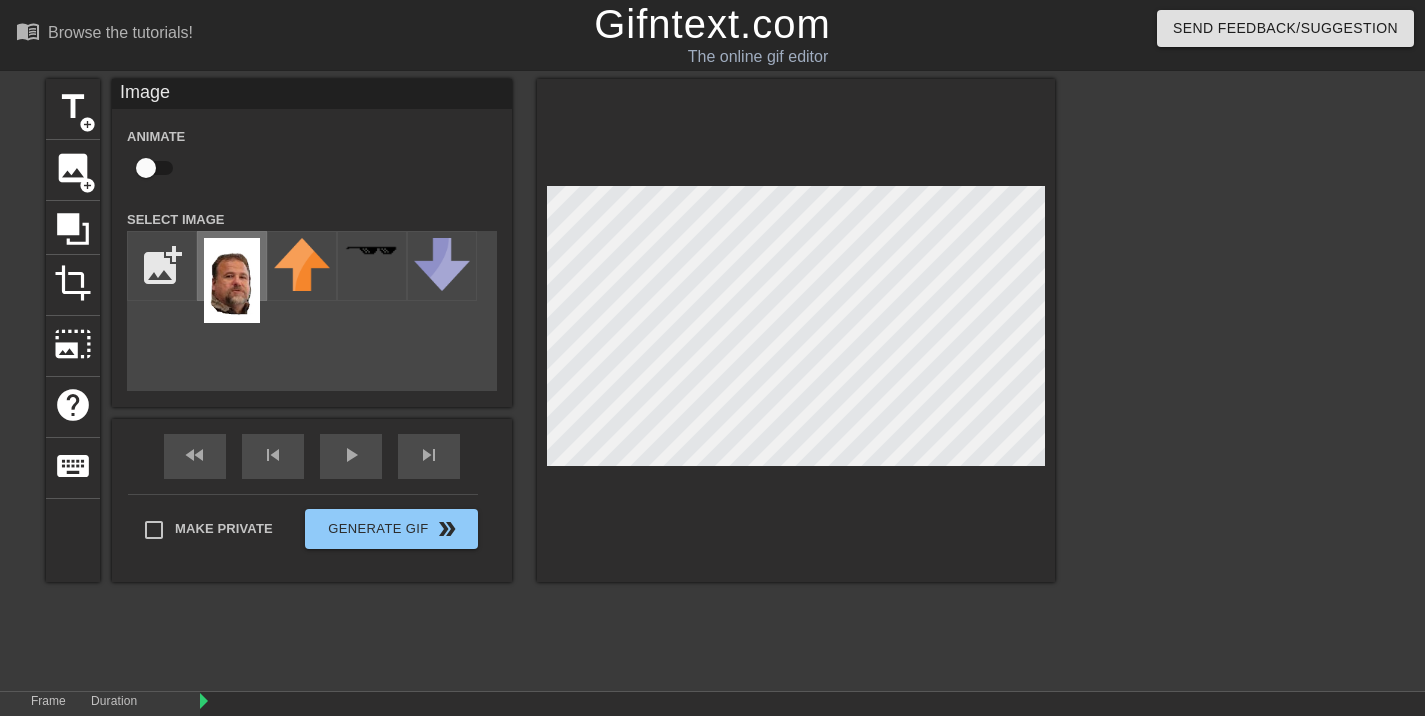 click at bounding box center (232, 280) 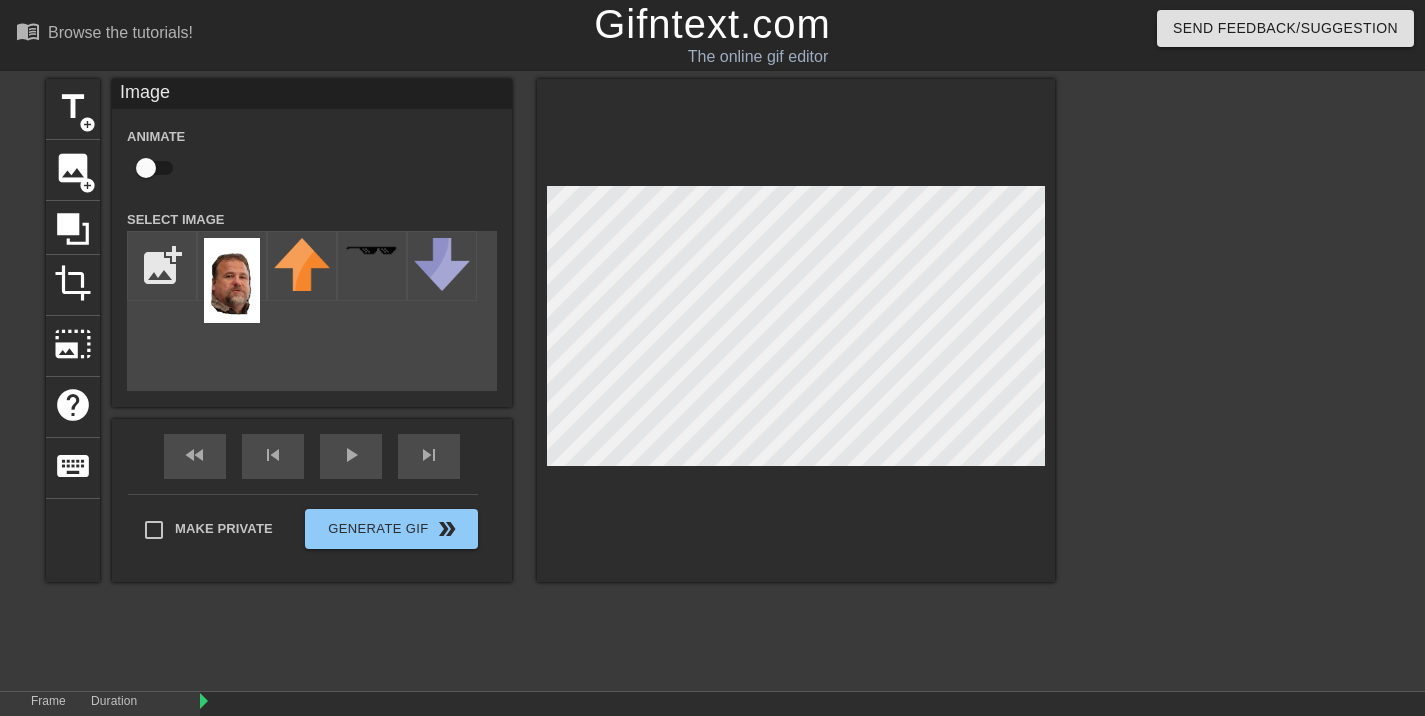 click on "Animate" at bounding box center (312, 155) 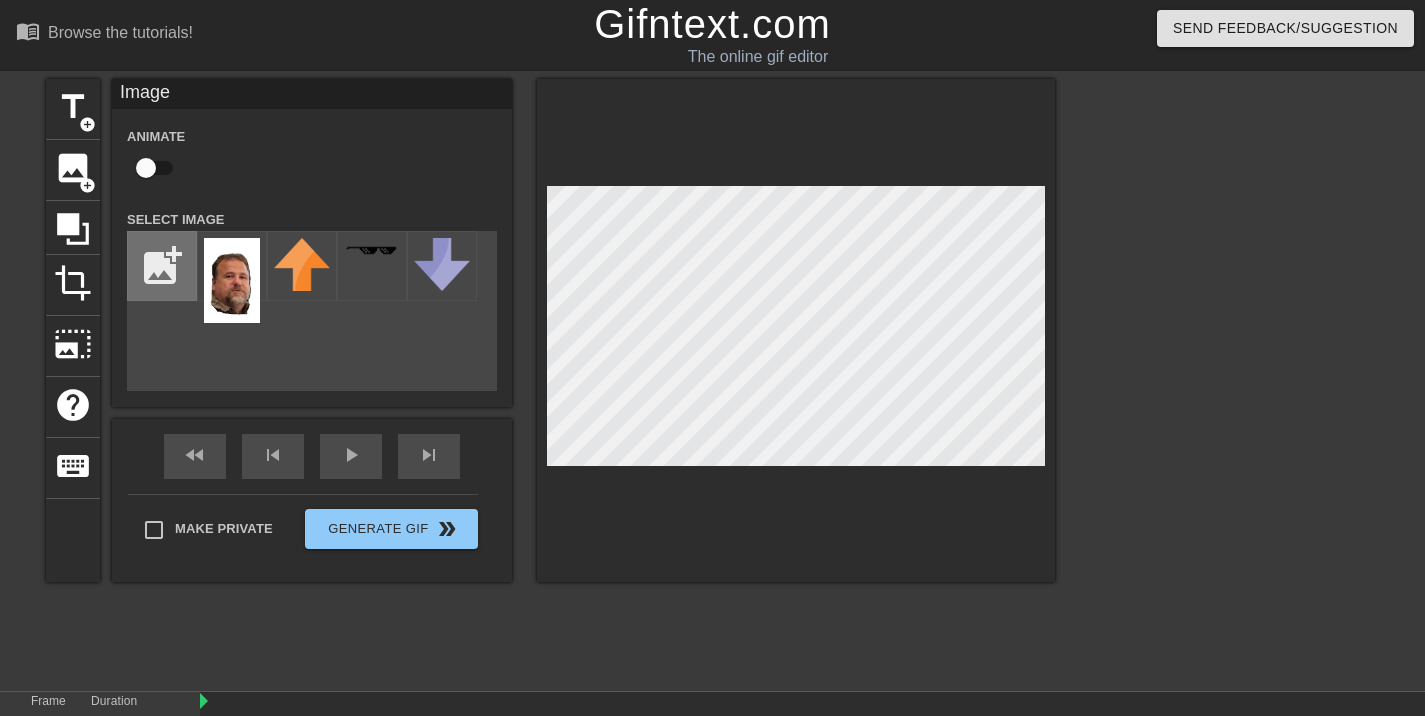 click at bounding box center (162, 266) 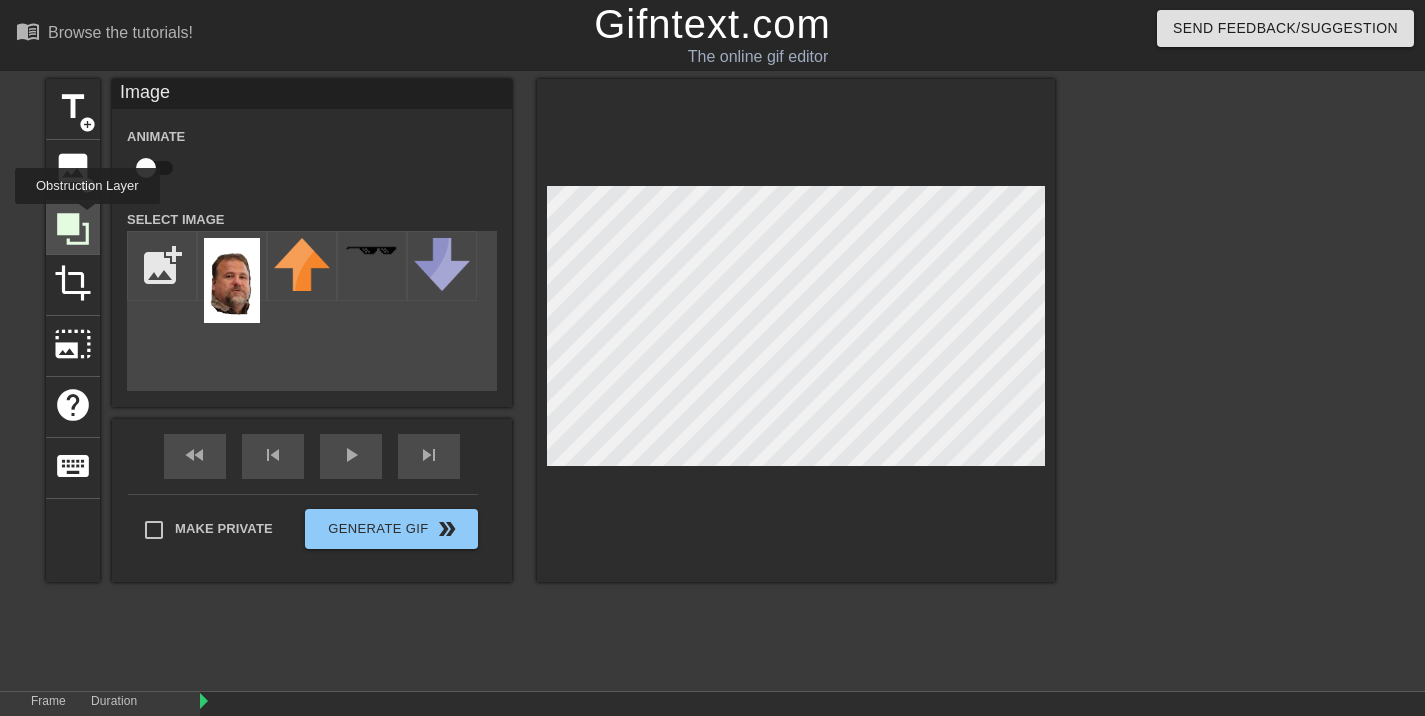 click 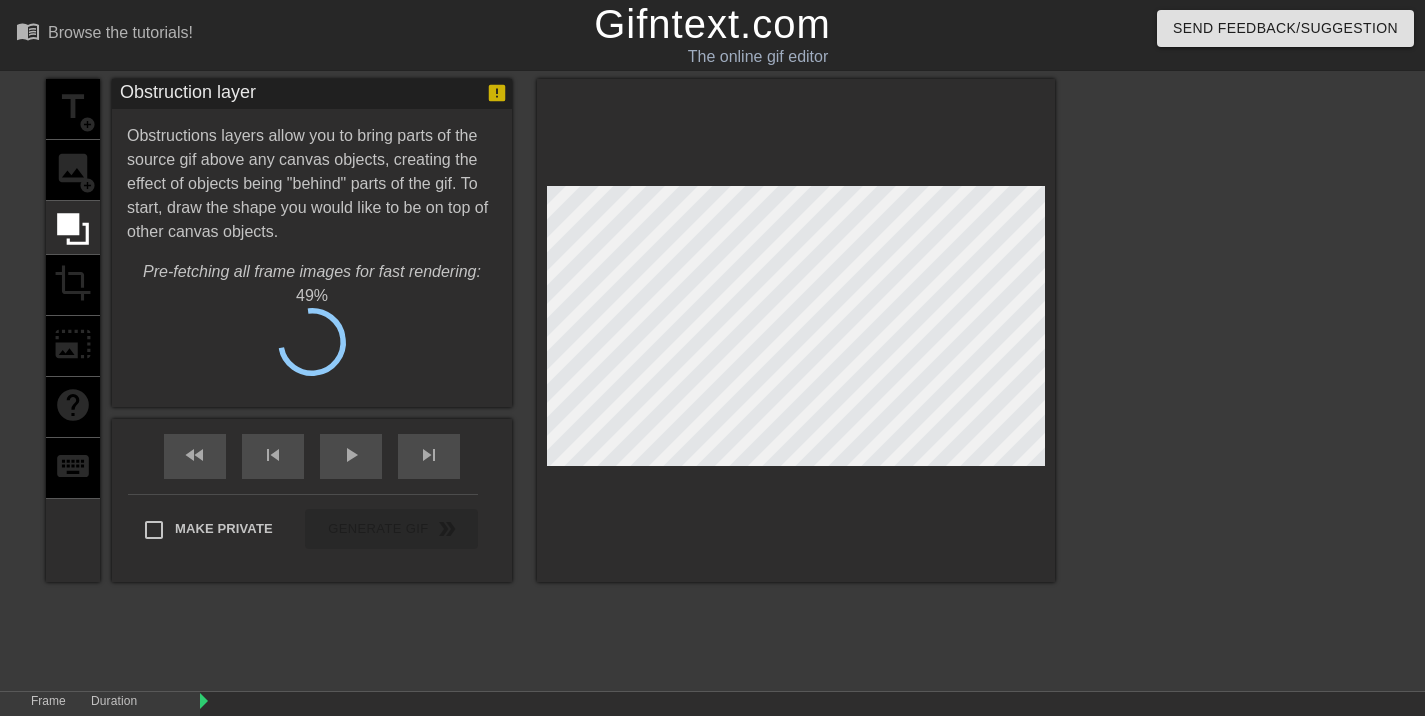 click on "title add_circle image add_circle crop photo_size_select_large help keyboard" at bounding box center [73, 330] 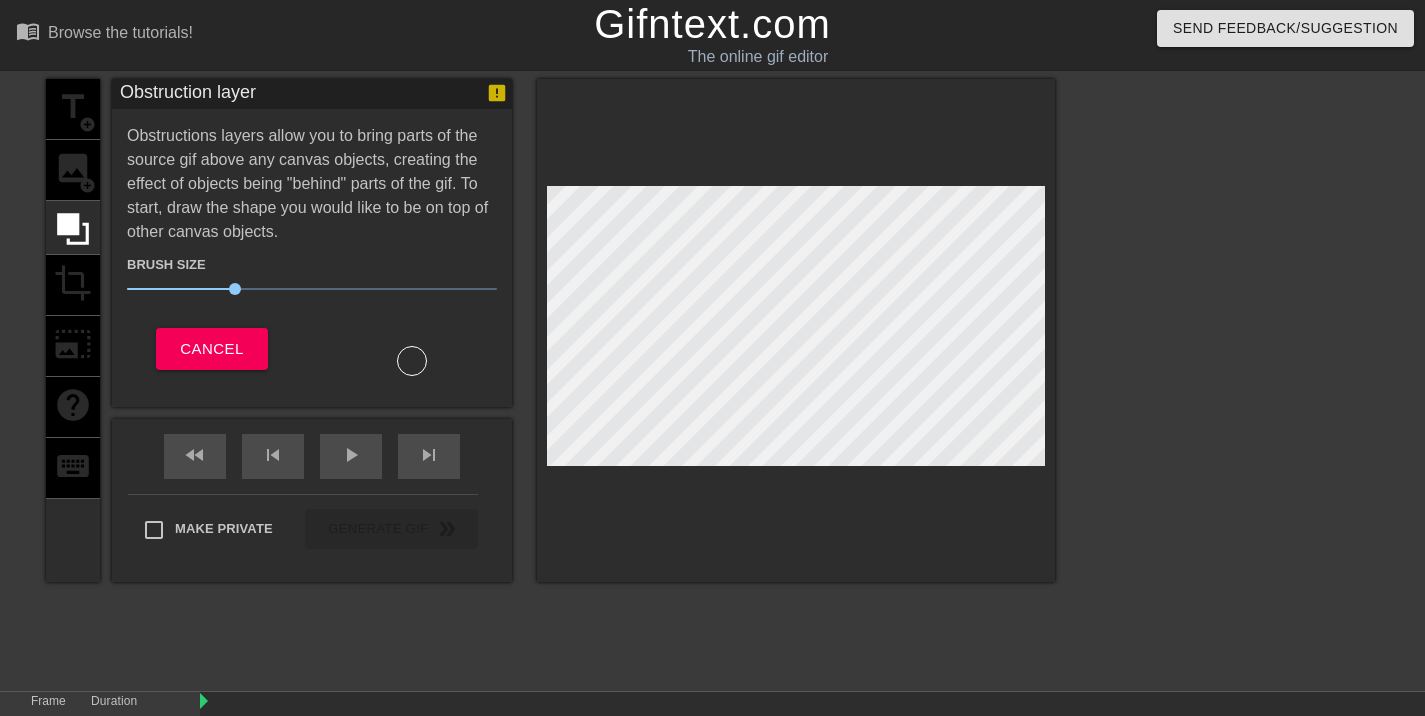 click on "title add_circle image add_circle crop photo_size_select_large help keyboard" at bounding box center (73, 330) 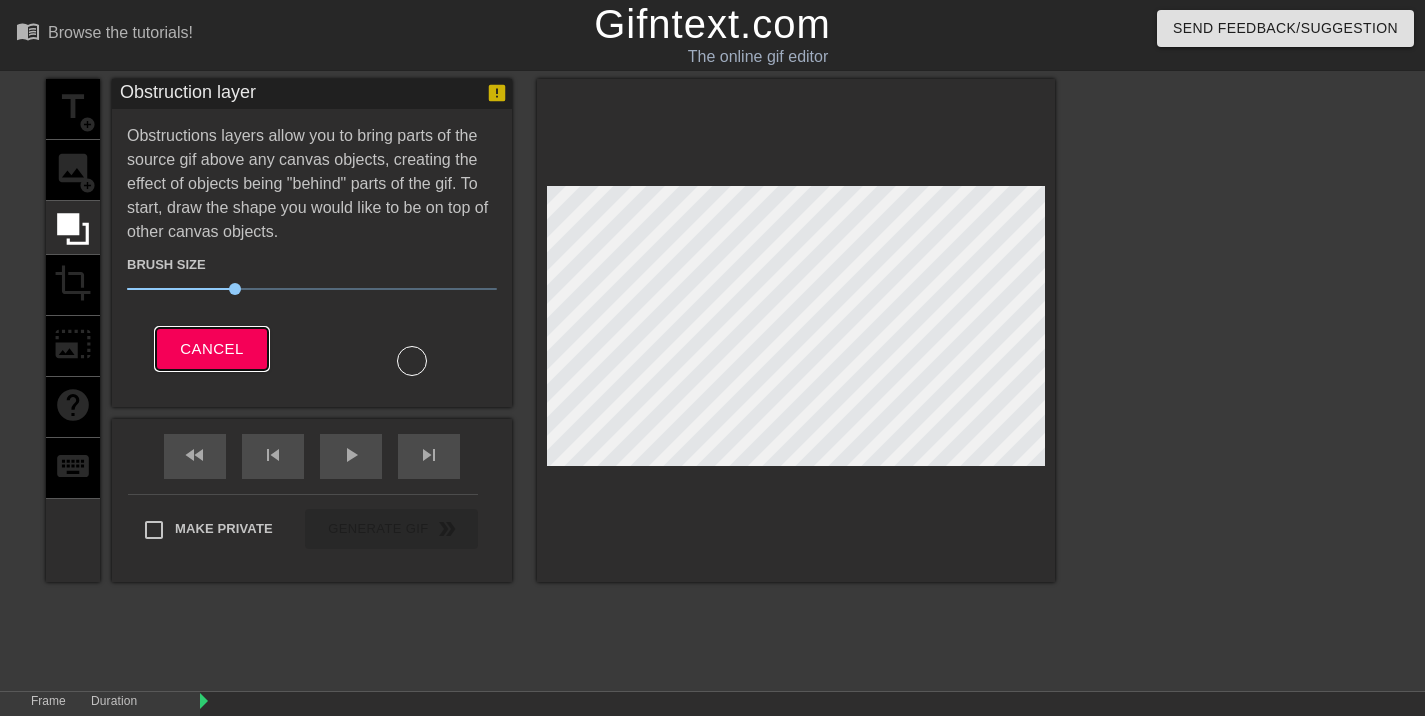 click on "Cancel" at bounding box center (211, 349) 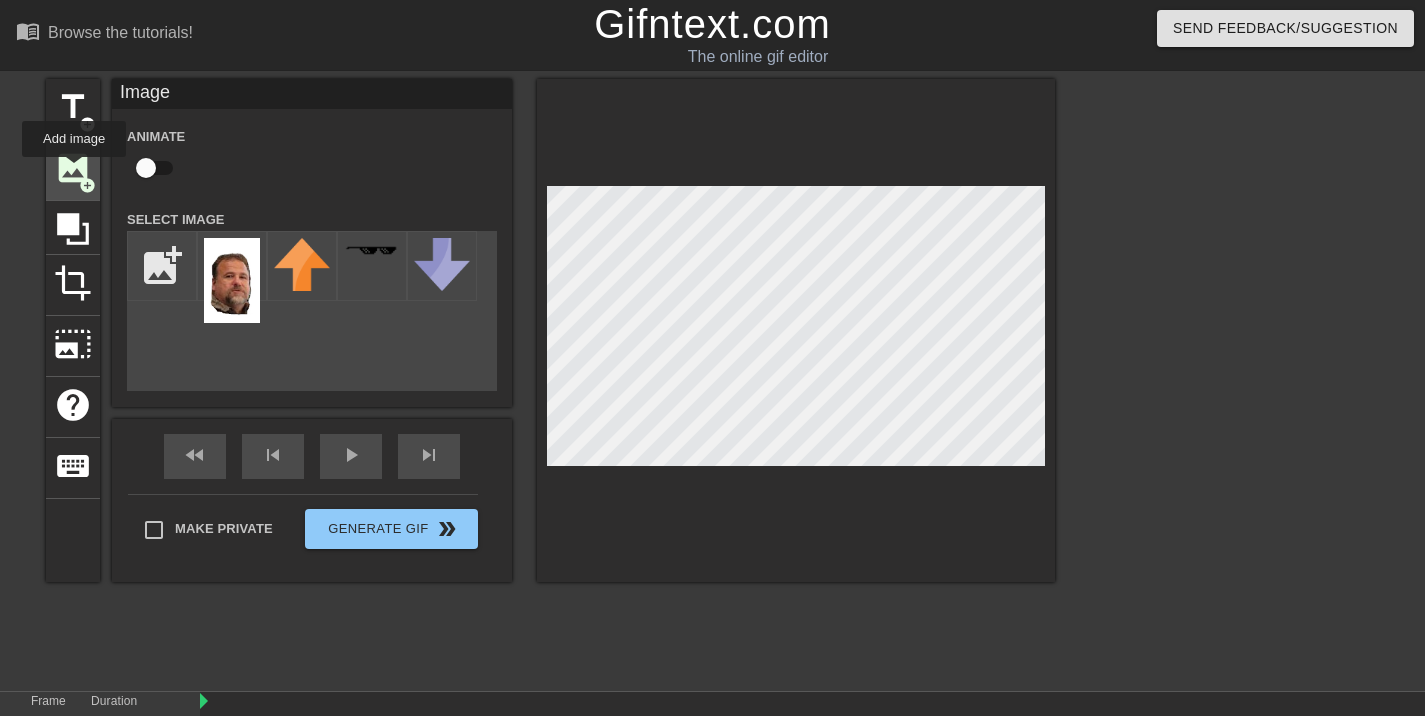 click on "image" at bounding box center (73, 168) 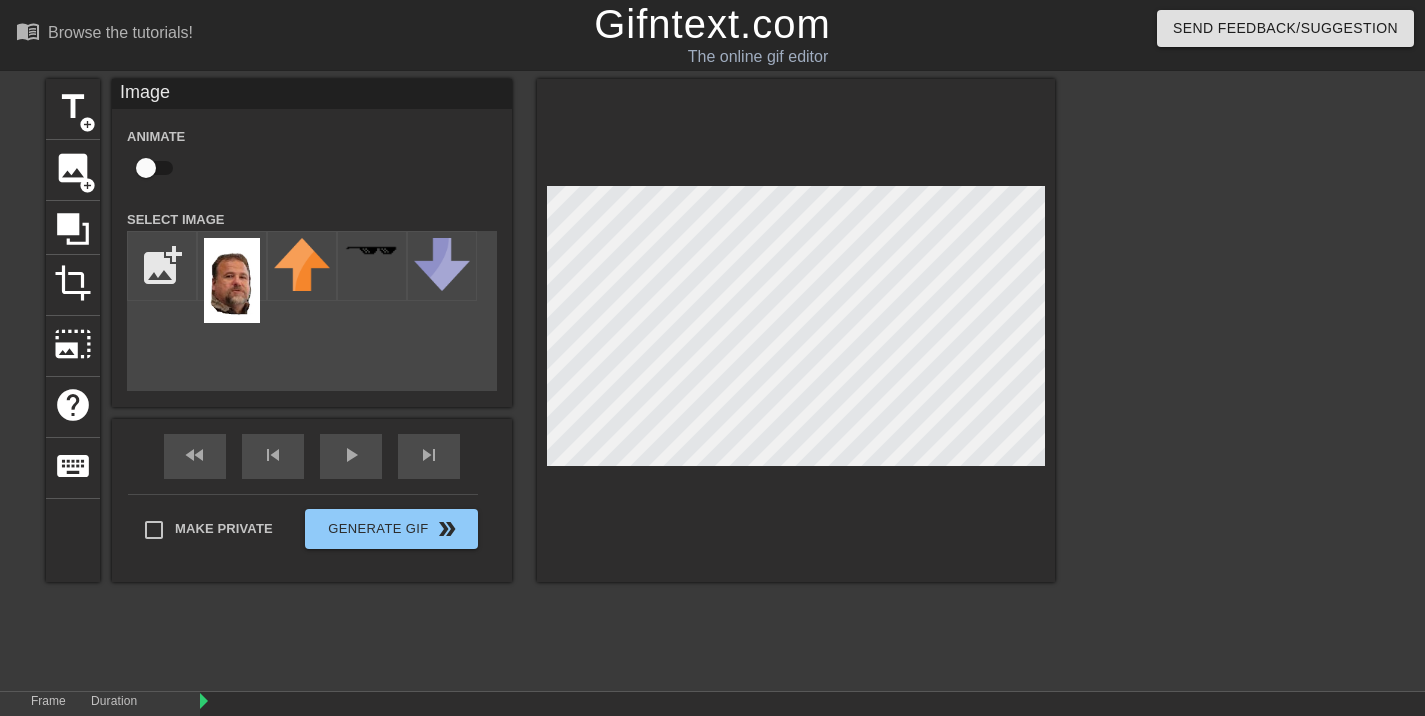 click on "Animate" at bounding box center (312, 155) 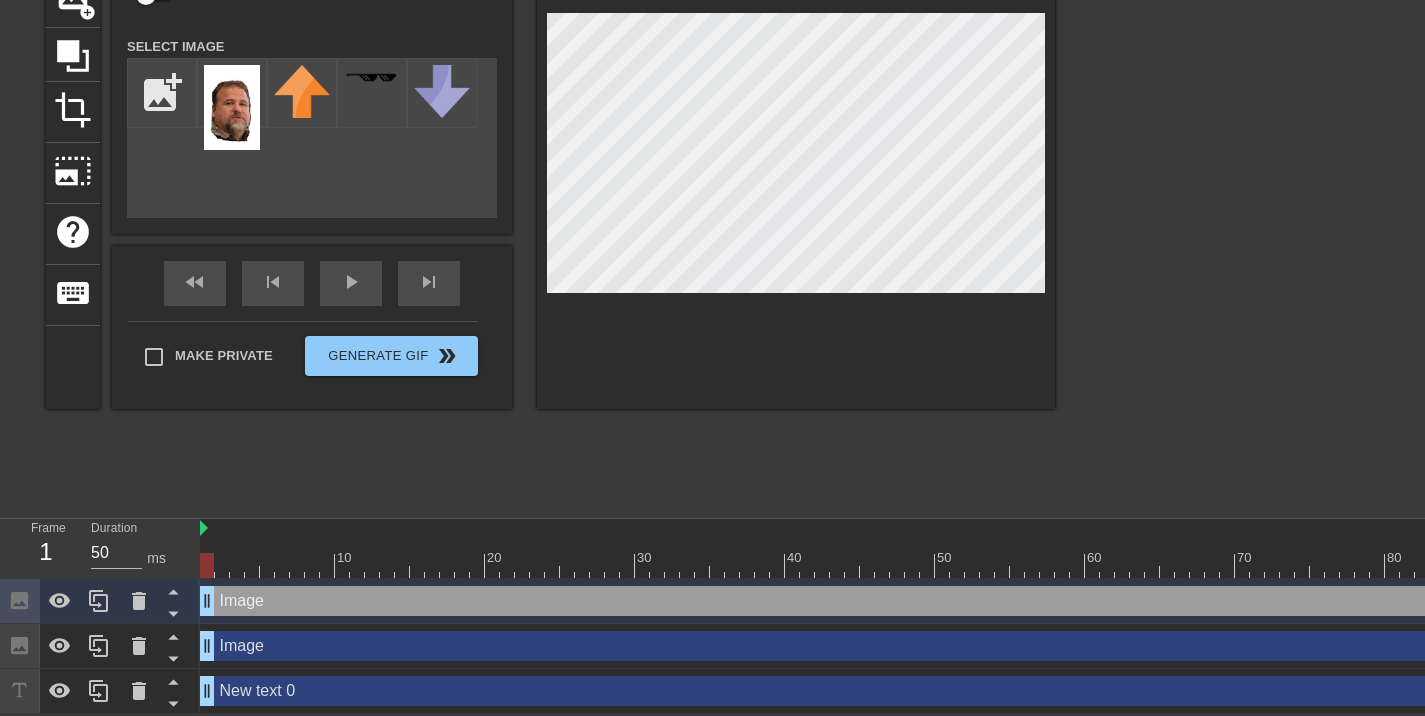 scroll, scrollTop: 0, scrollLeft: 0, axis: both 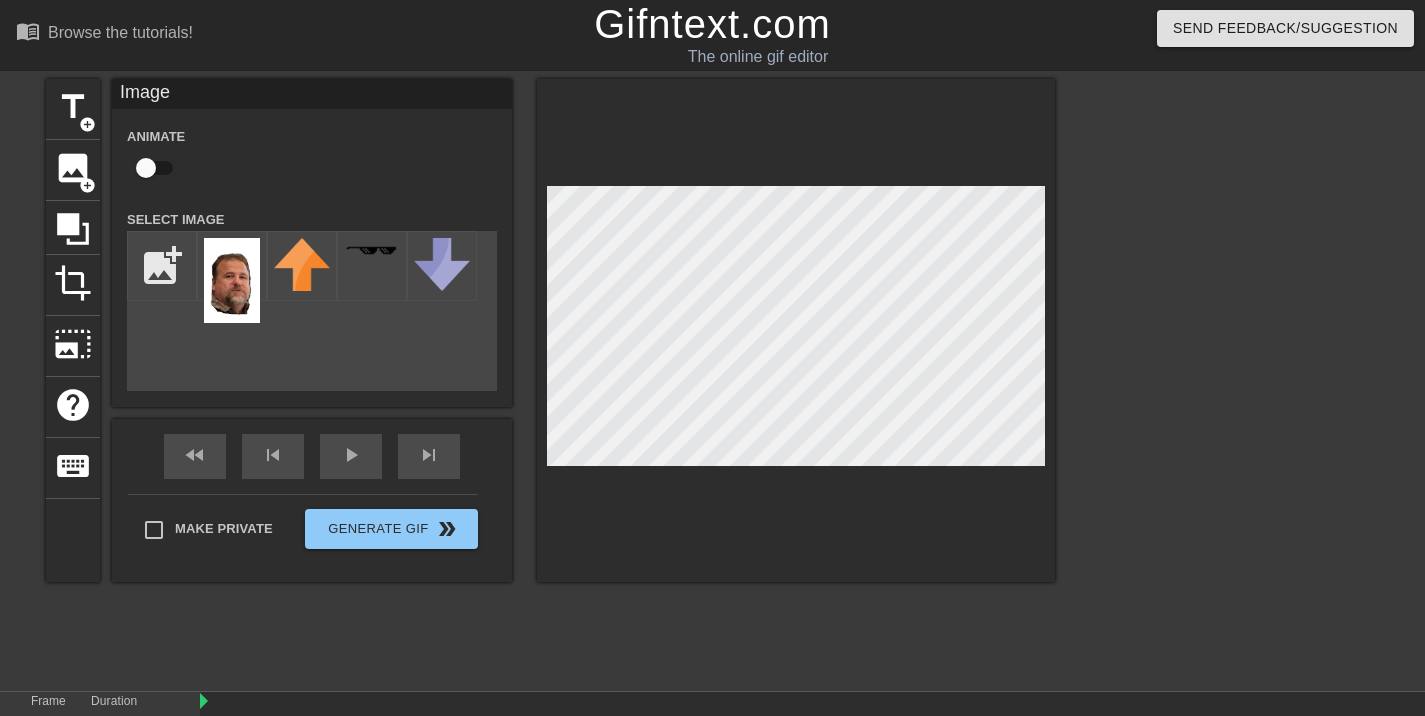click on "Animate" at bounding box center [312, 155] 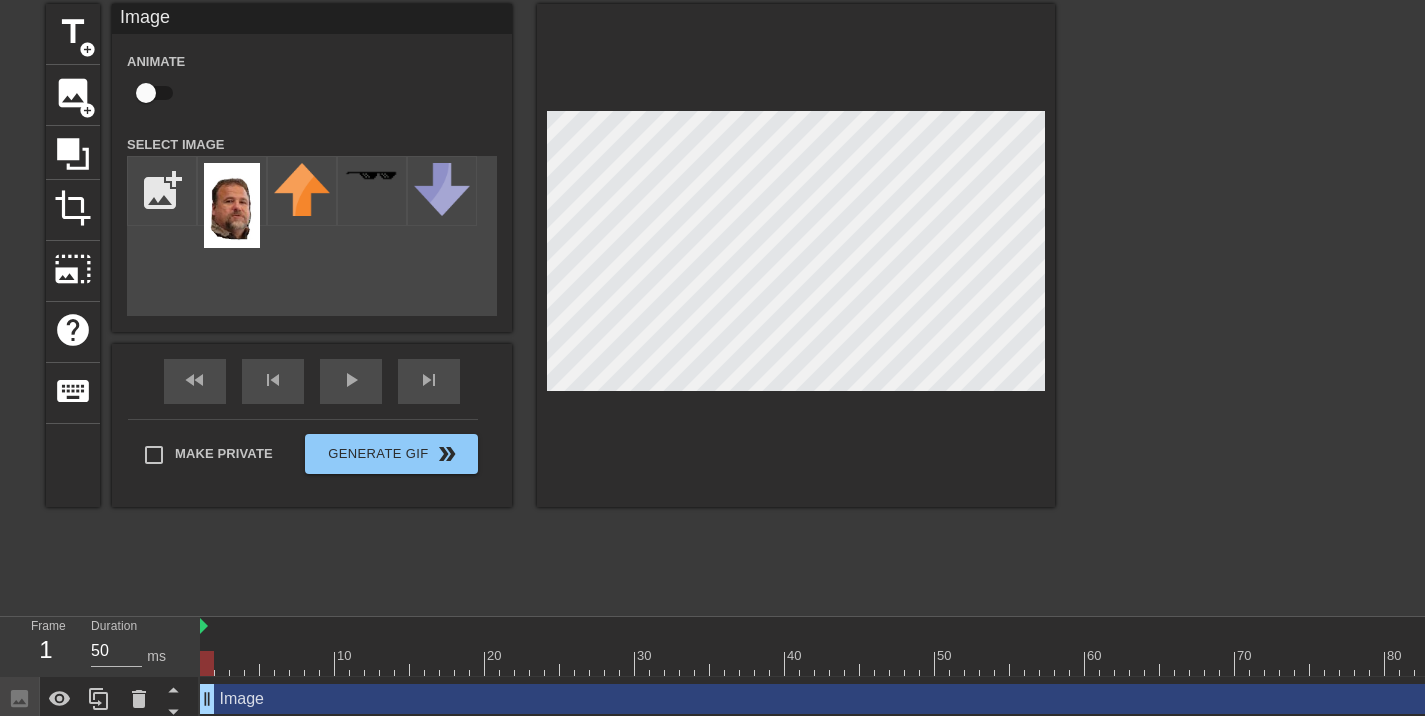 scroll, scrollTop: 75, scrollLeft: 0, axis: vertical 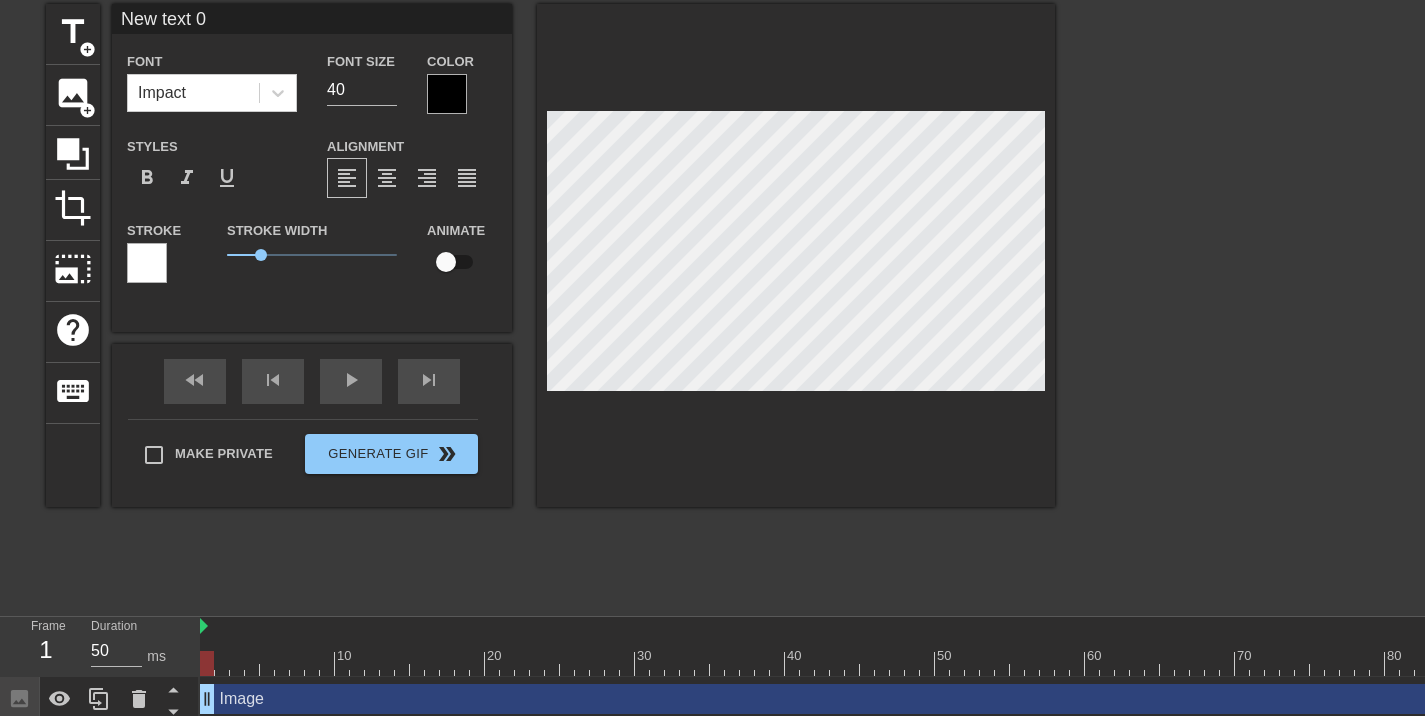click on "title add_circle image add_circle crop photo_size_select_large help keyboard New text 0 Font Impact Font Size 40 Color Styles format_bold format_italic format_underline Alignment format_align_left format_align_center format_align_right format_align_justify Stroke Stroke Width 1 Animate fast_rewind skip_previous play_arrow skip_next Make Private Generate Gif double_arrow" at bounding box center (550, 304) 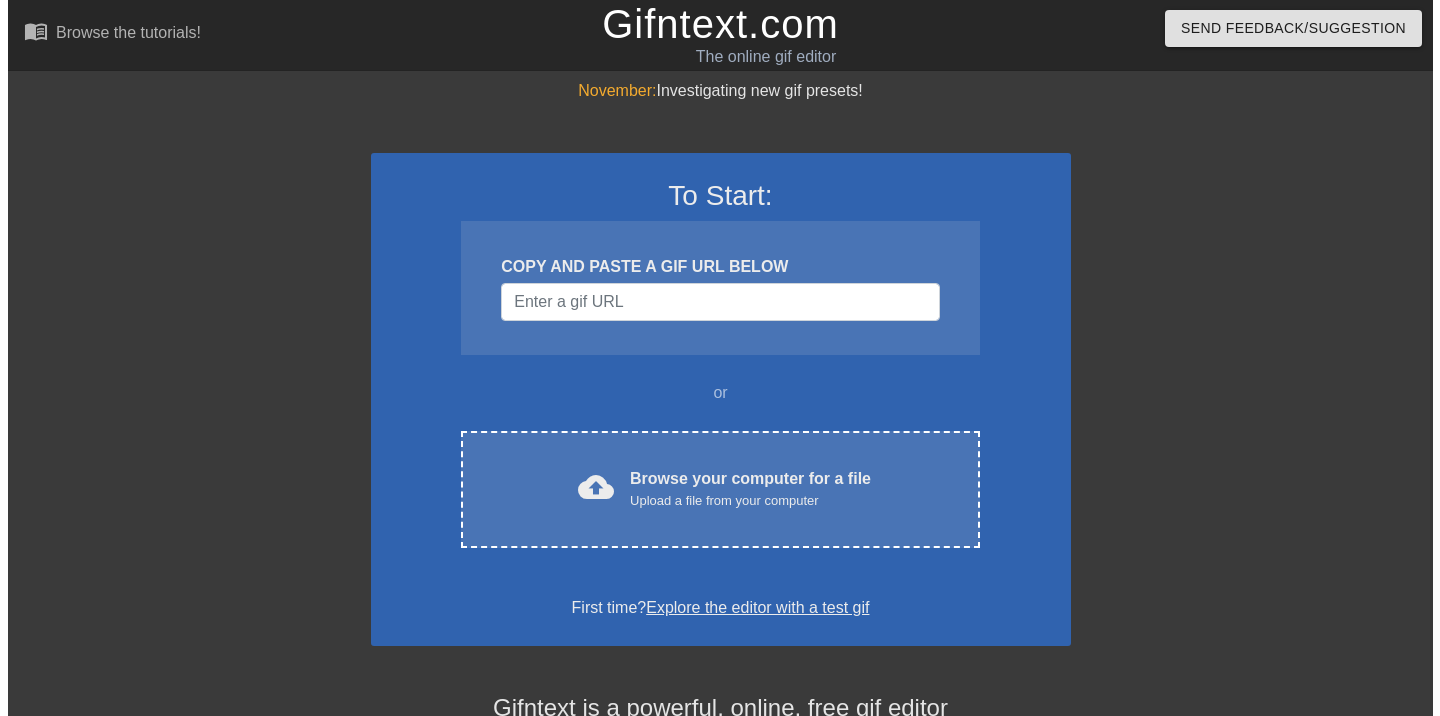scroll, scrollTop: 0, scrollLeft: 0, axis: both 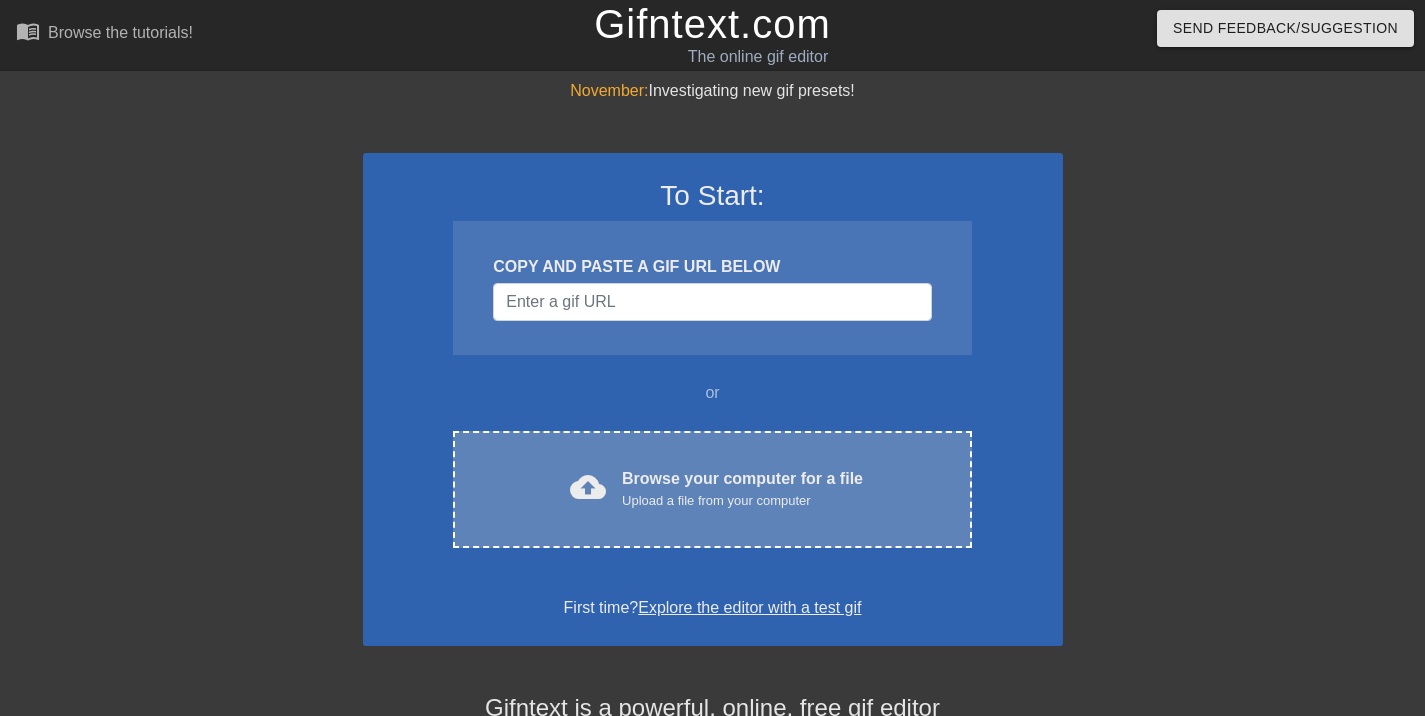 click on "cloud_upload" at bounding box center (588, 487) 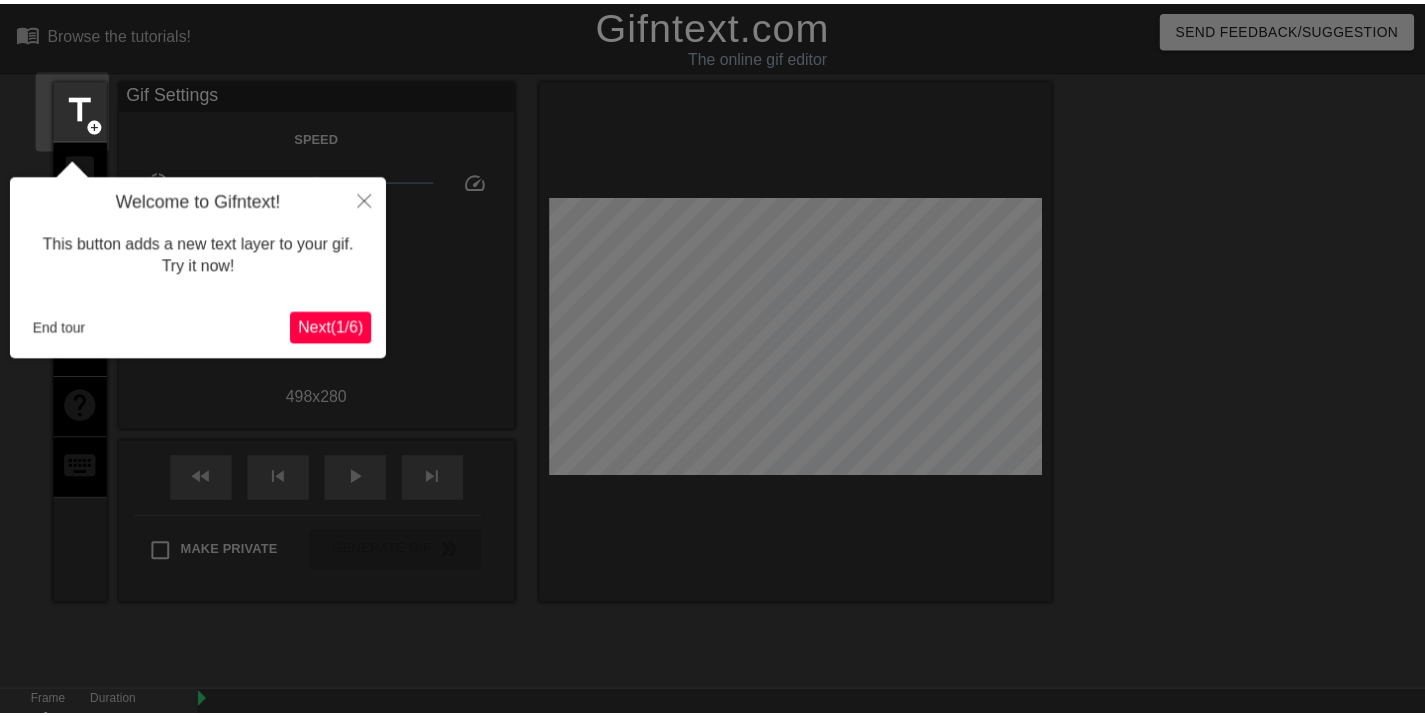 scroll, scrollTop: 49, scrollLeft: 0, axis: vertical 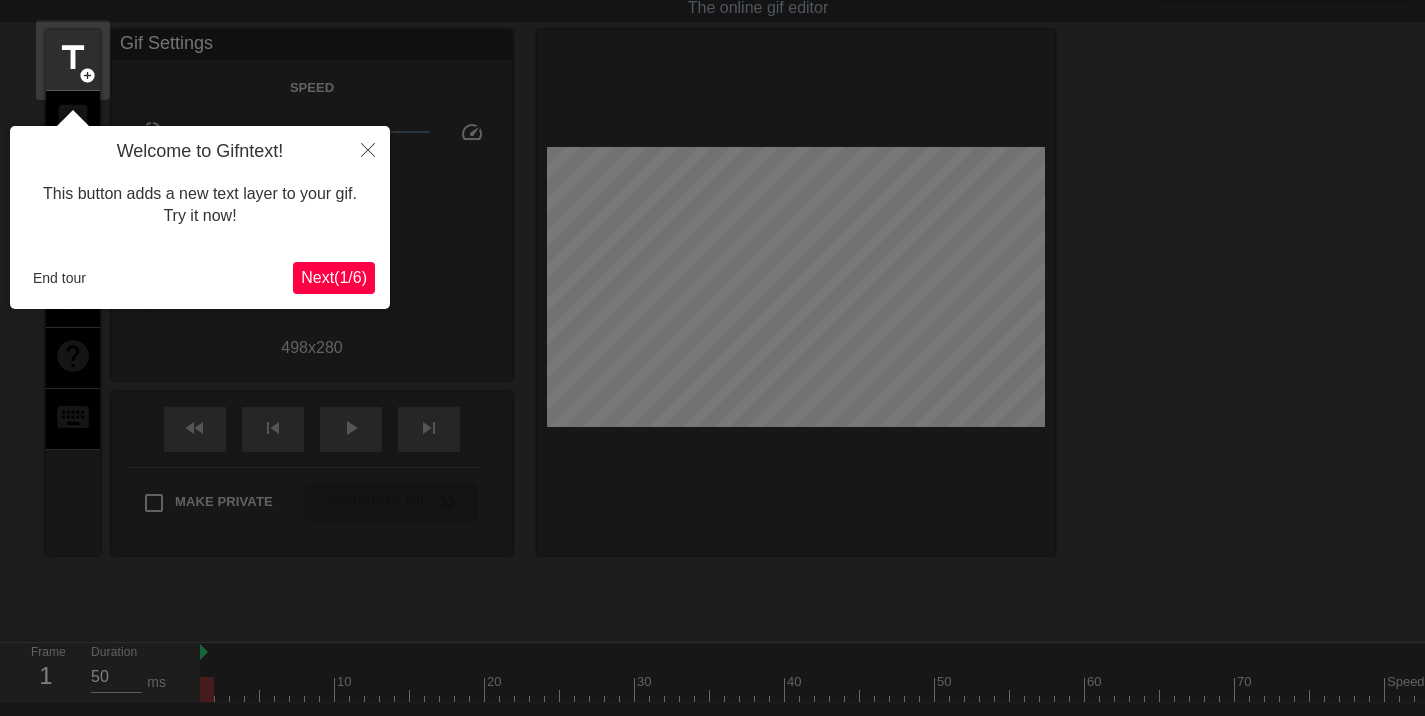 click on "Next  ( 1 / 6 )" at bounding box center (334, 278) 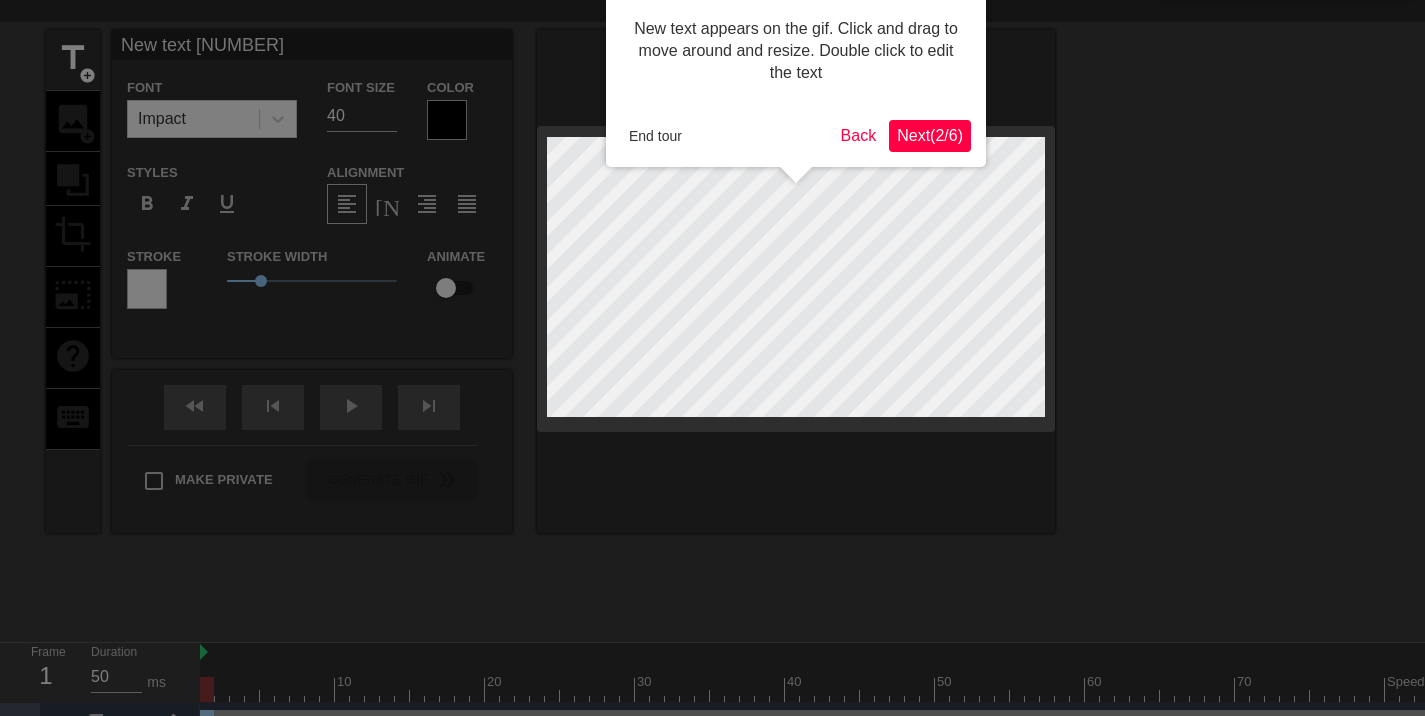 scroll, scrollTop: 0, scrollLeft: 0, axis: both 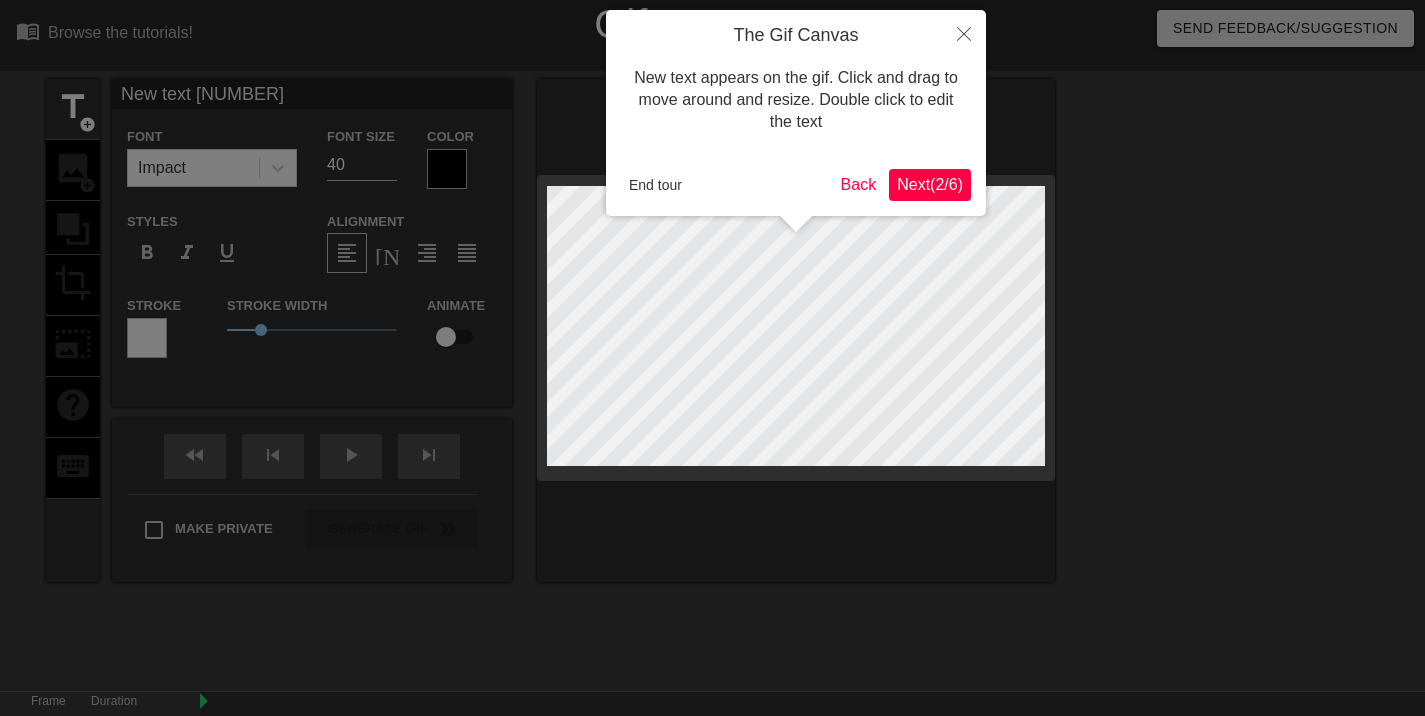 click on "Next  ( [NUMBER] / [NUMBER] )" at bounding box center (930, 184) 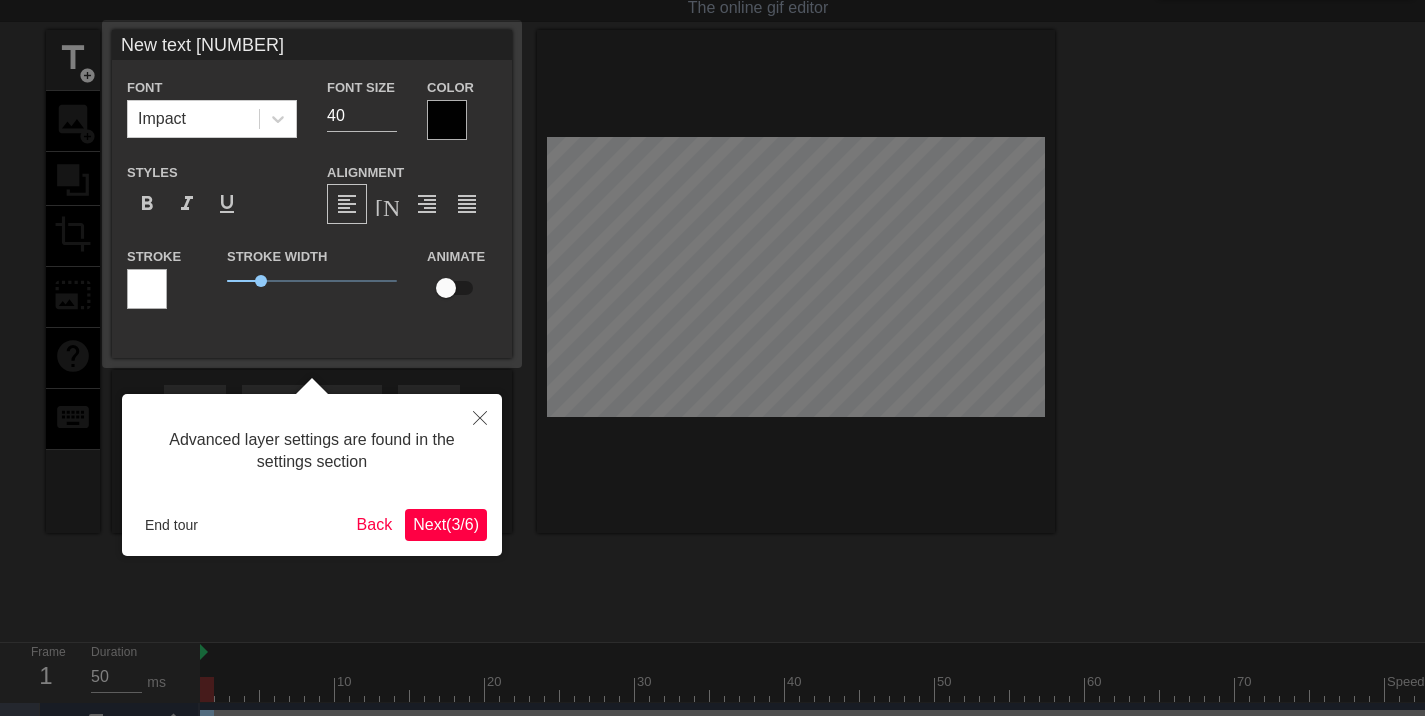 click on "Next  ( [NUMBER] / [NUMBER] )" at bounding box center (446, 524) 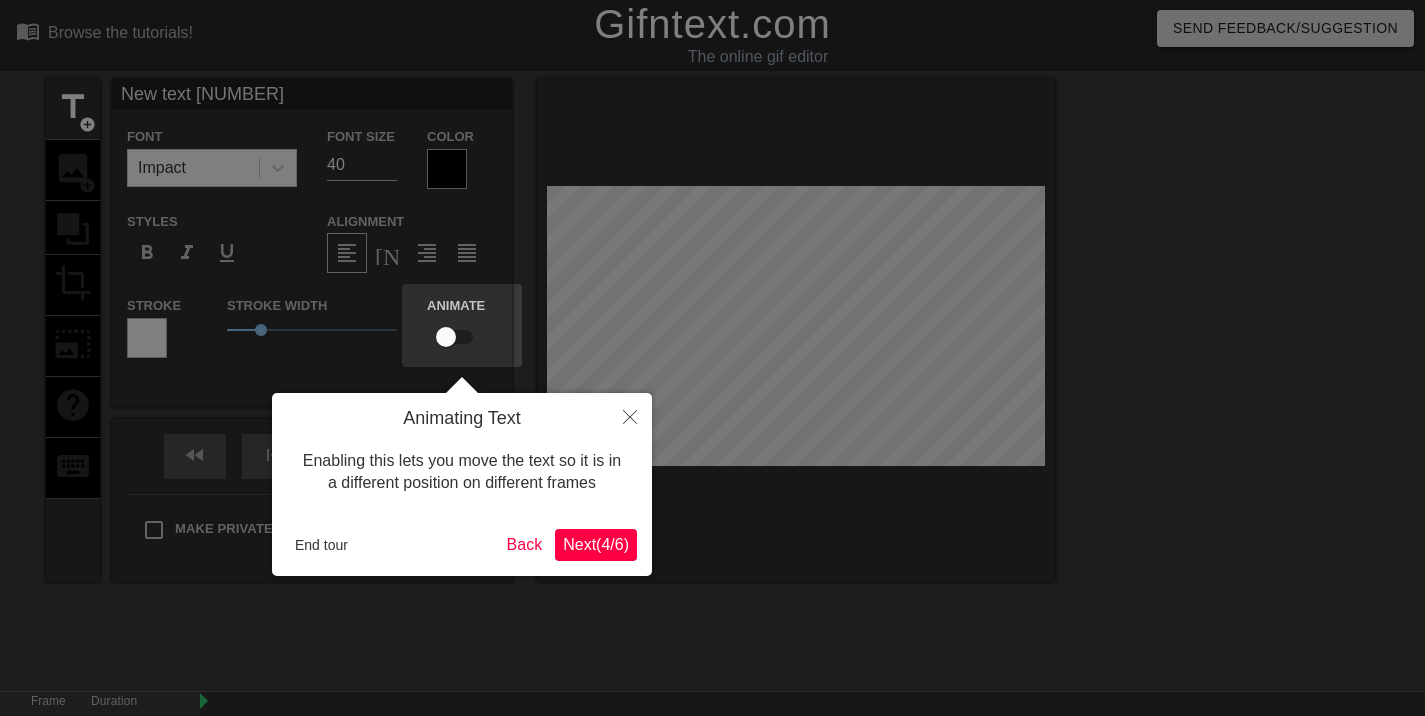click on "Next  ( 4 / 6 )" at bounding box center (596, 544) 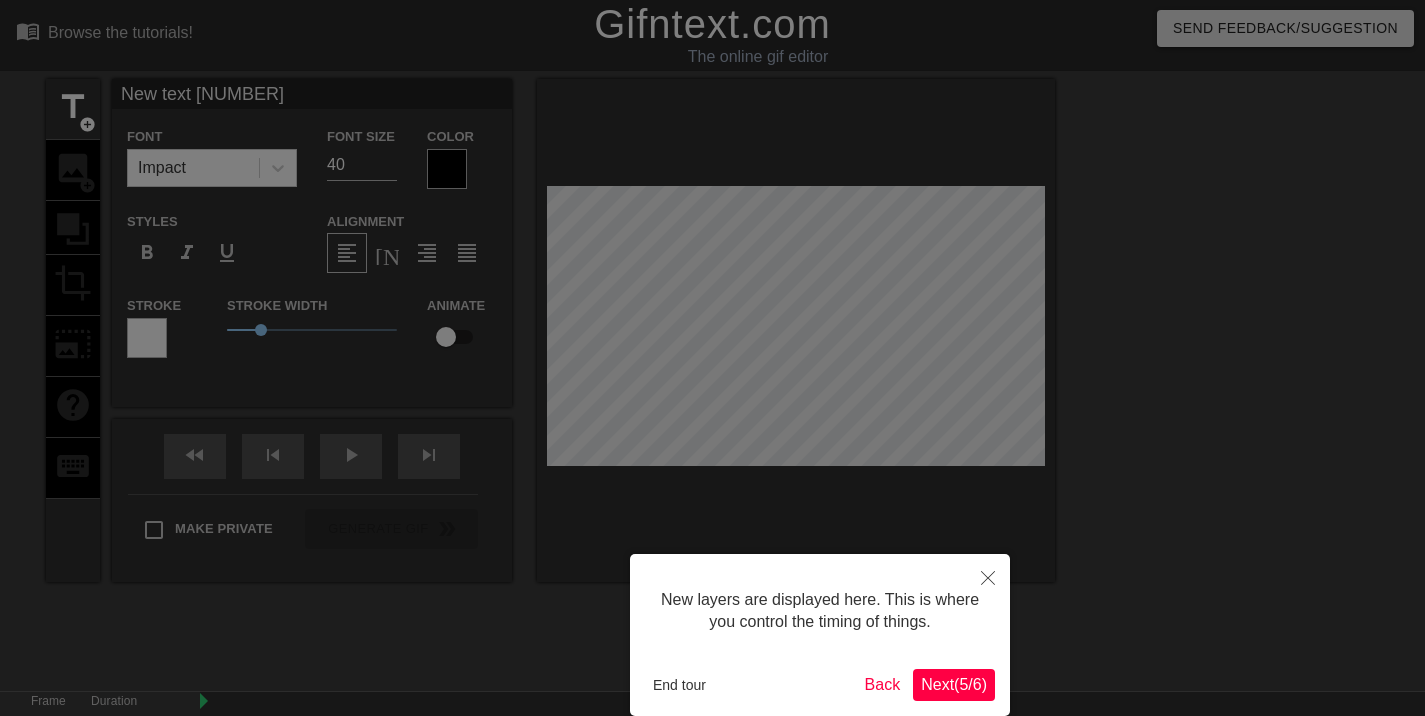 scroll, scrollTop: 99, scrollLeft: 0, axis: vertical 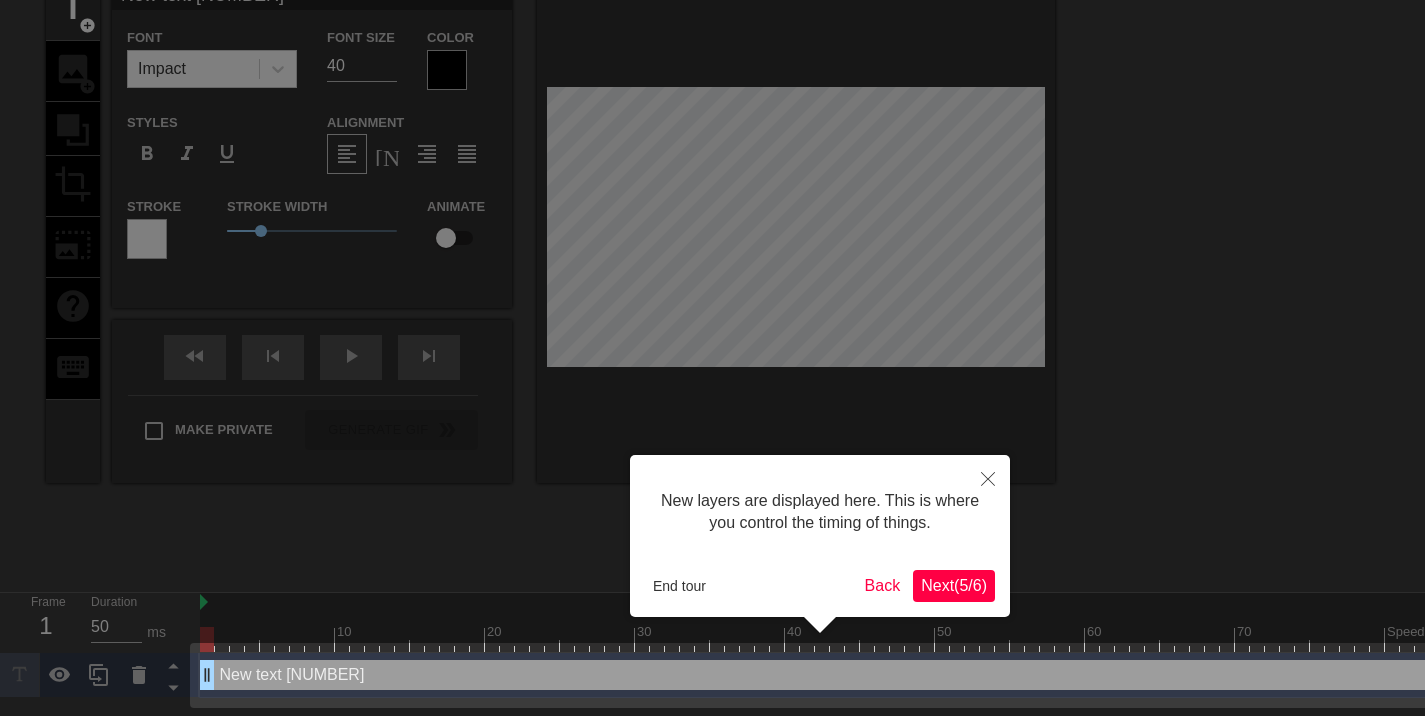 click on "Next  ( [NUMBER] / [NUMBER] )" at bounding box center (954, 585) 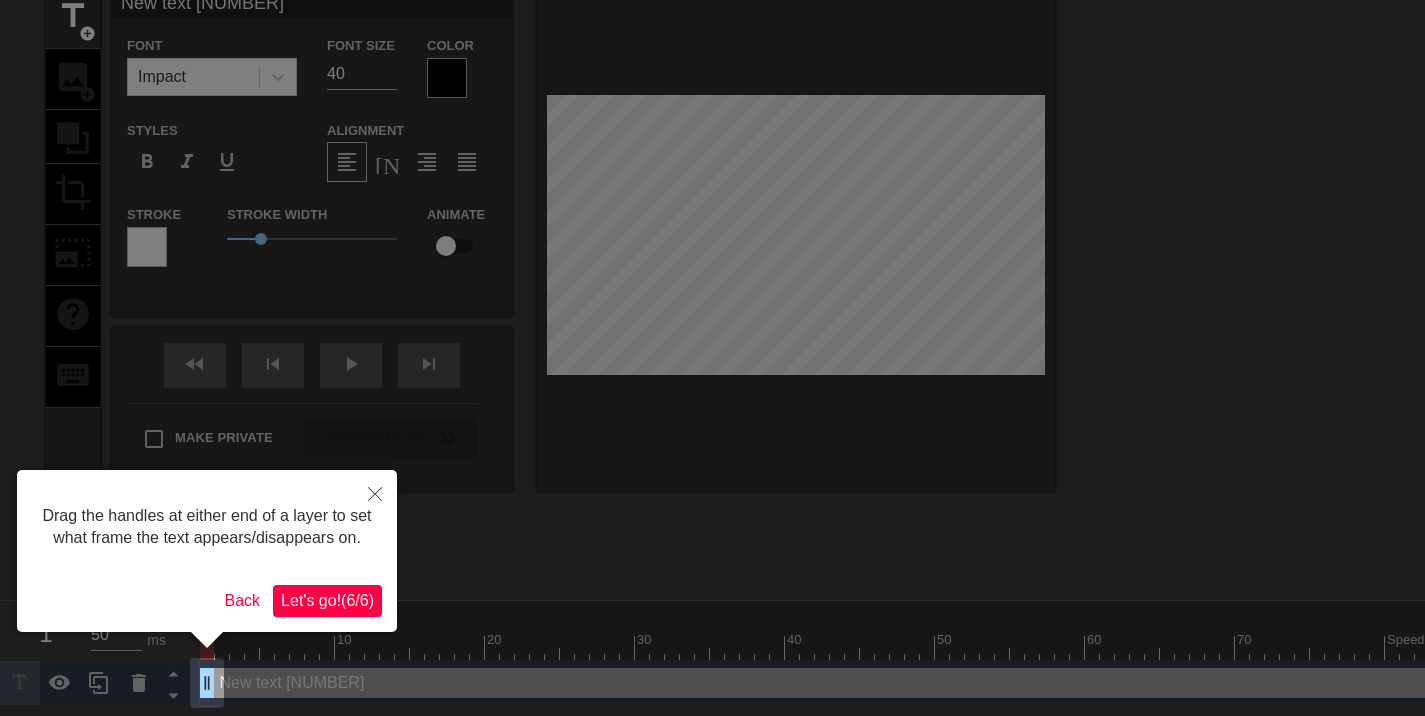 scroll, scrollTop: 0, scrollLeft: 0, axis: both 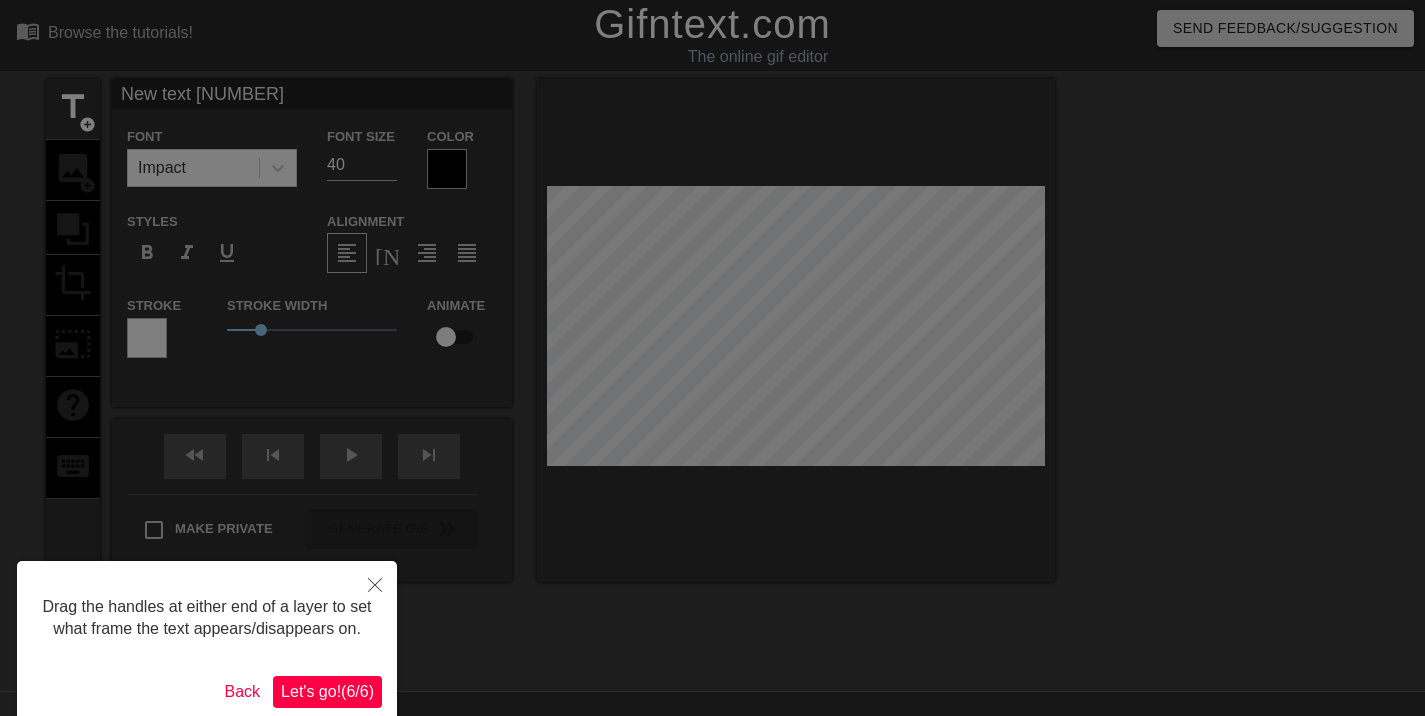 click on "Let's go!  ( 6 / 6 )" at bounding box center [327, 691] 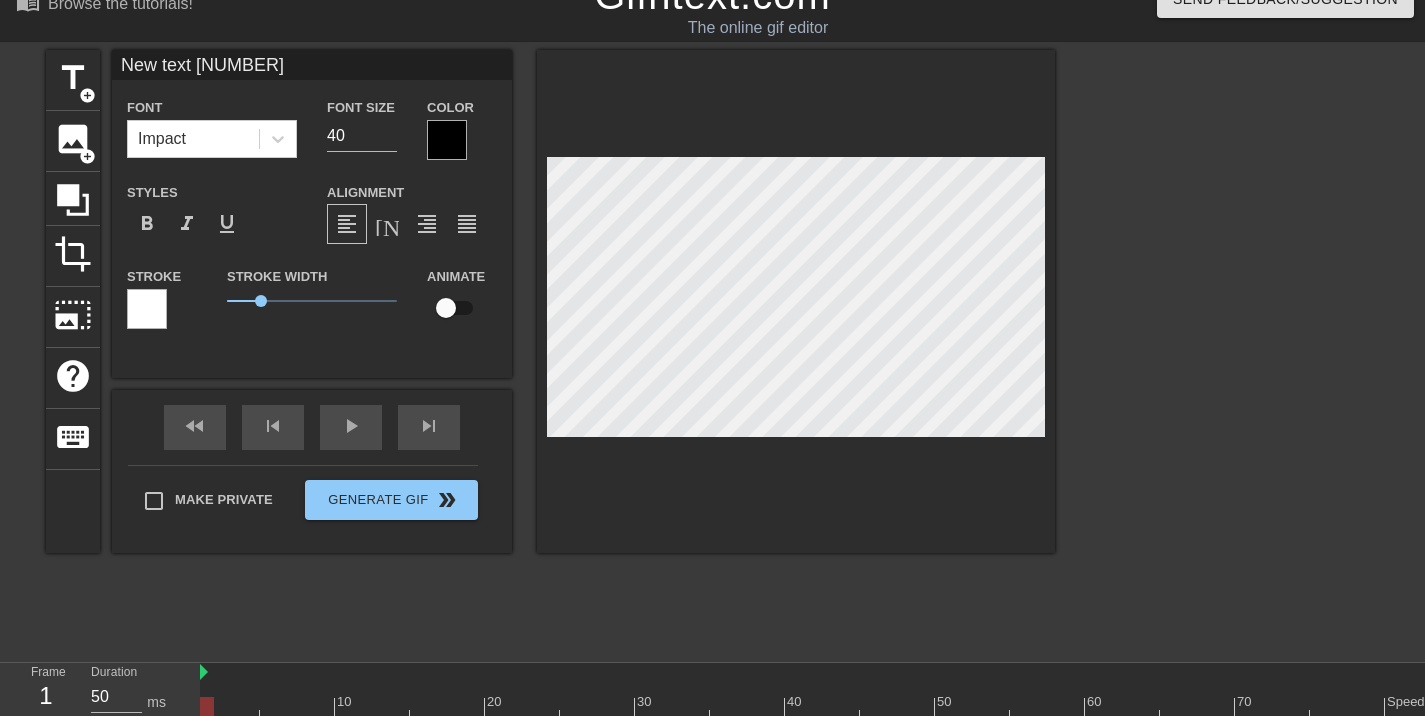 scroll, scrollTop: 85, scrollLeft: 0, axis: vertical 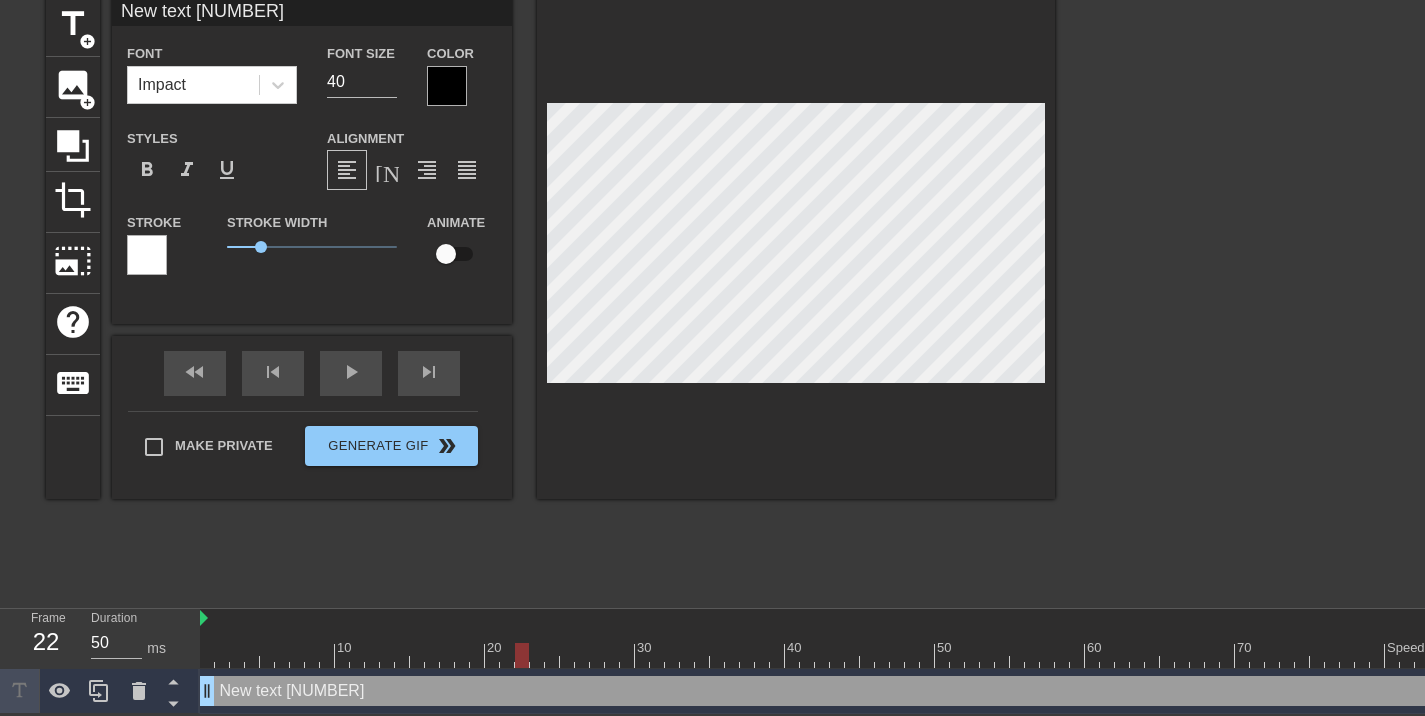 drag, startPoint x: 212, startPoint y: 656, endPoint x: 523, endPoint y: 627, distance: 312.34915 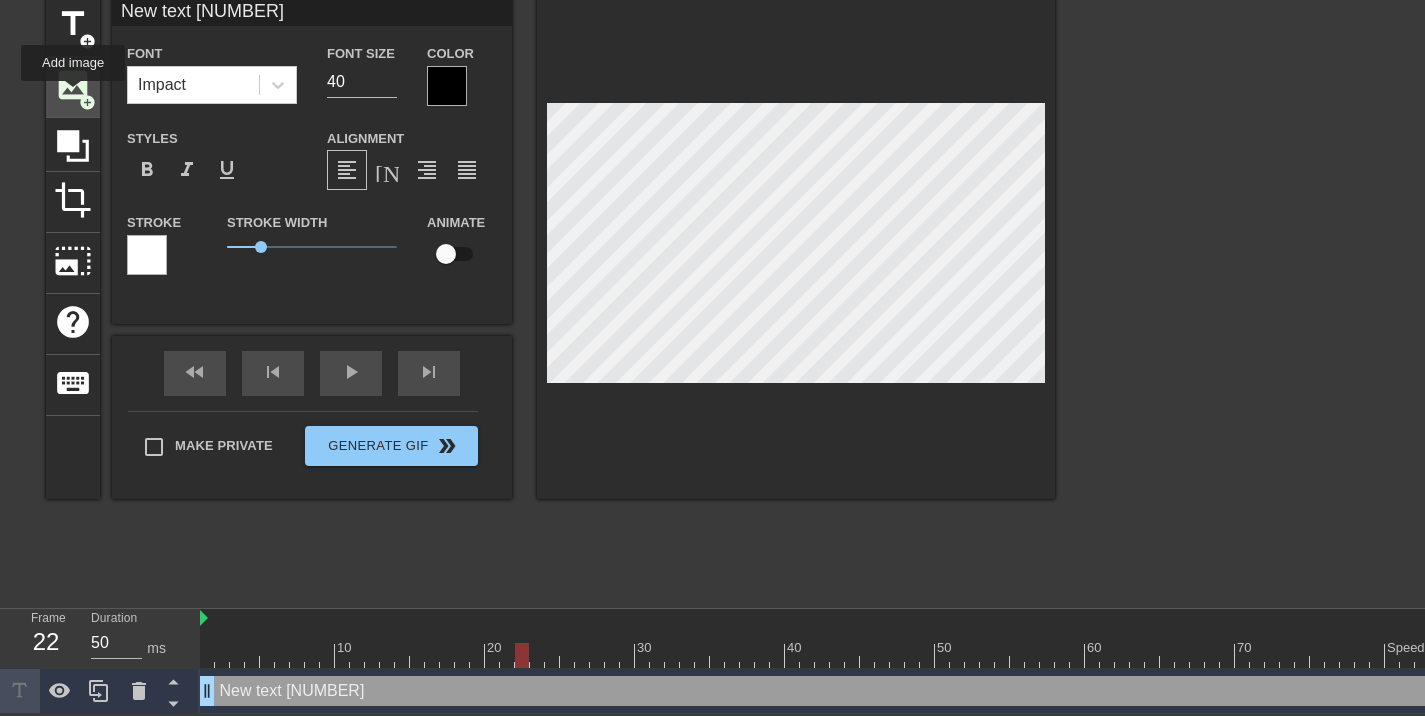 click on "image" at bounding box center [73, 85] 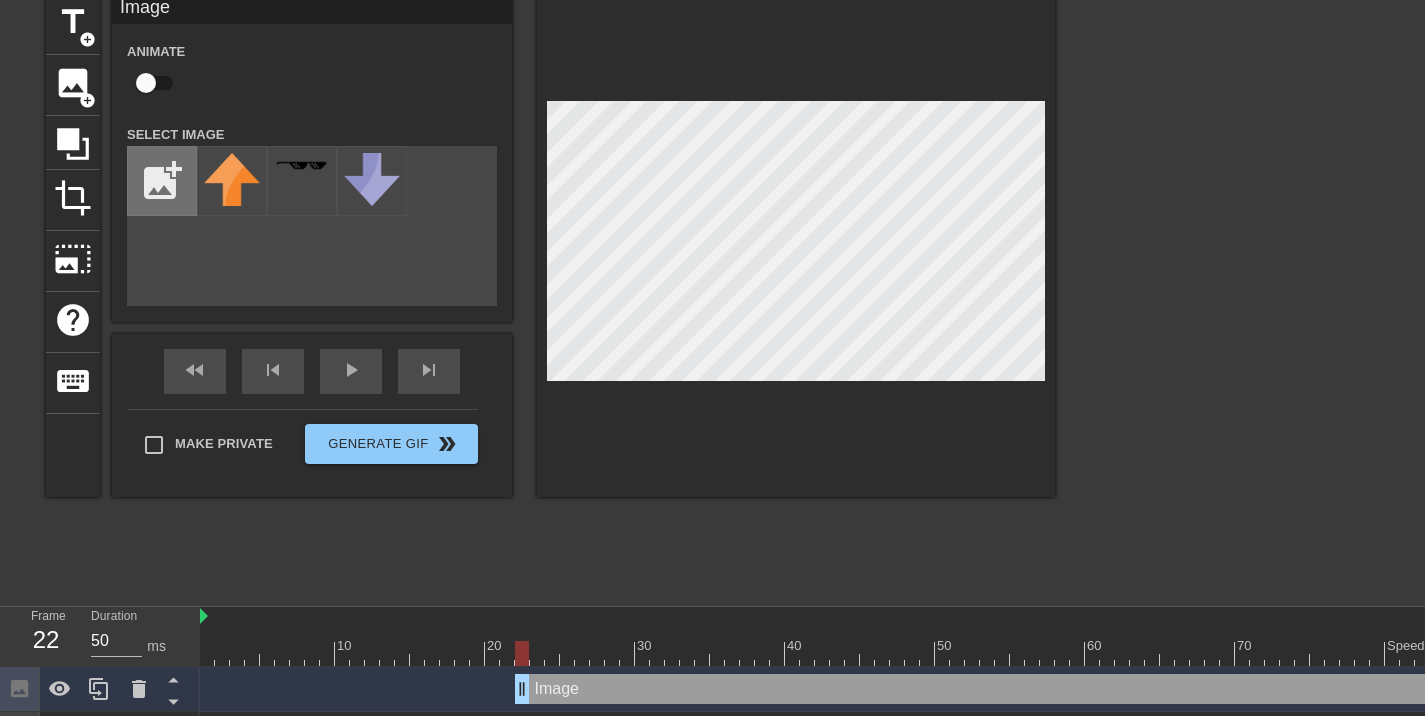click at bounding box center (162, 181) 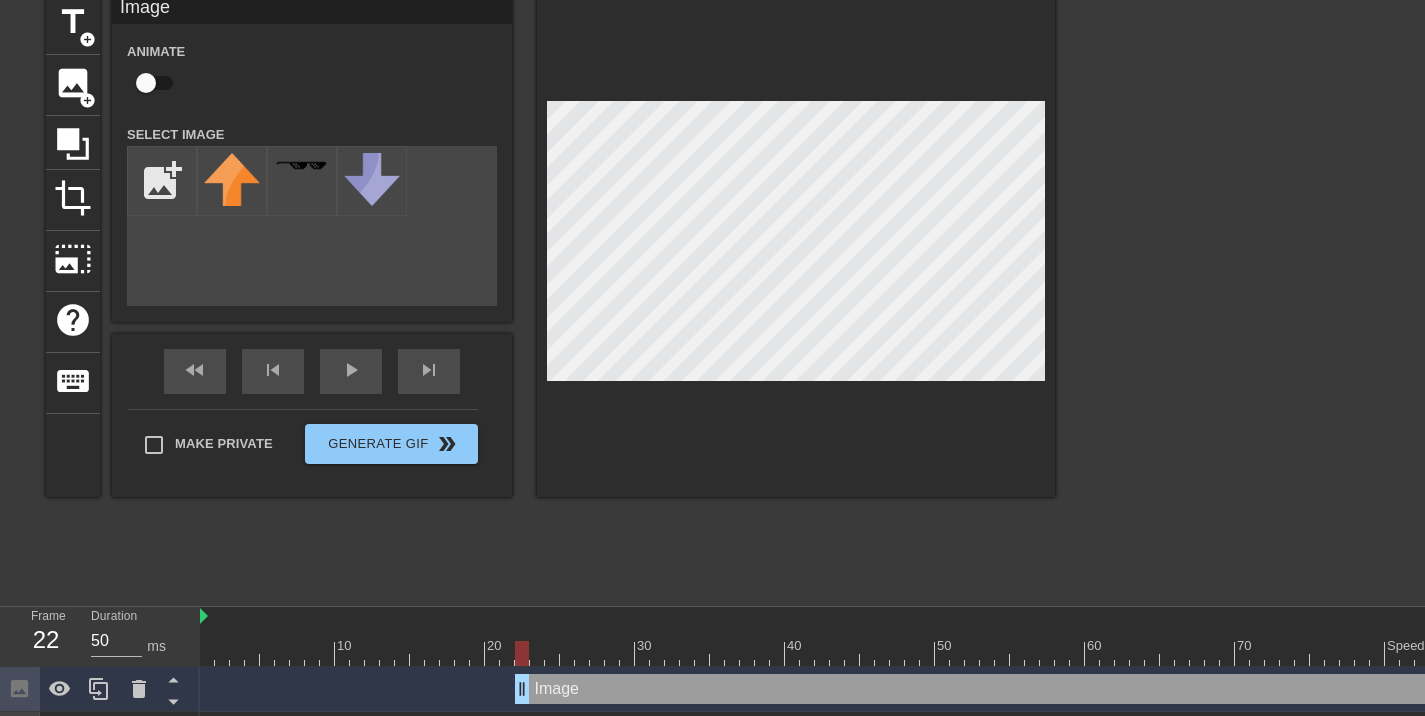 click on "add_photo_alternate" at bounding box center (312, 226) 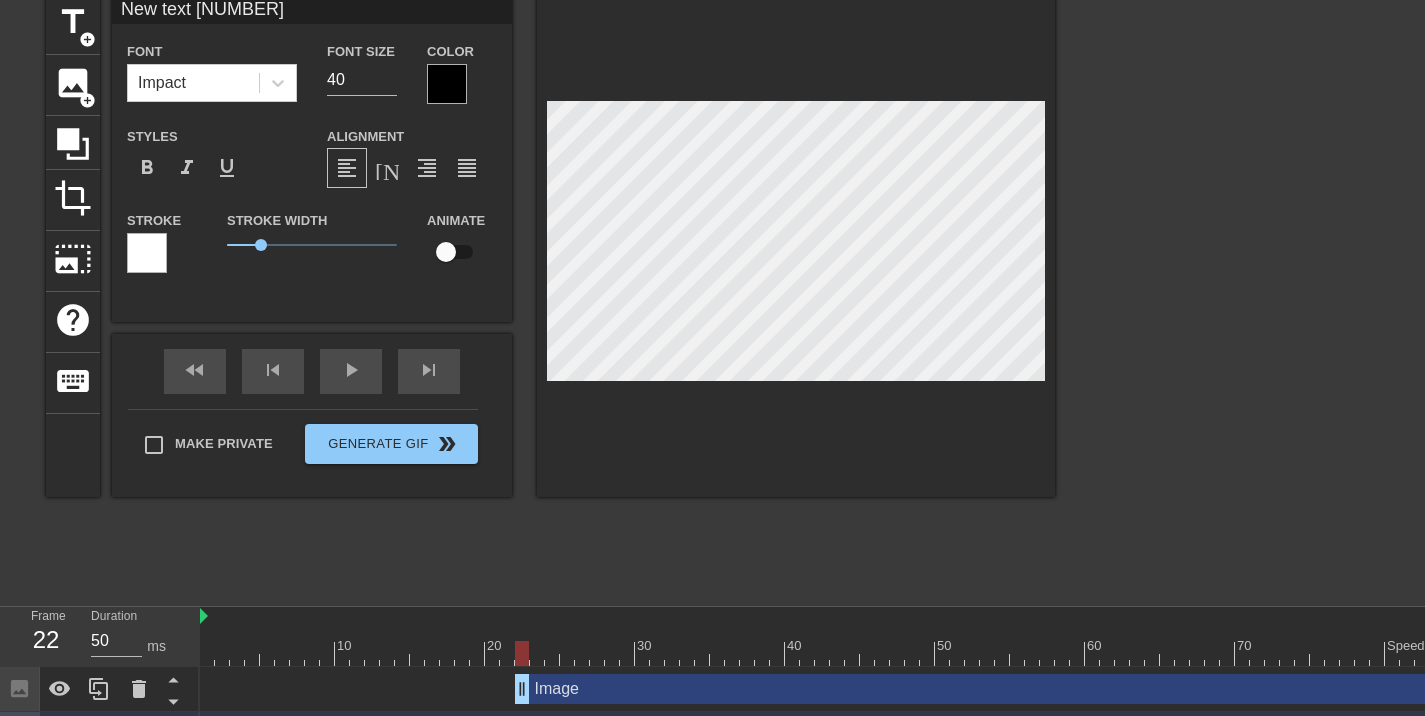 click on "menu_book Browse the tutorials! Gifntext.com The online gif editor Send Feedback/Suggestion title add_circle image add_circle crop photo_size_select_large help keyboard New text [NUMBER] Font Impact Font Size [NUMBER] Color Styles format_bold format_italic format_underline Alignment format_align_left format_align_center format_align_right format_align_justify Stroke Stroke Width [NUMBER] Animate fast_rewind skip_previous play_arrow skip_next Make Private Generate Gif double_arrow Frame [NUMBER] Duration [NUMBER] ms 10 20 30 40 50 60 70 80" at bounding box center [712, 336] 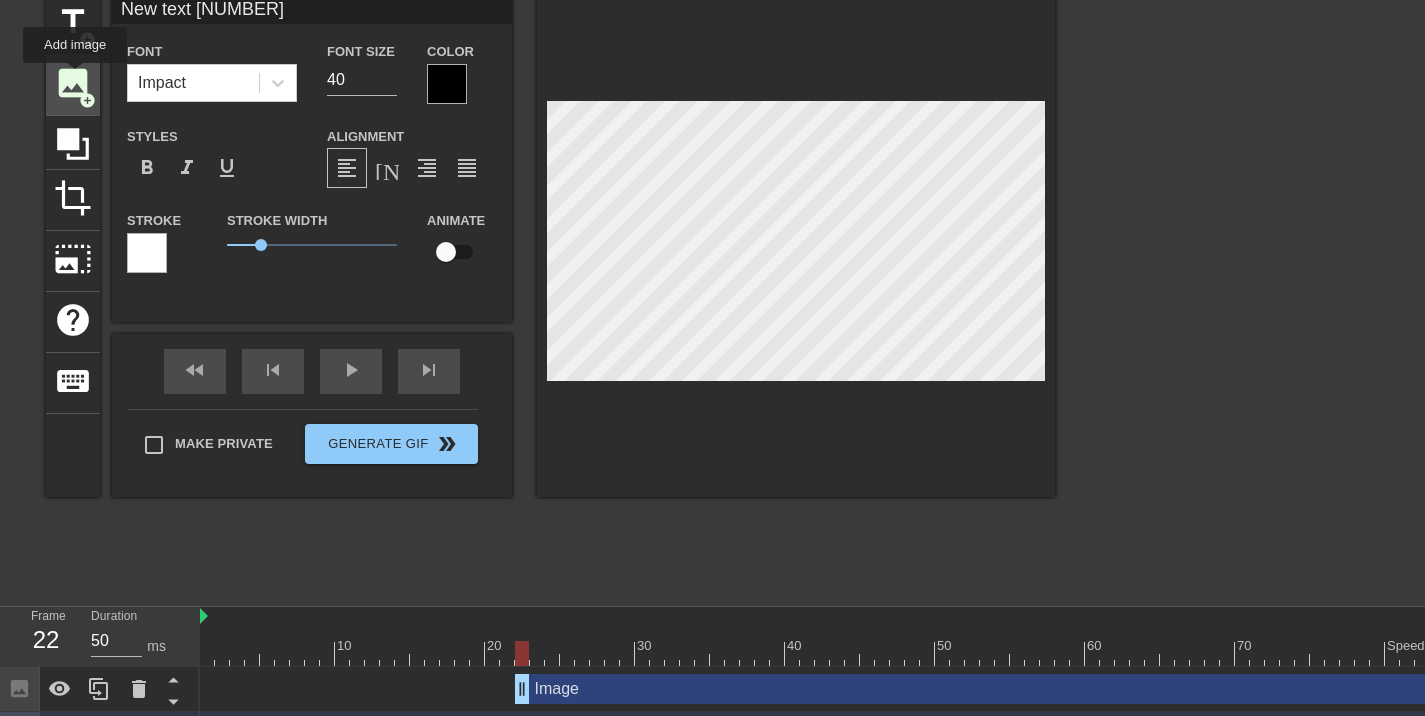 click on "image" at bounding box center (73, 83) 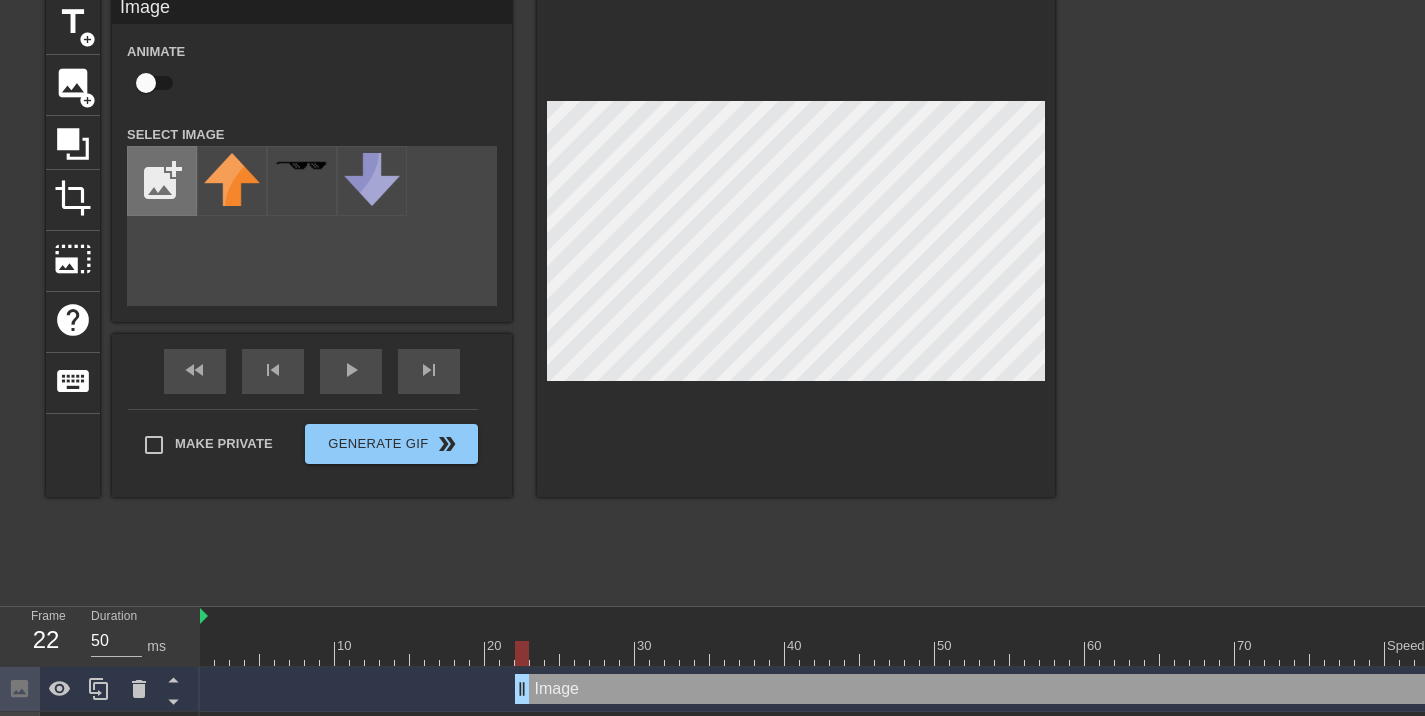 click at bounding box center (162, 181) 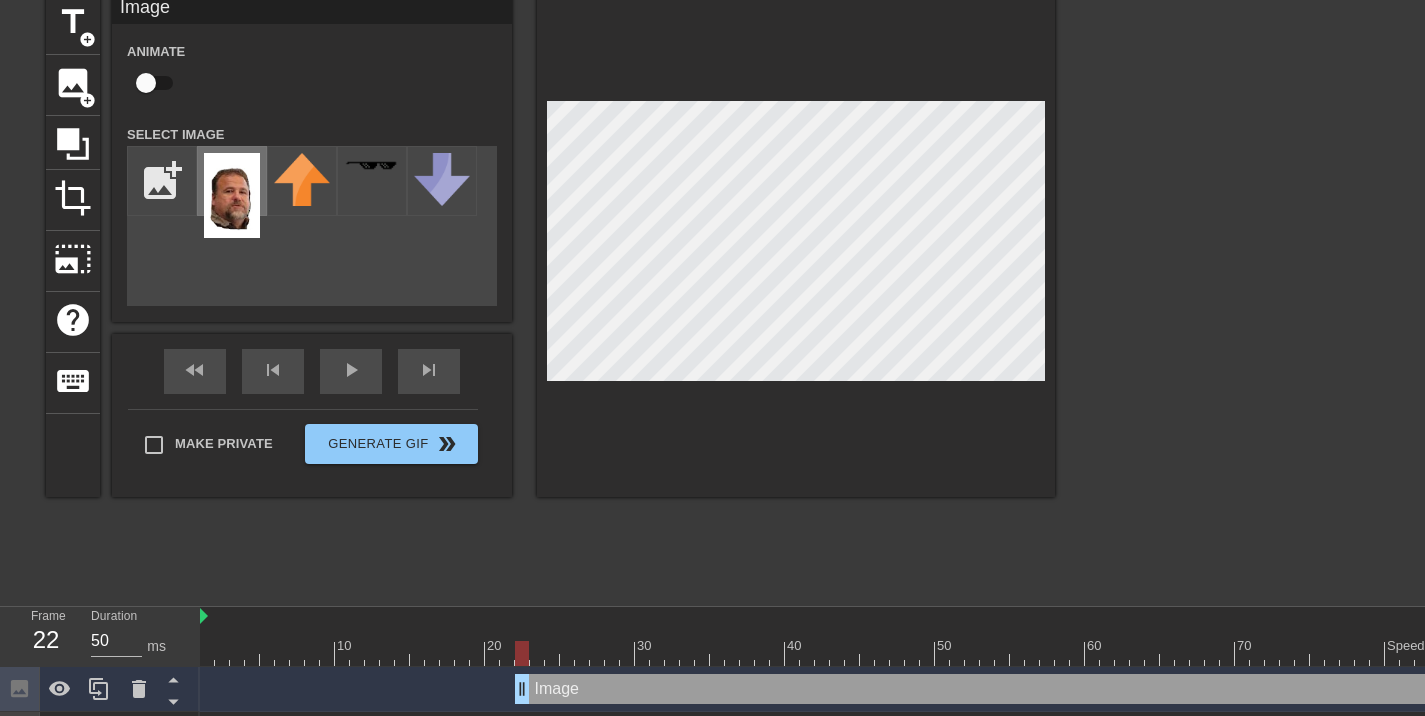 click at bounding box center (232, 195) 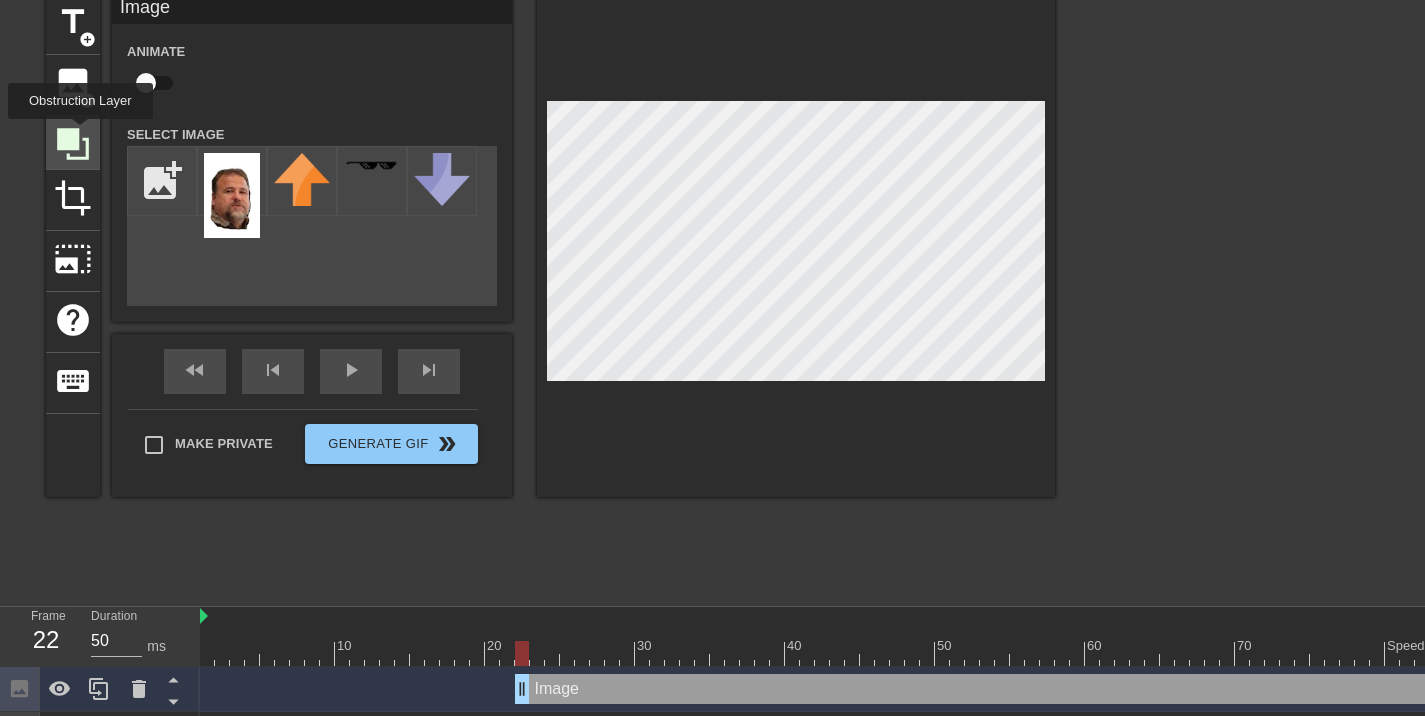 click 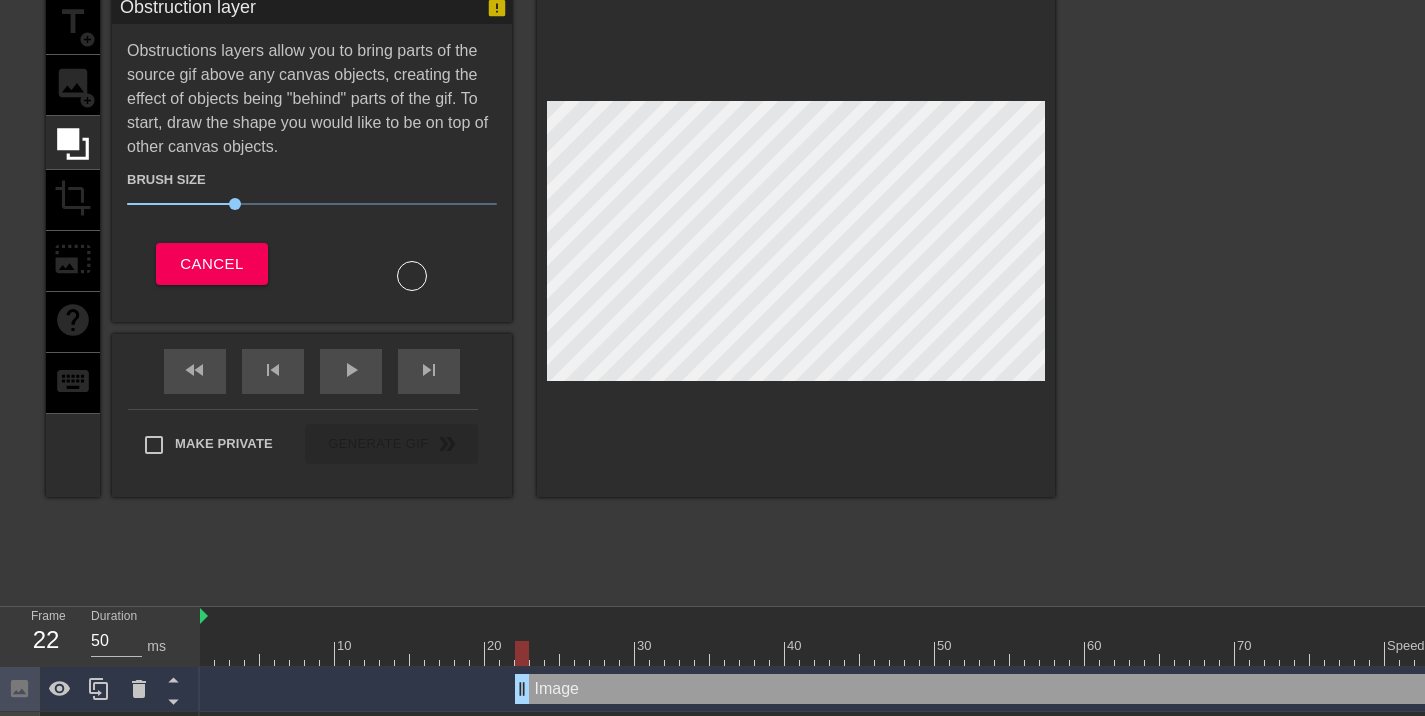 click on "Obstructions layers allow you to bring parts of the source gif above any canvas objects, creating the effect of objects being "behind" parts of the gif. To start, draw the shape you would like to be on top of other canvas objects. Brush Size [NUMBER] Cancel" at bounding box center (312, 165) 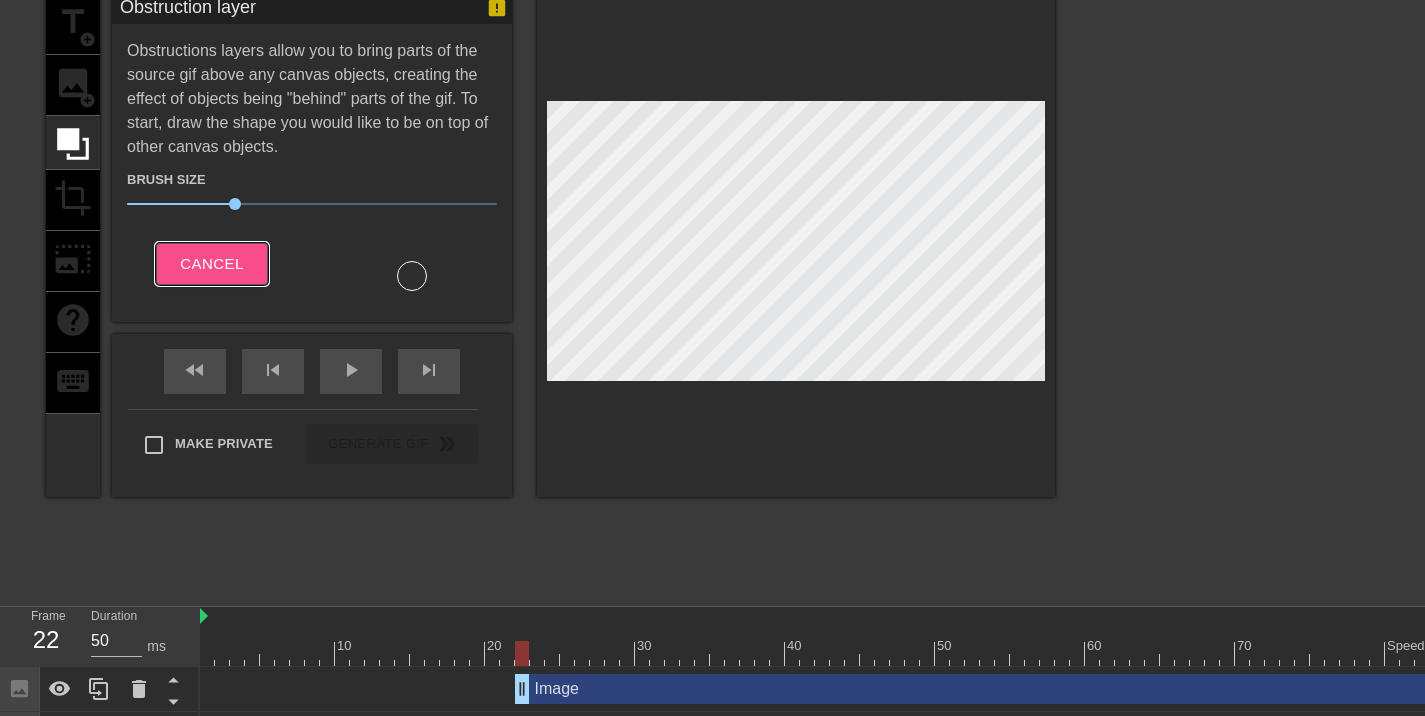 click on "Cancel" at bounding box center [211, 264] 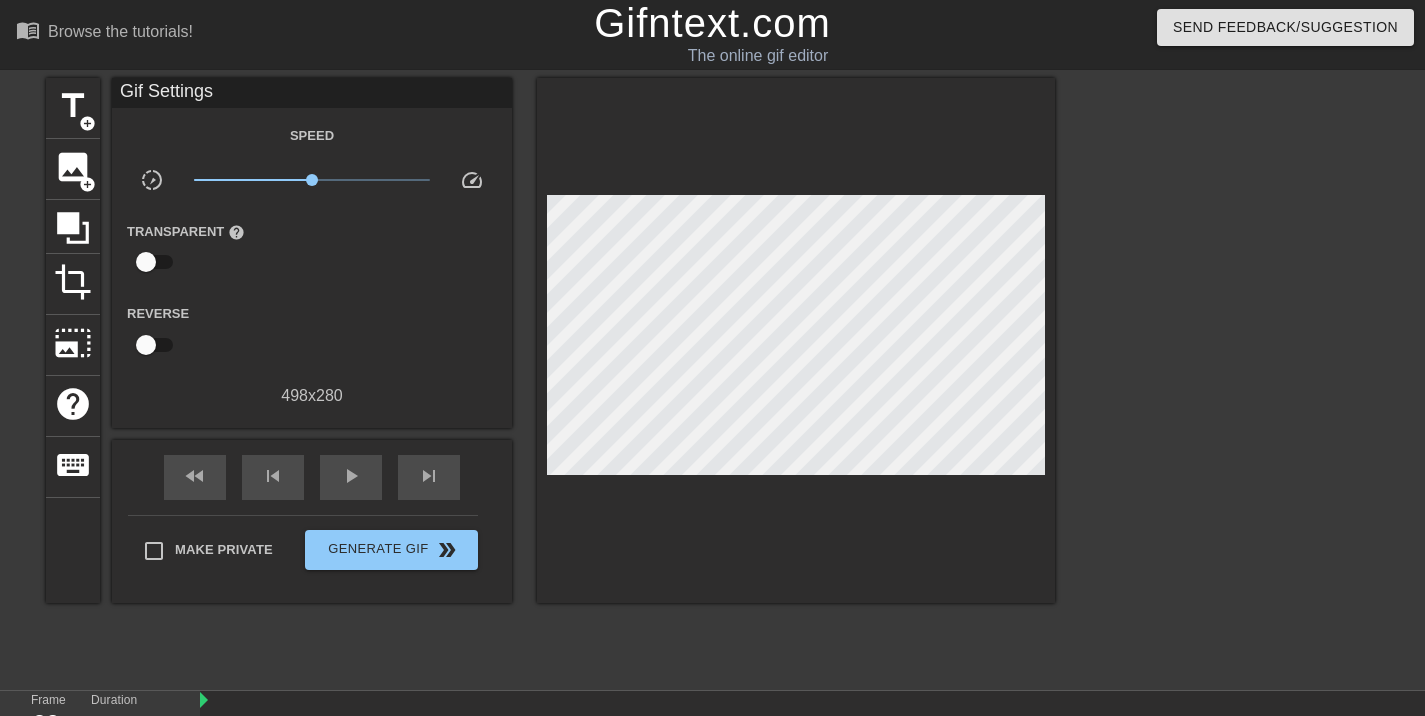 scroll, scrollTop: 0, scrollLeft: 0, axis: both 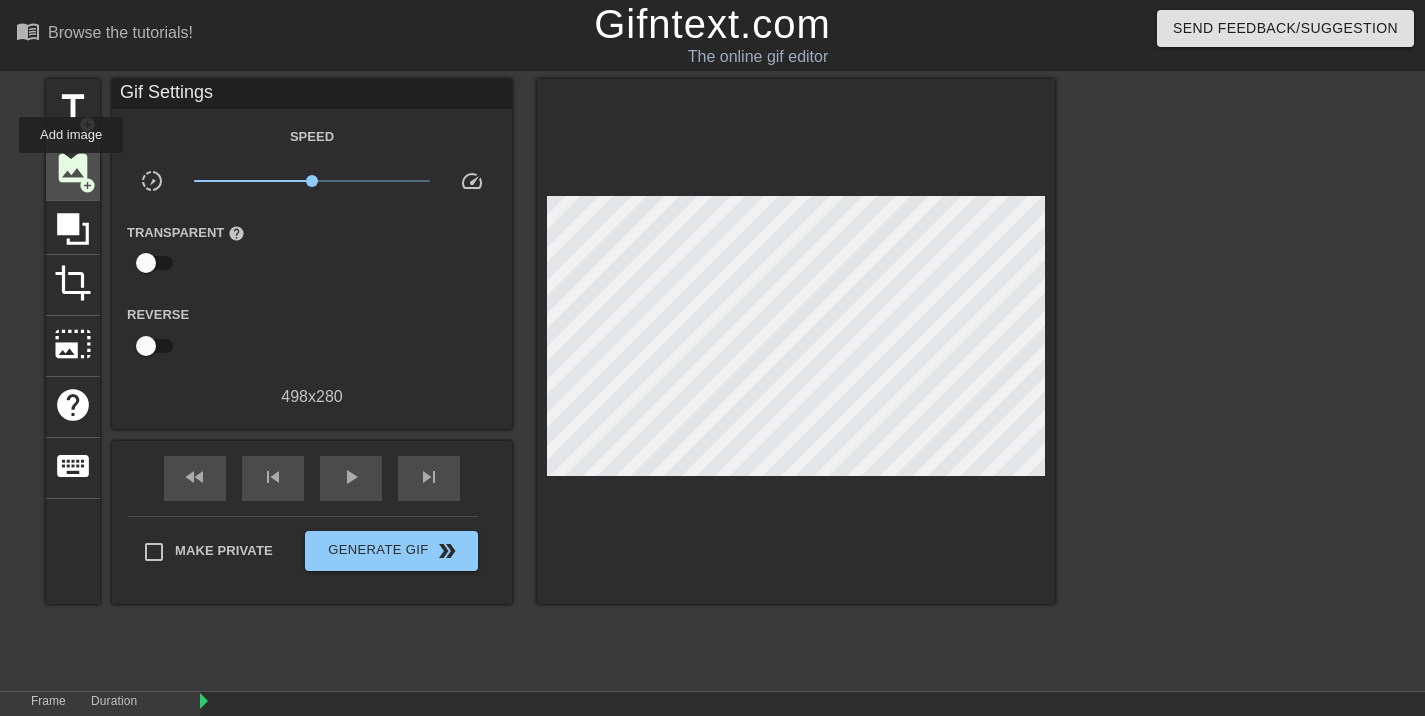 click on "image" at bounding box center [73, 168] 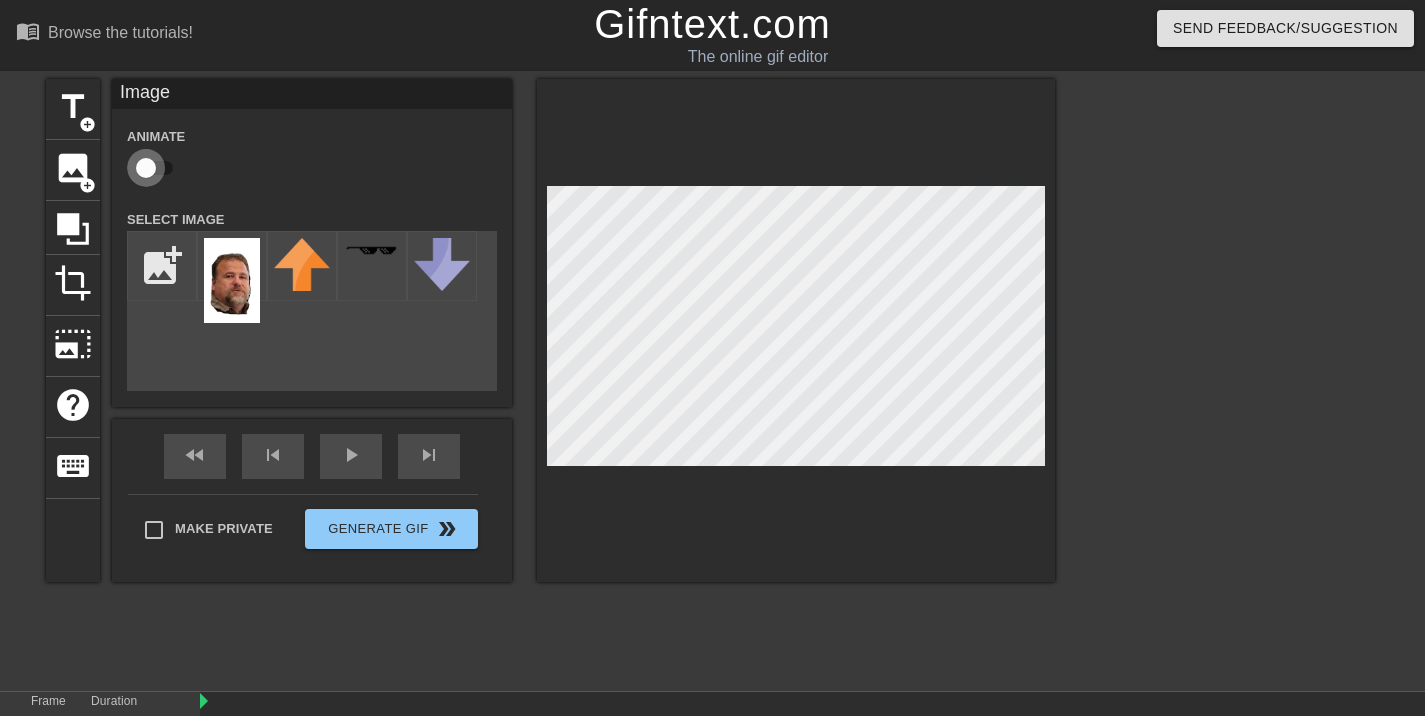 click at bounding box center [146, 168] 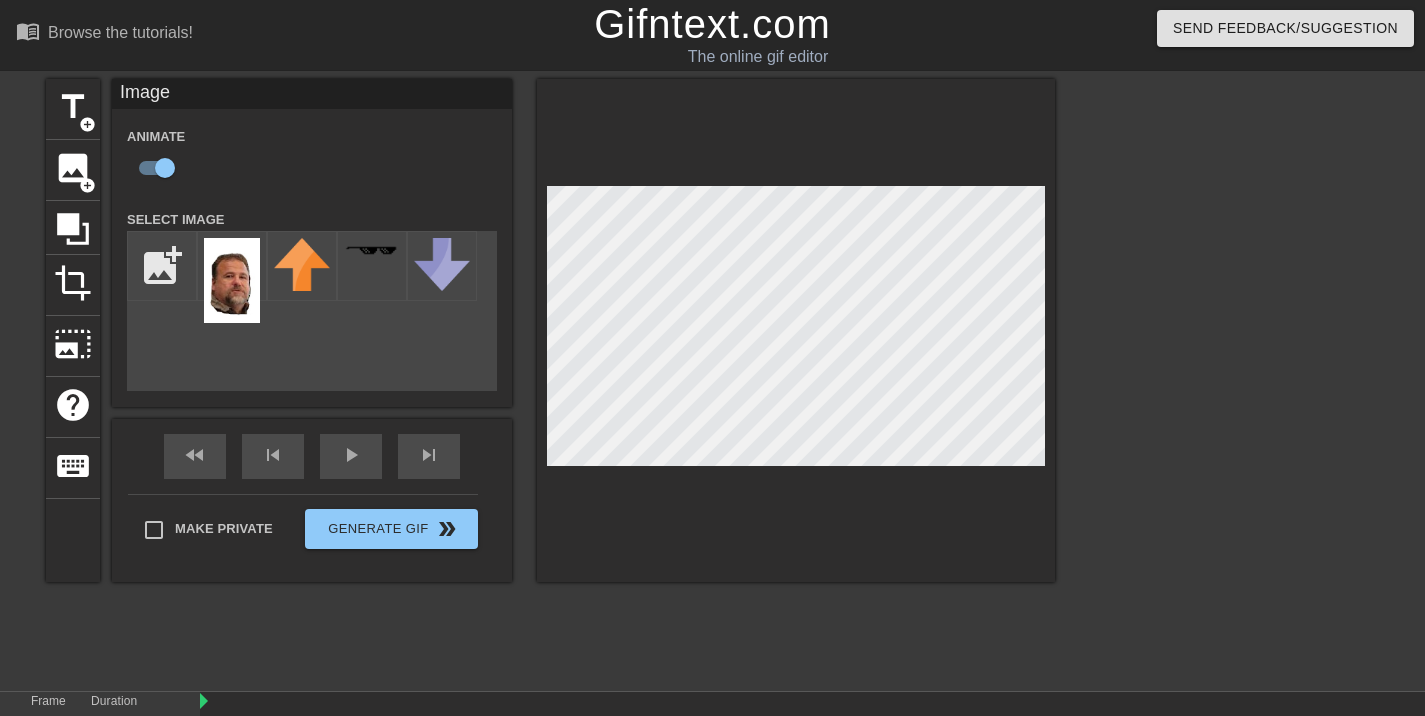 click at bounding box center (796, 330) 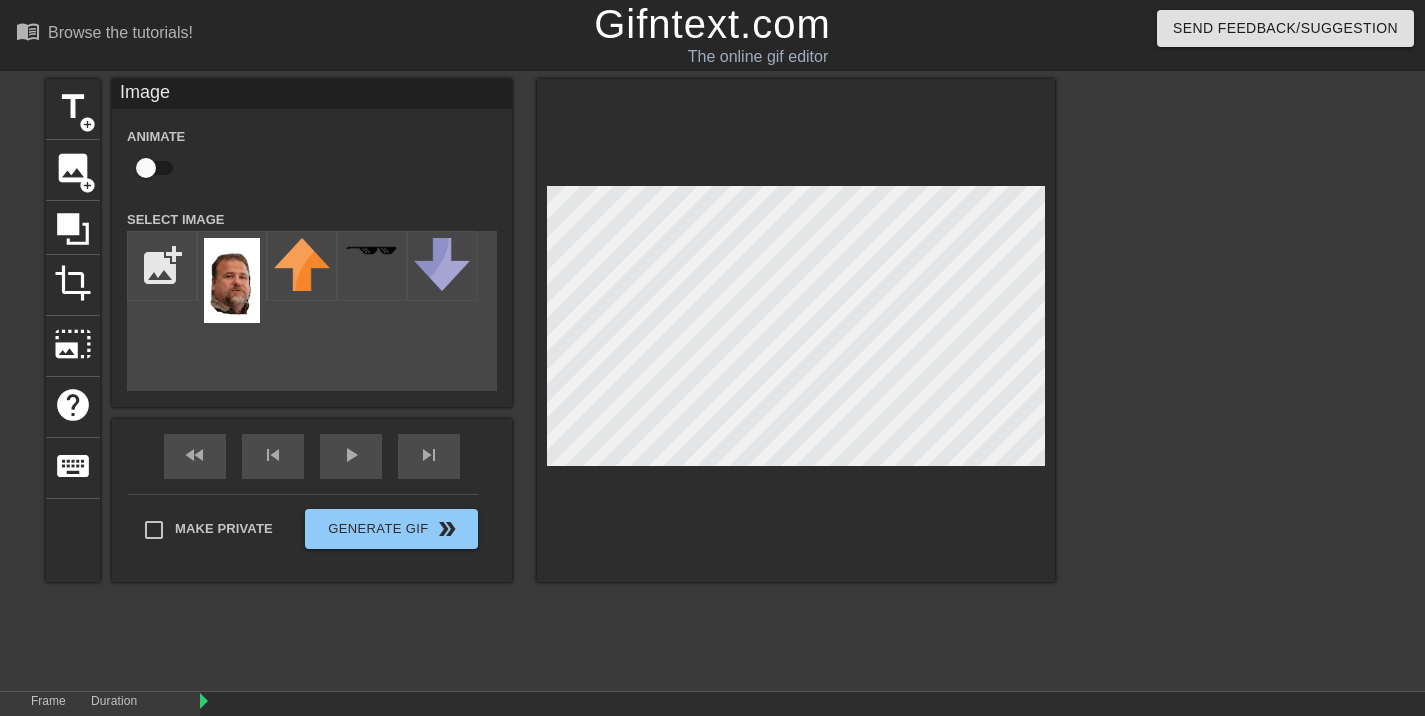click at bounding box center (1229, 379) 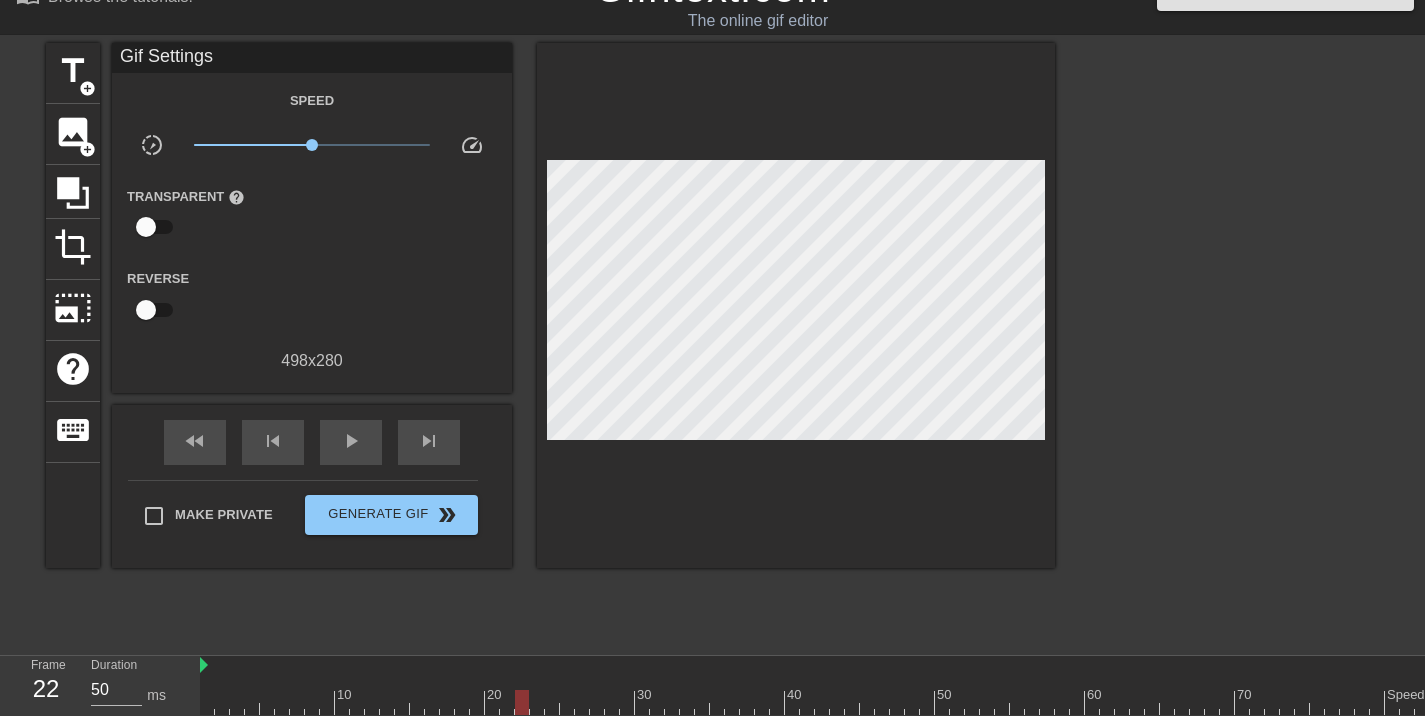 scroll, scrollTop: 0, scrollLeft: 0, axis: both 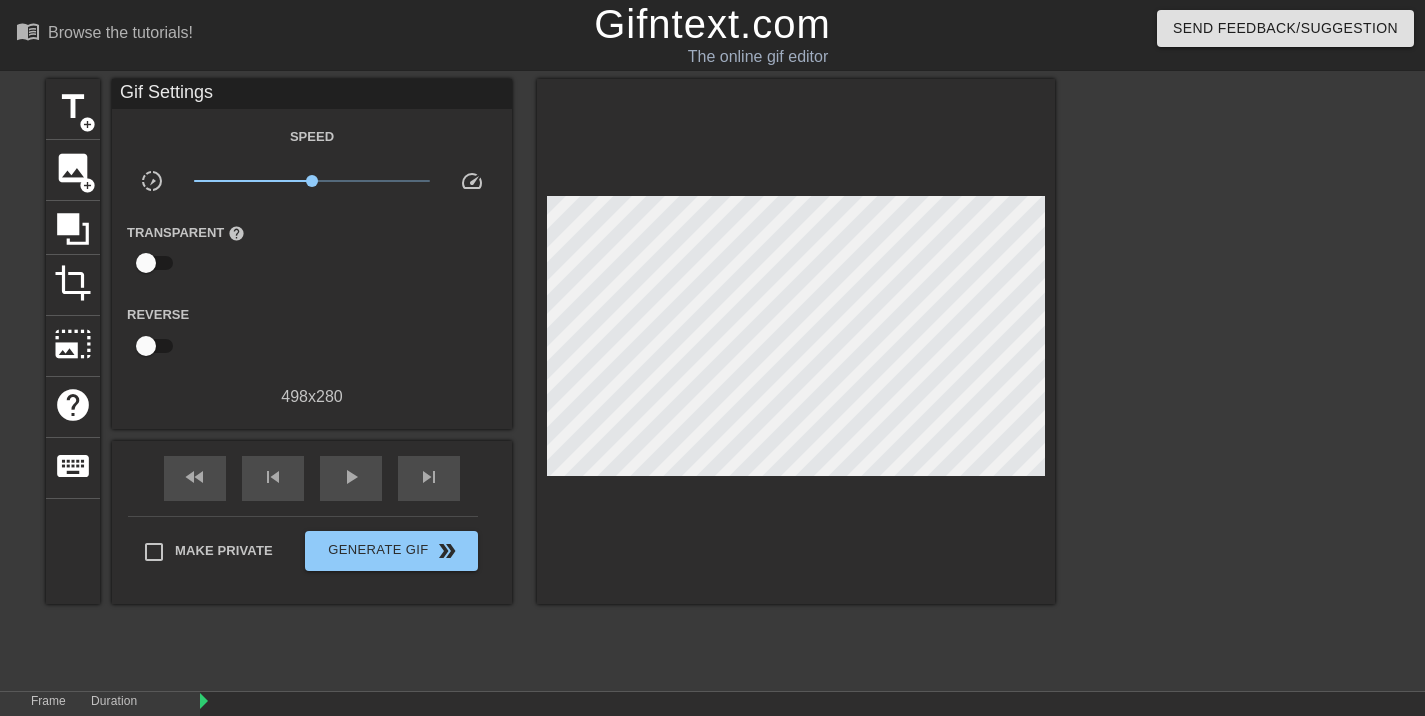click at bounding box center (796, 341) 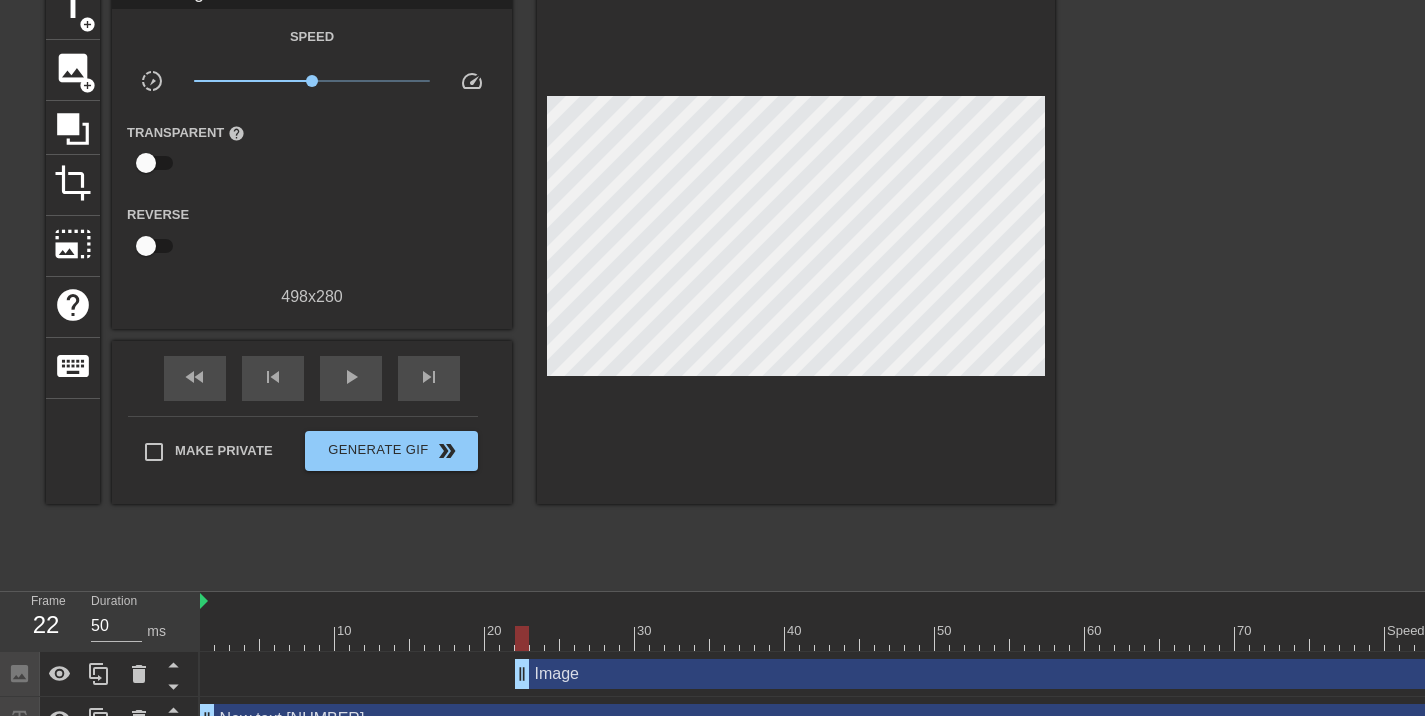 scroll, scrollTop: 0, scrollLeft: 0, axis: both 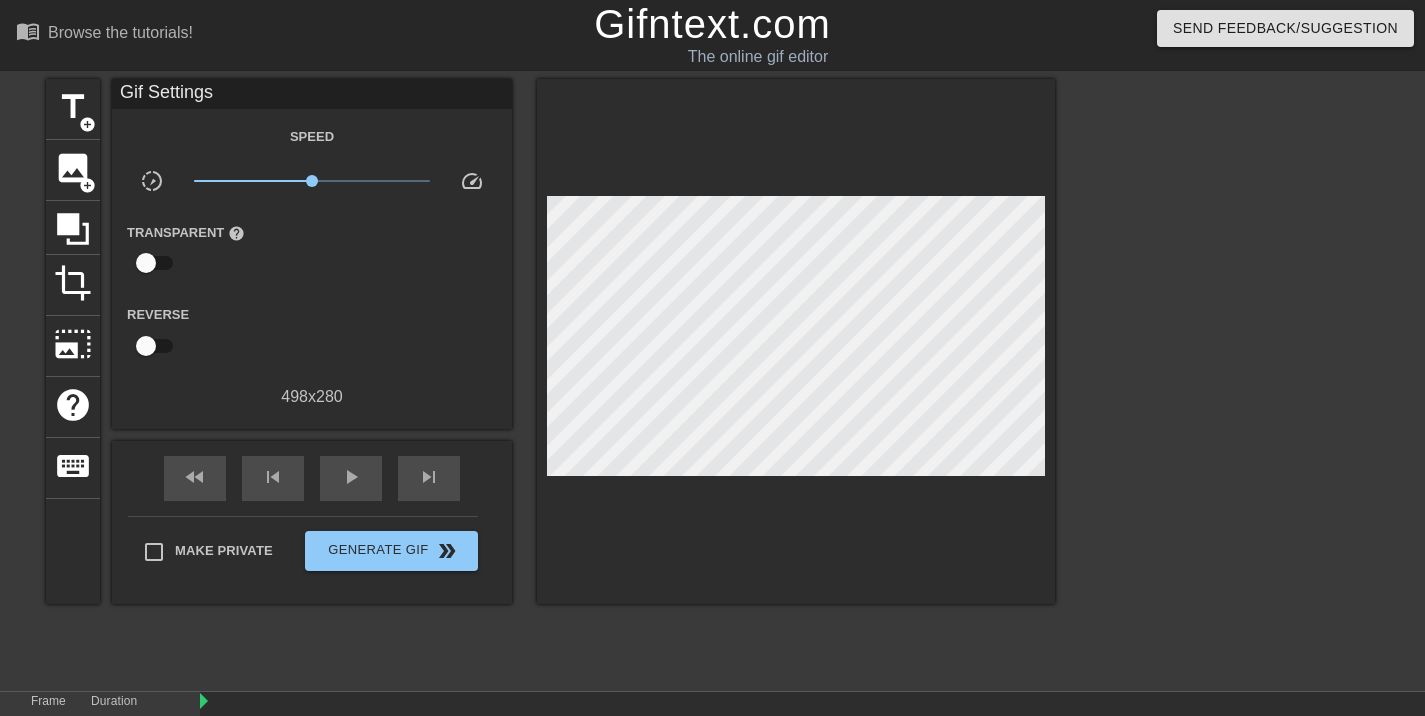 click on "Speed slow_motion_video x1.00 speed Transparent help Reverse 498  x  280" at bounding box center (312, 266) 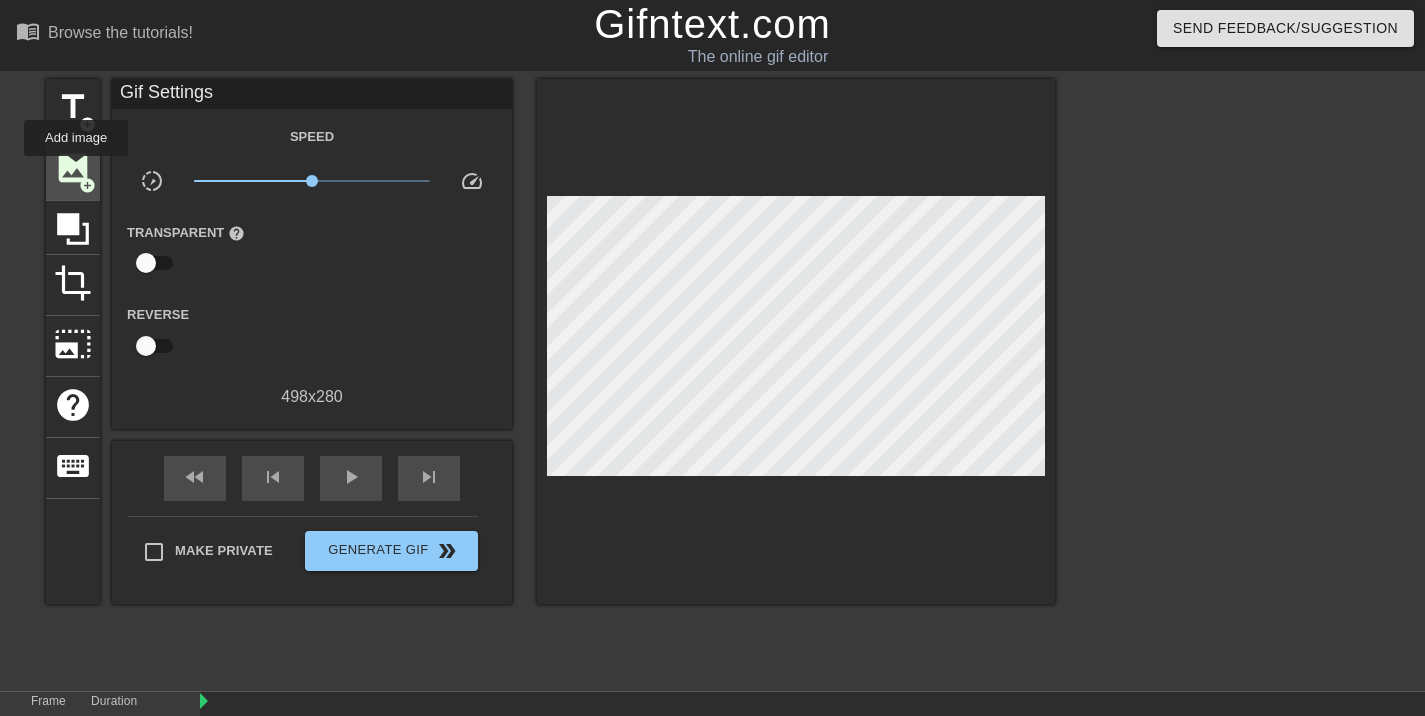 click on "image" at bounding box center (73, 168) 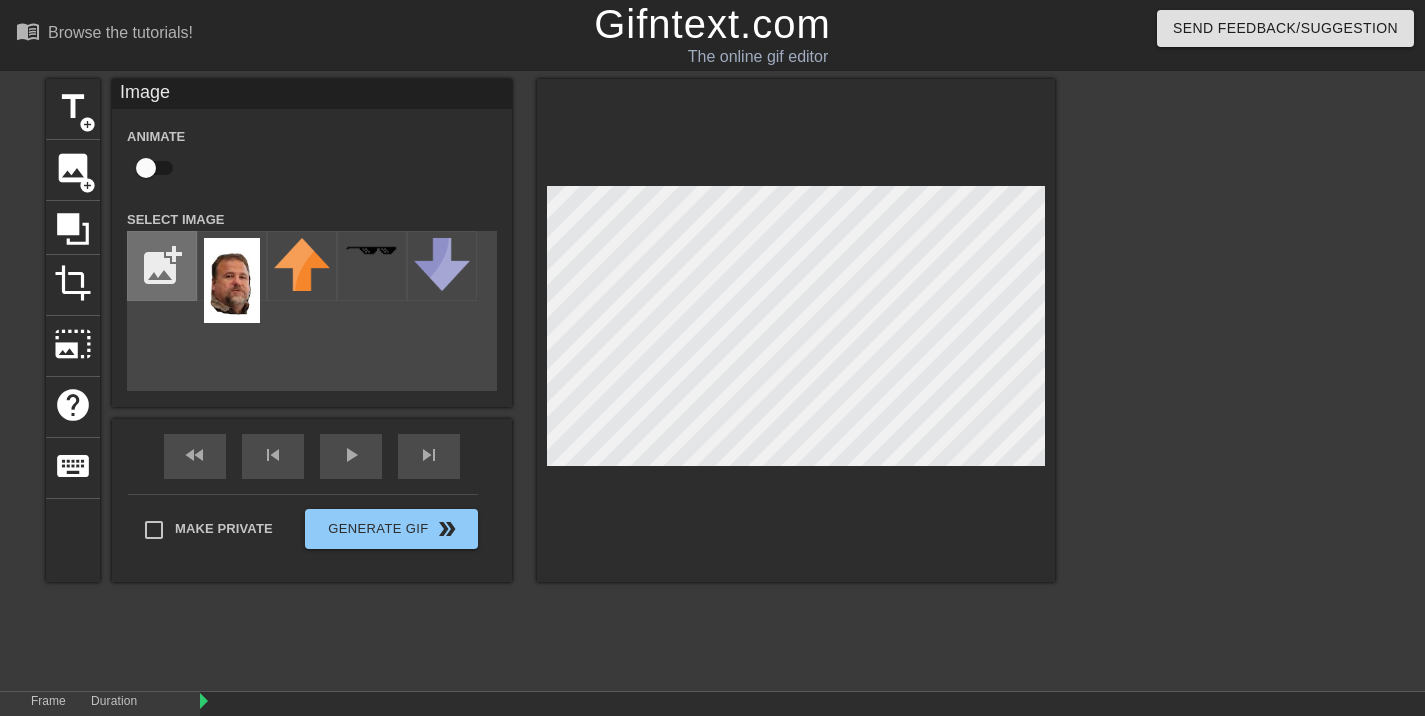 click at bounding box center [162, 266] 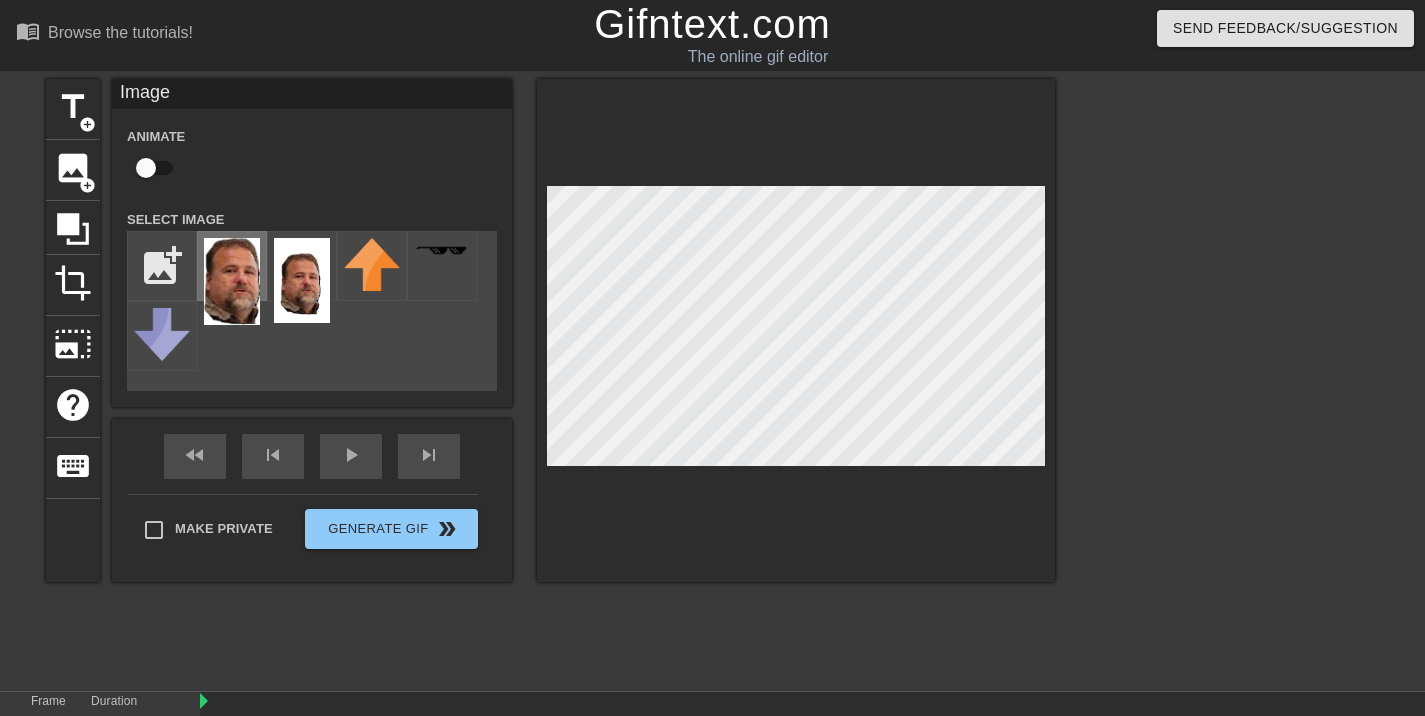 click at bounding box center (232, 281) 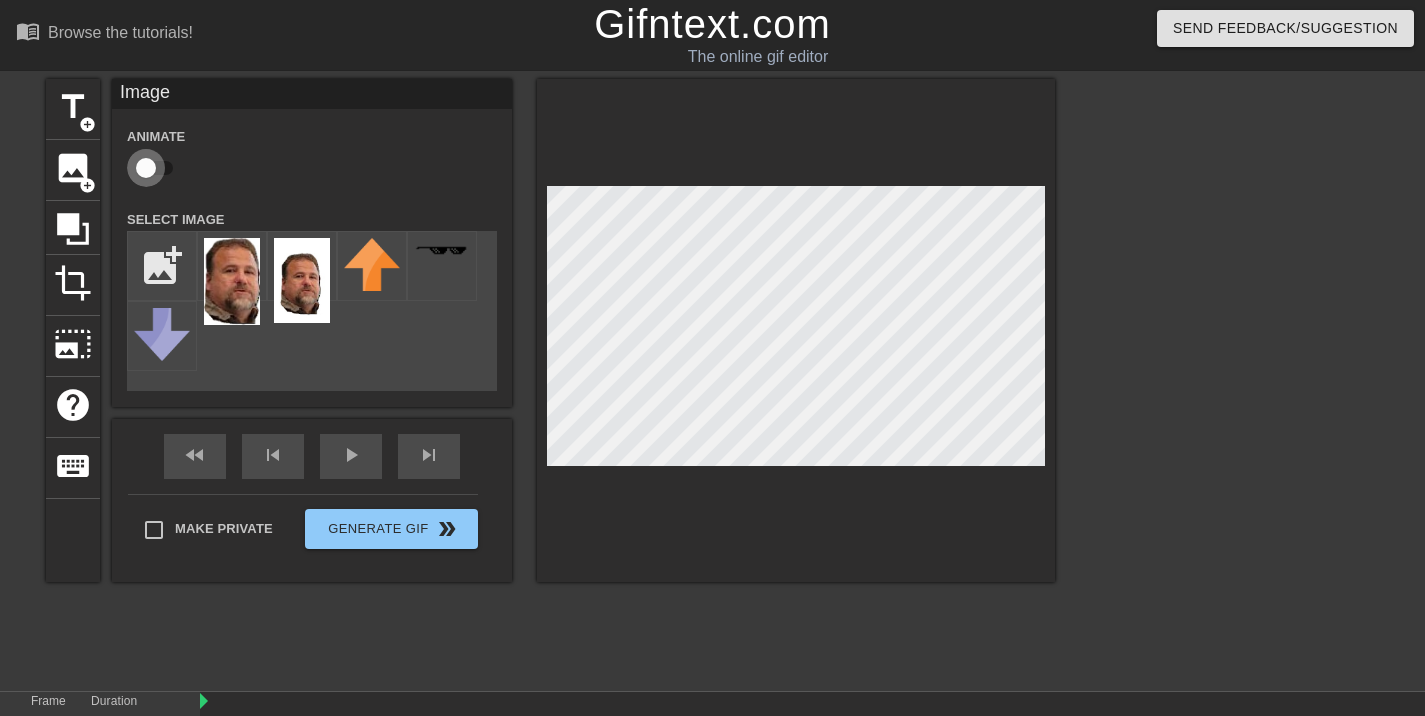 click at bounding box center [146, 168] 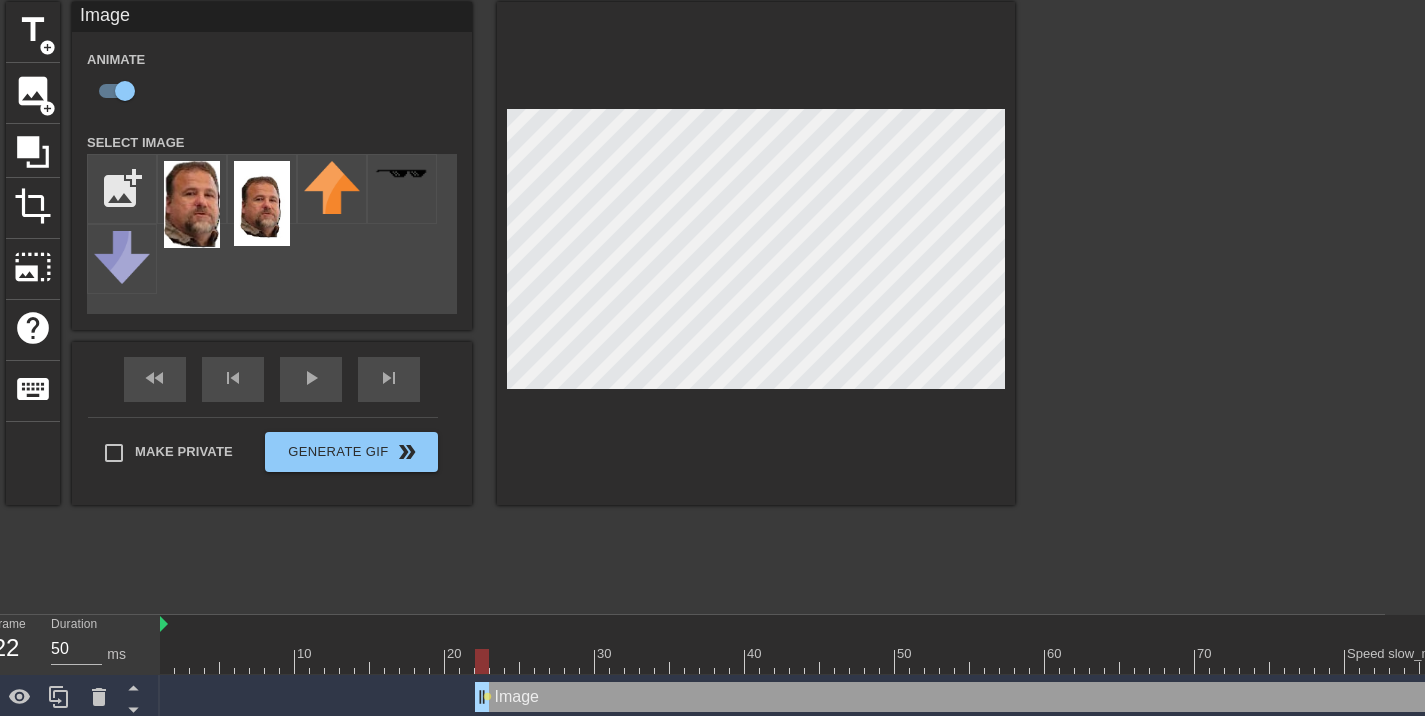 scroll, scrollTop: 75, scrollLeft: 40, axis: both 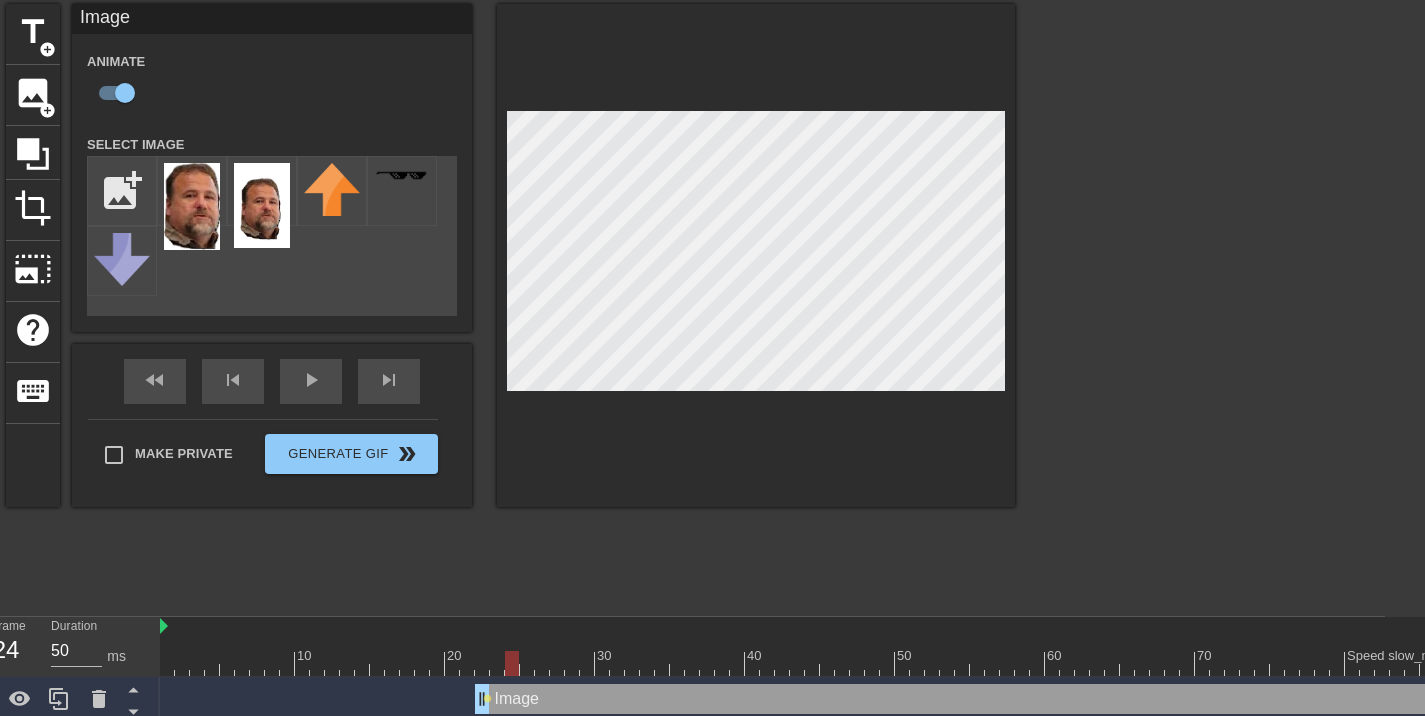 drag, startPoint x: 484, startPoint y: 663, endPoint x: 509, endPoint y: 664, distance: 25.019993 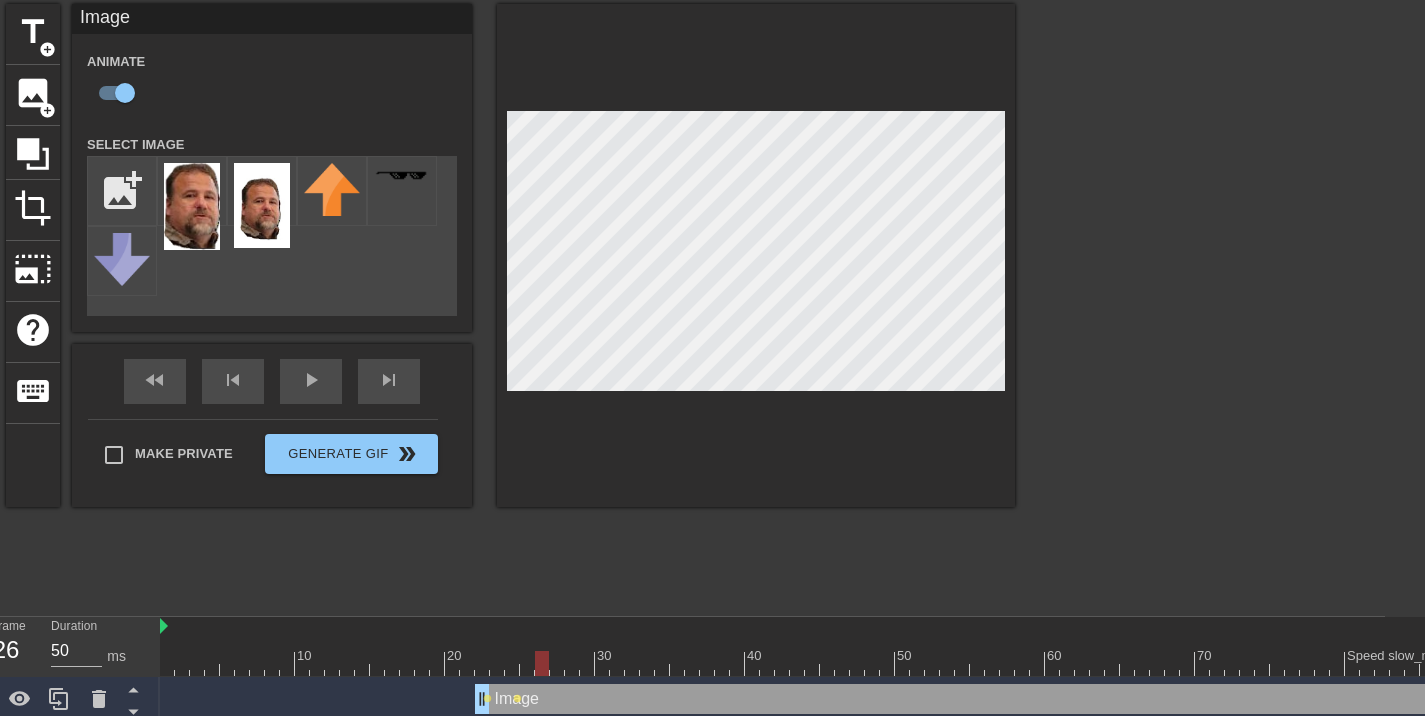 drag, startPoint x: 515, startPoint y: 659, endPoint x: 537, endPoint y: 654, distance: 22.561028 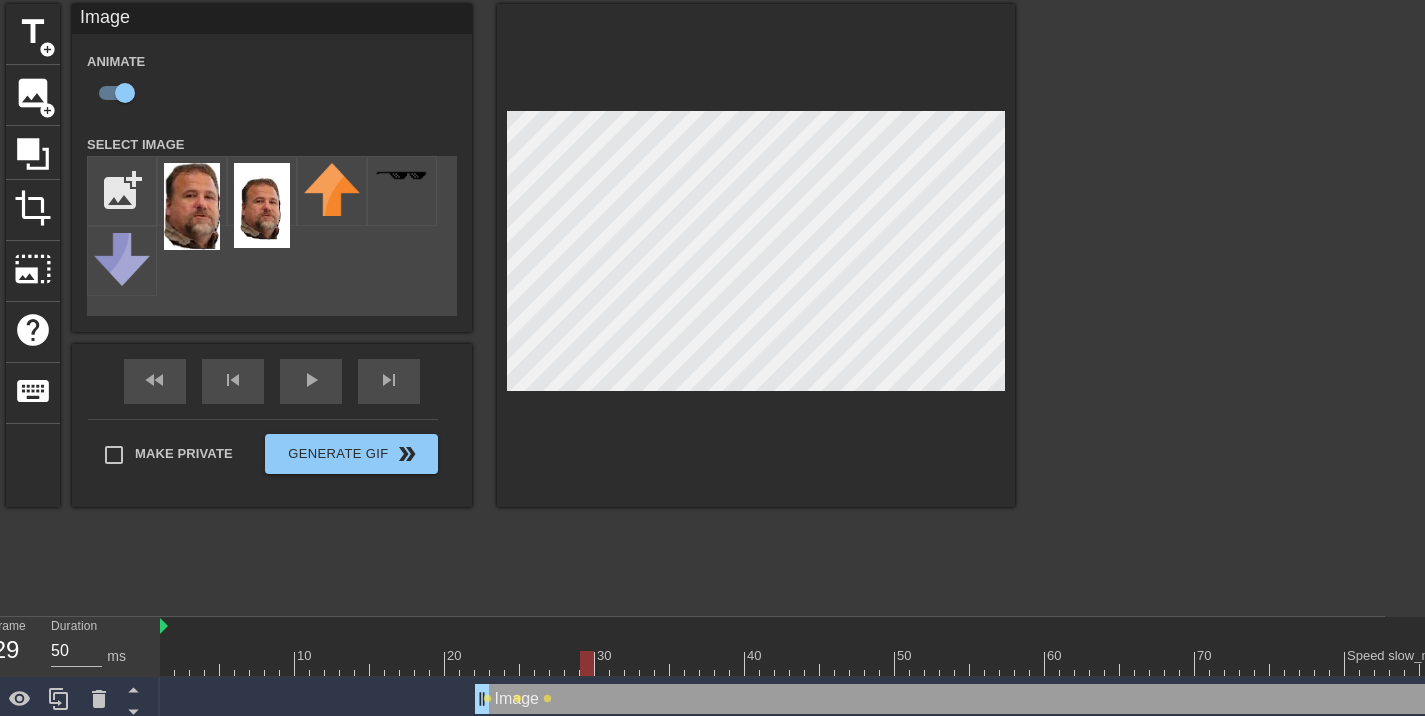 drag, startPoint x: 546, startPoint y: 665, endPoint x: 581, endPoint y: 664, distance: 35.014282 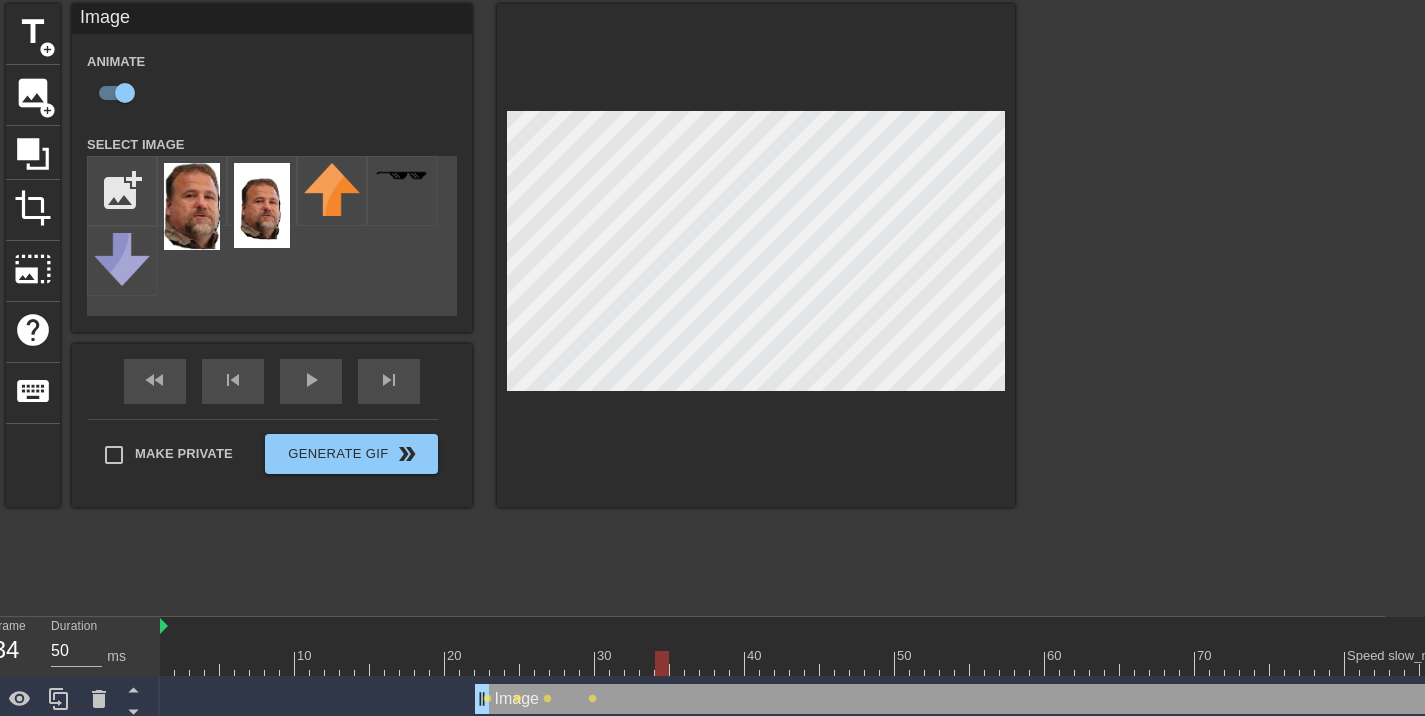 drag, startPoint x: 588, startPoint y: 657, endPoint x: 662, endPoint y: 637, distance: 76.655075 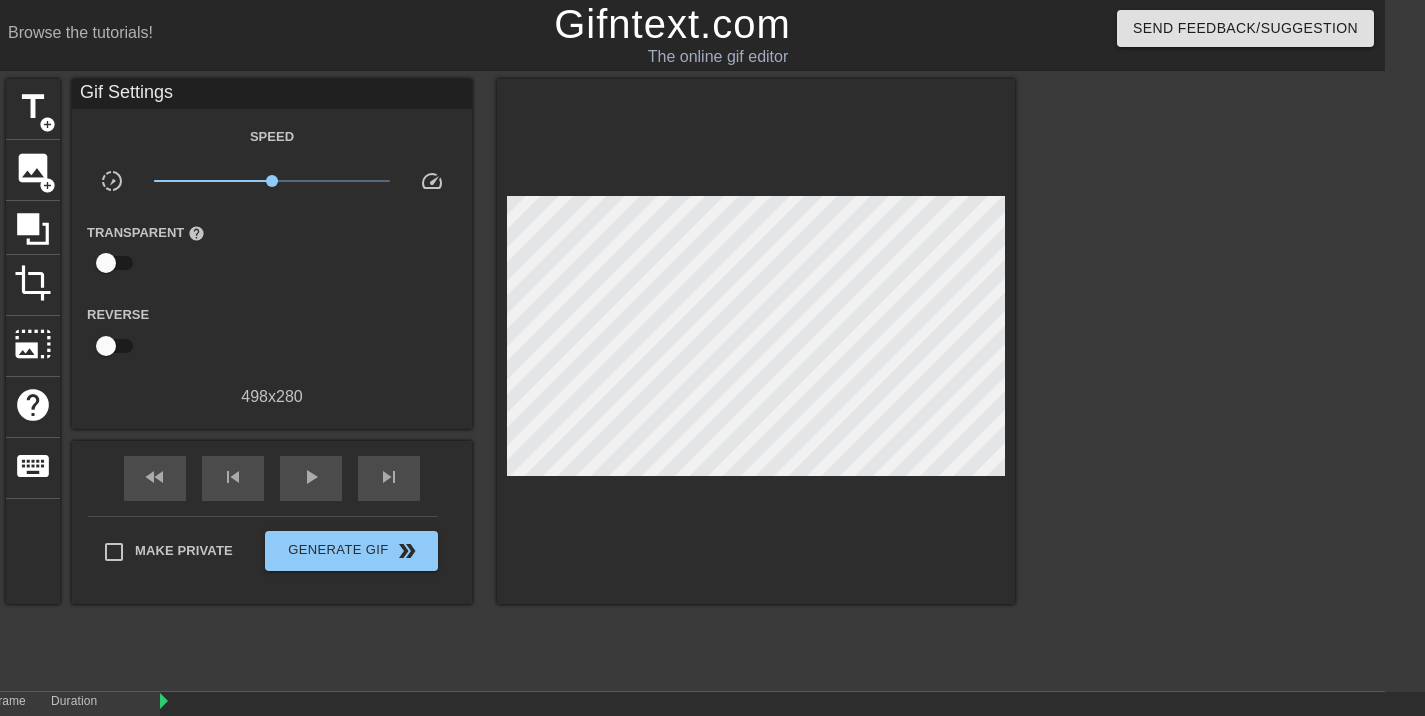 scroll, scrollTop: 0, scrollLeft: 40, axis: horizontal 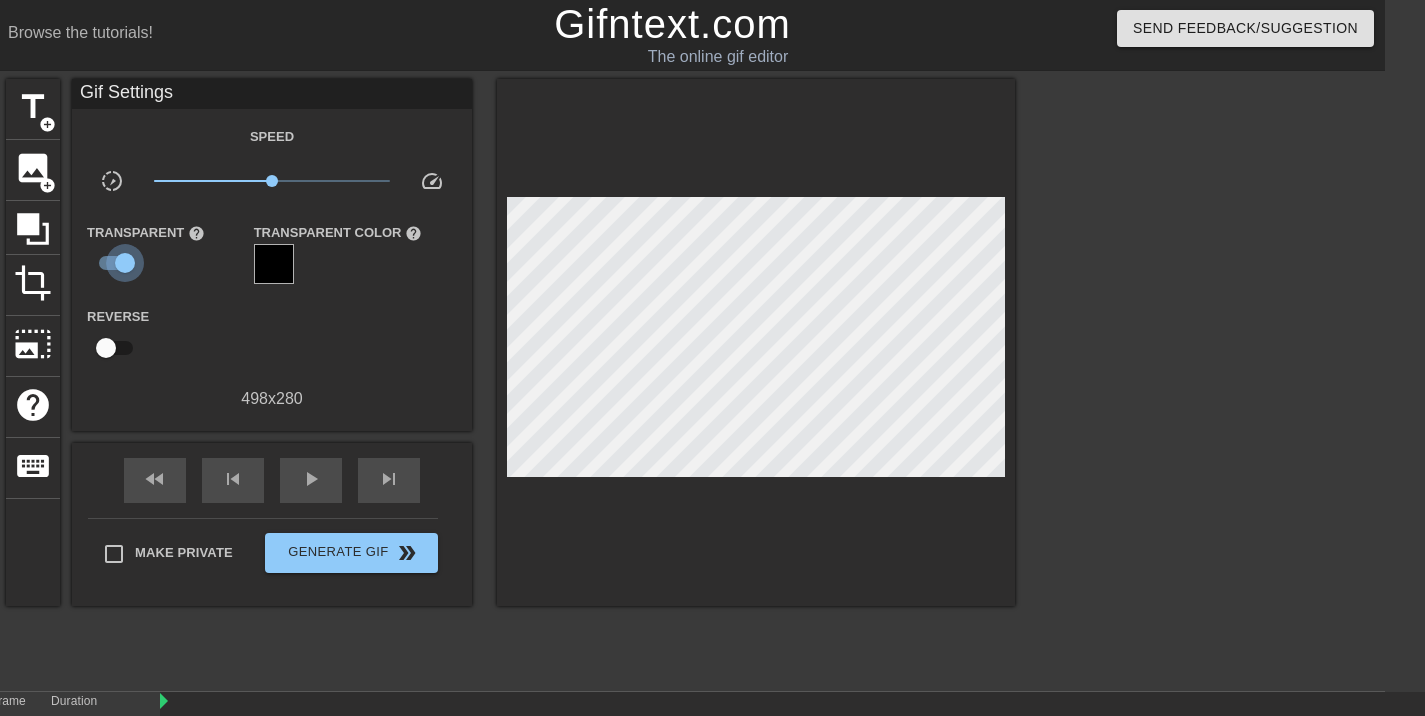 click at bounding box center (125, 263) 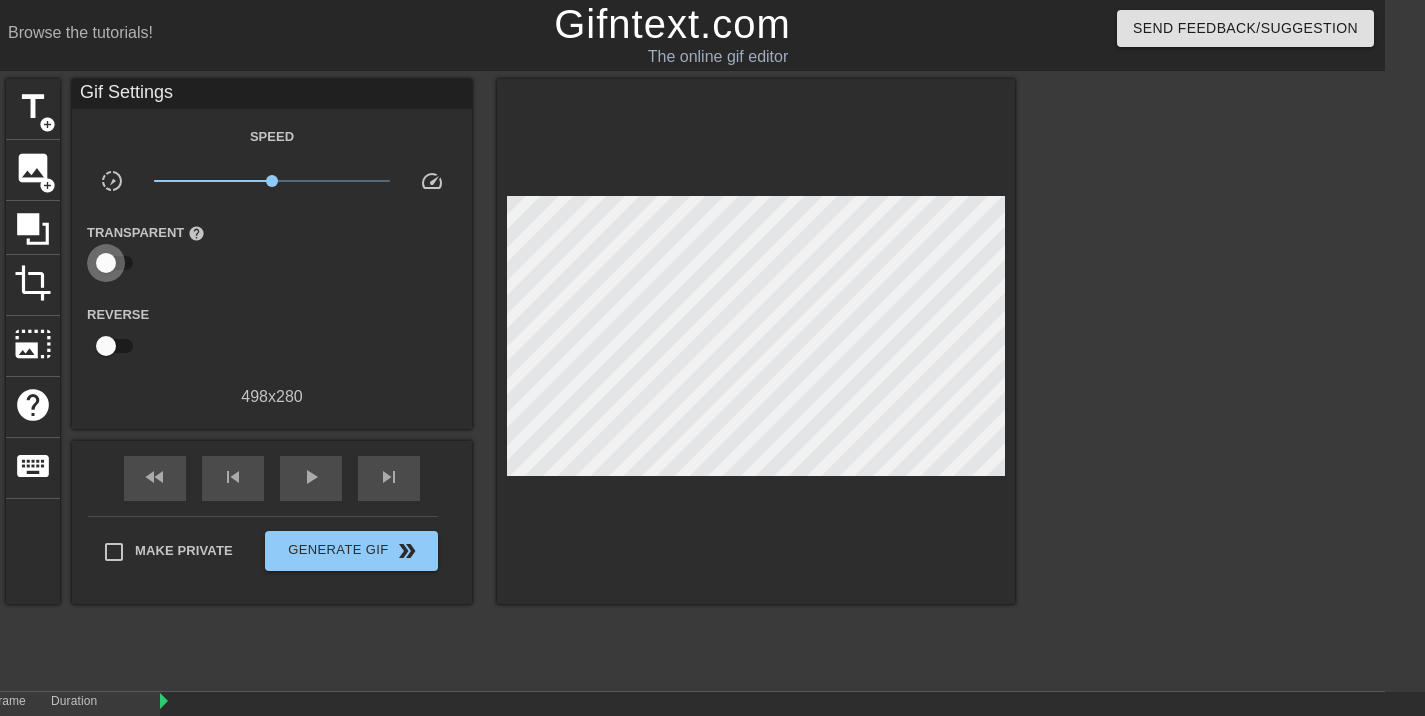click at bounding box center [106, 263] 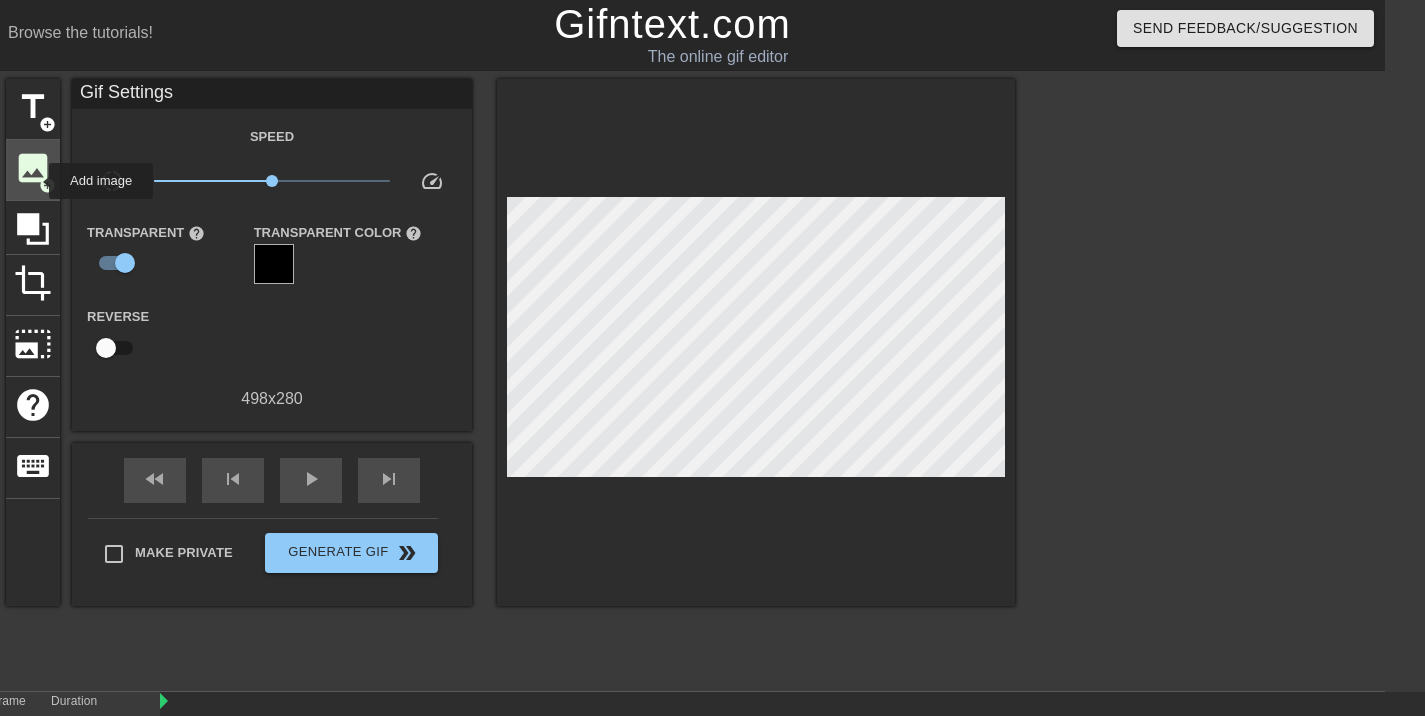 click on "image" at bounding box center [33, 168] 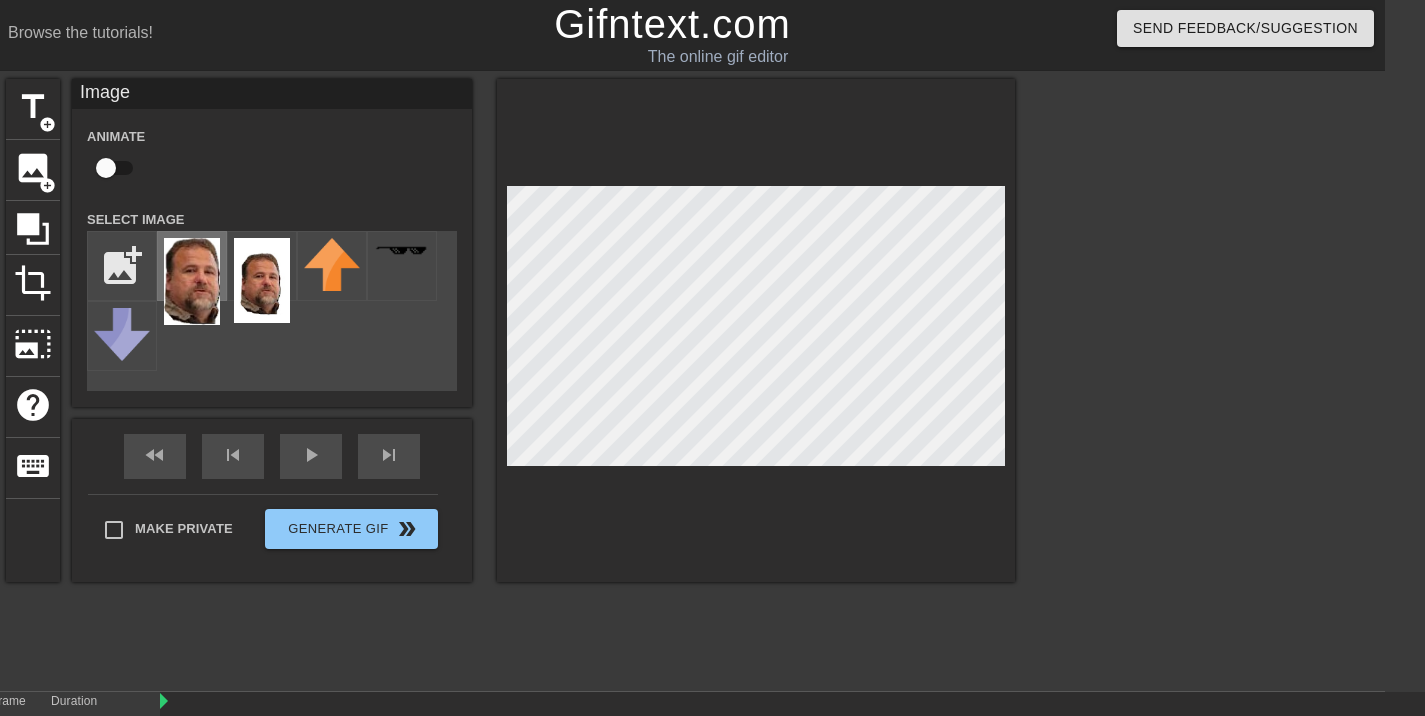 click at bounding box center [192, 281] 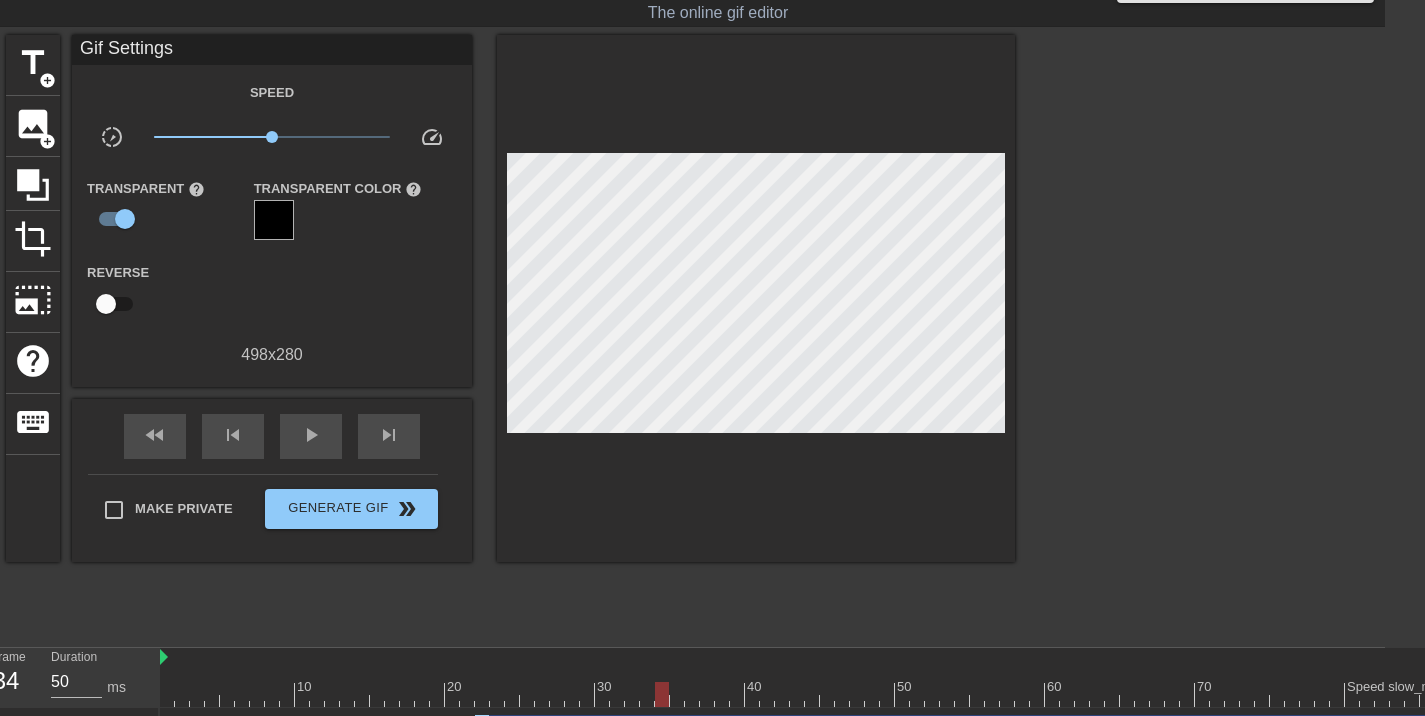 scroll, scrollTop: 130, scrollLeft: 40, axis: both 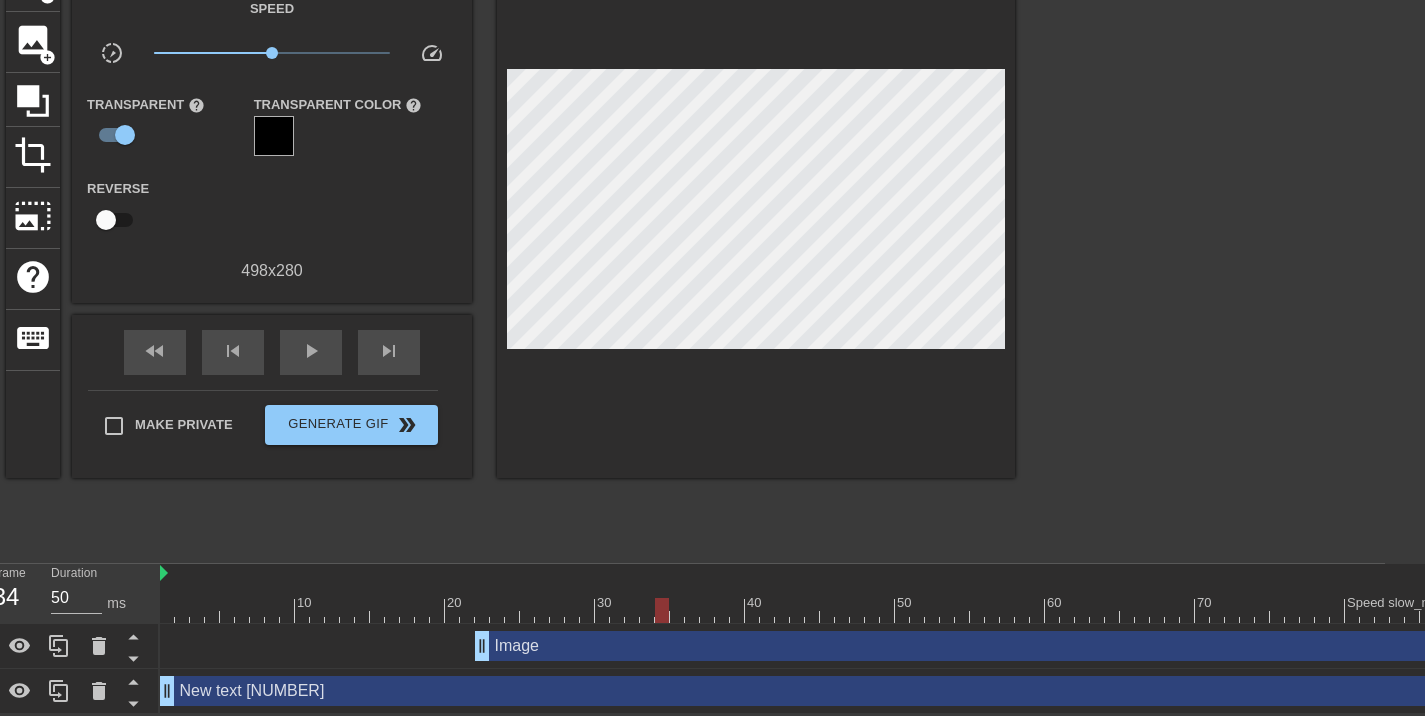 click on "Image drag_handle drag_handle" at bounding box center [1652, 646] 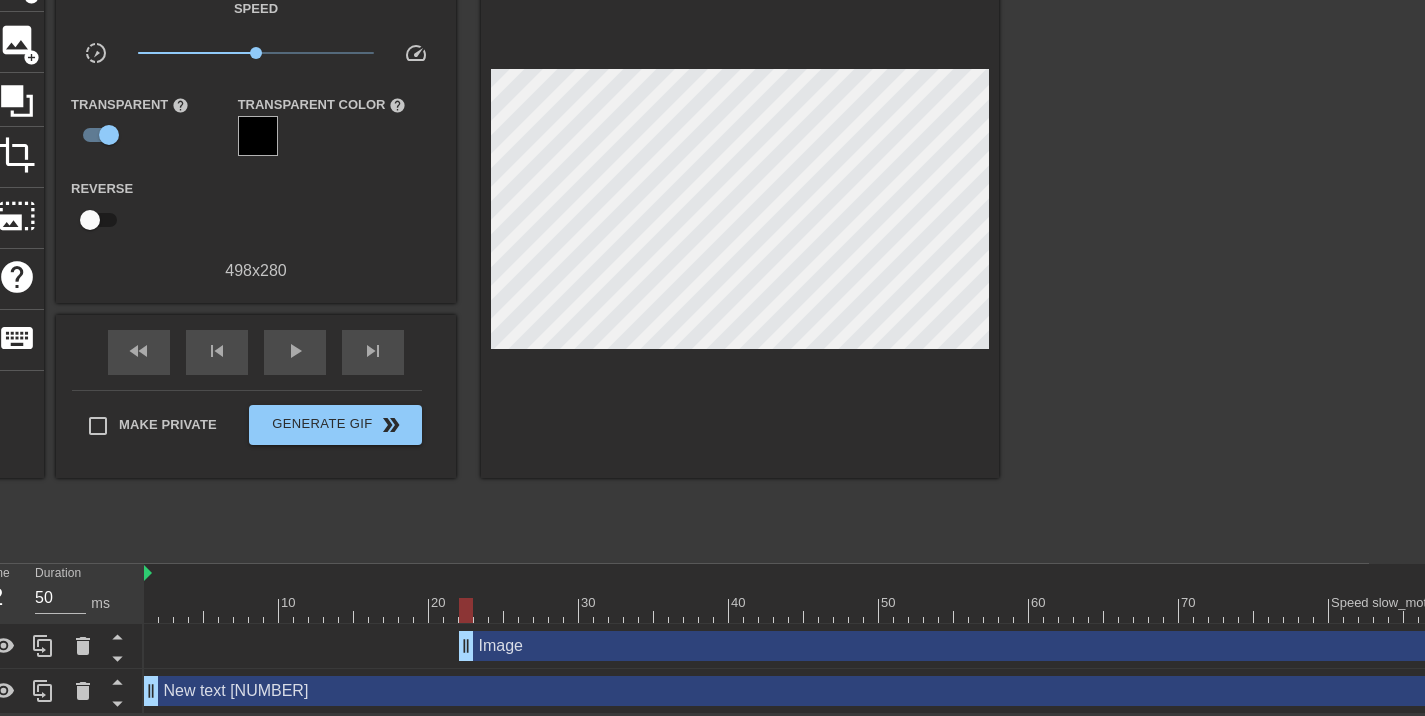 scroll, scrollTop: 130, scrollLeft: 0, axis: vertical 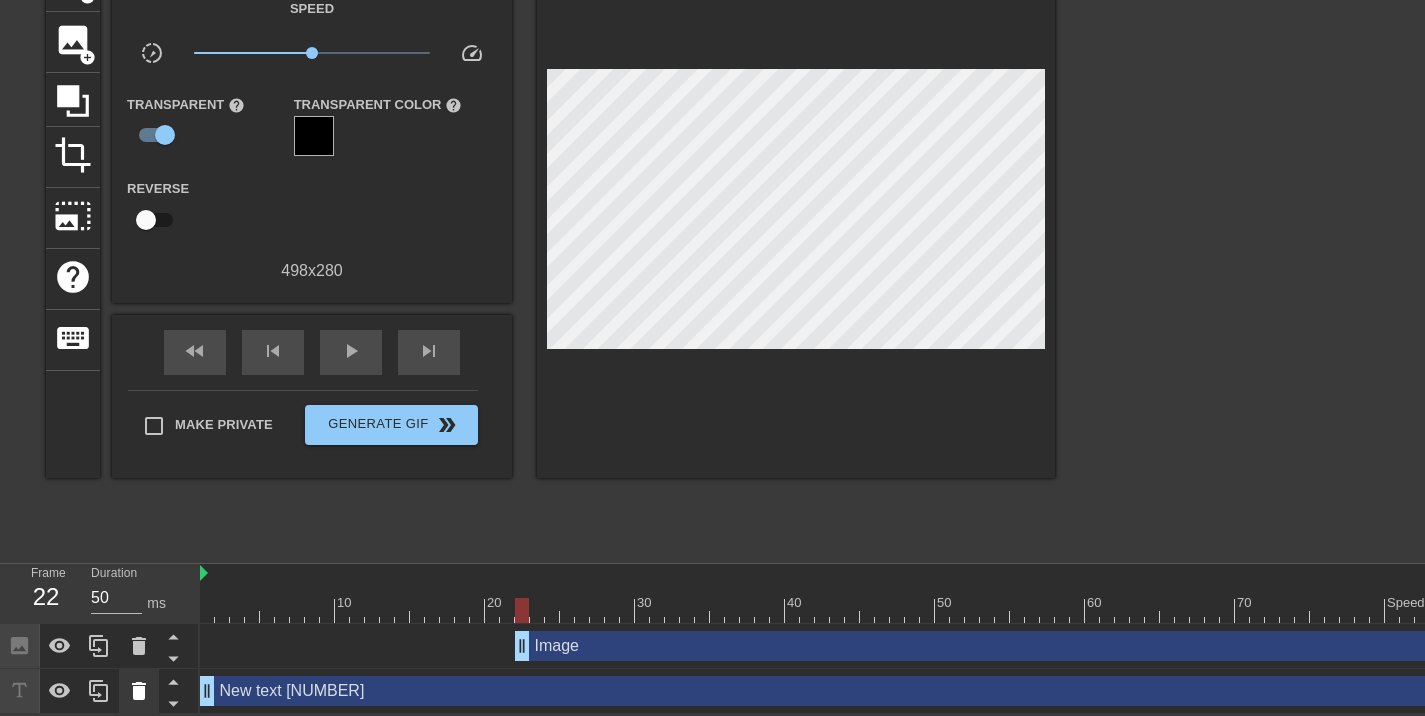 click 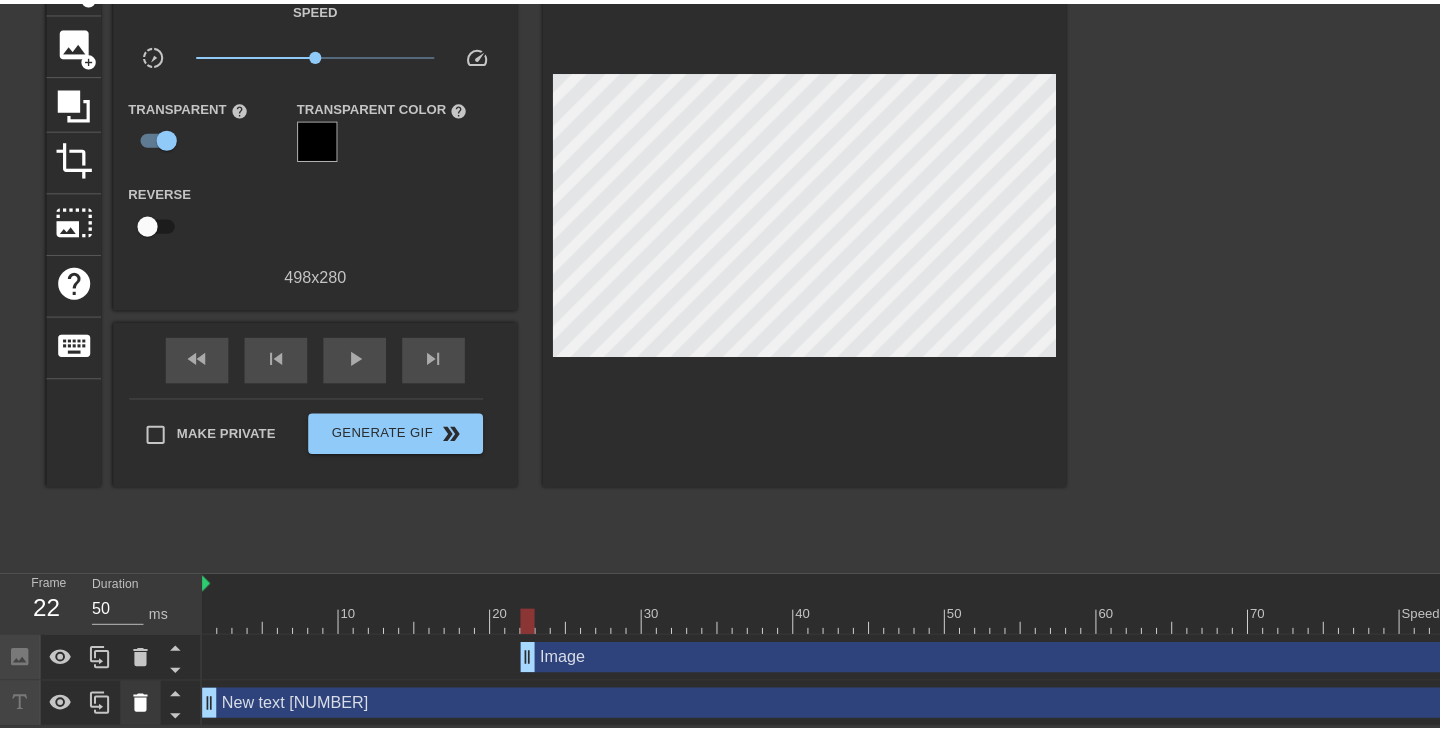 scroll, scrollTop: 115, scrollLeft: 0, axis: vertical 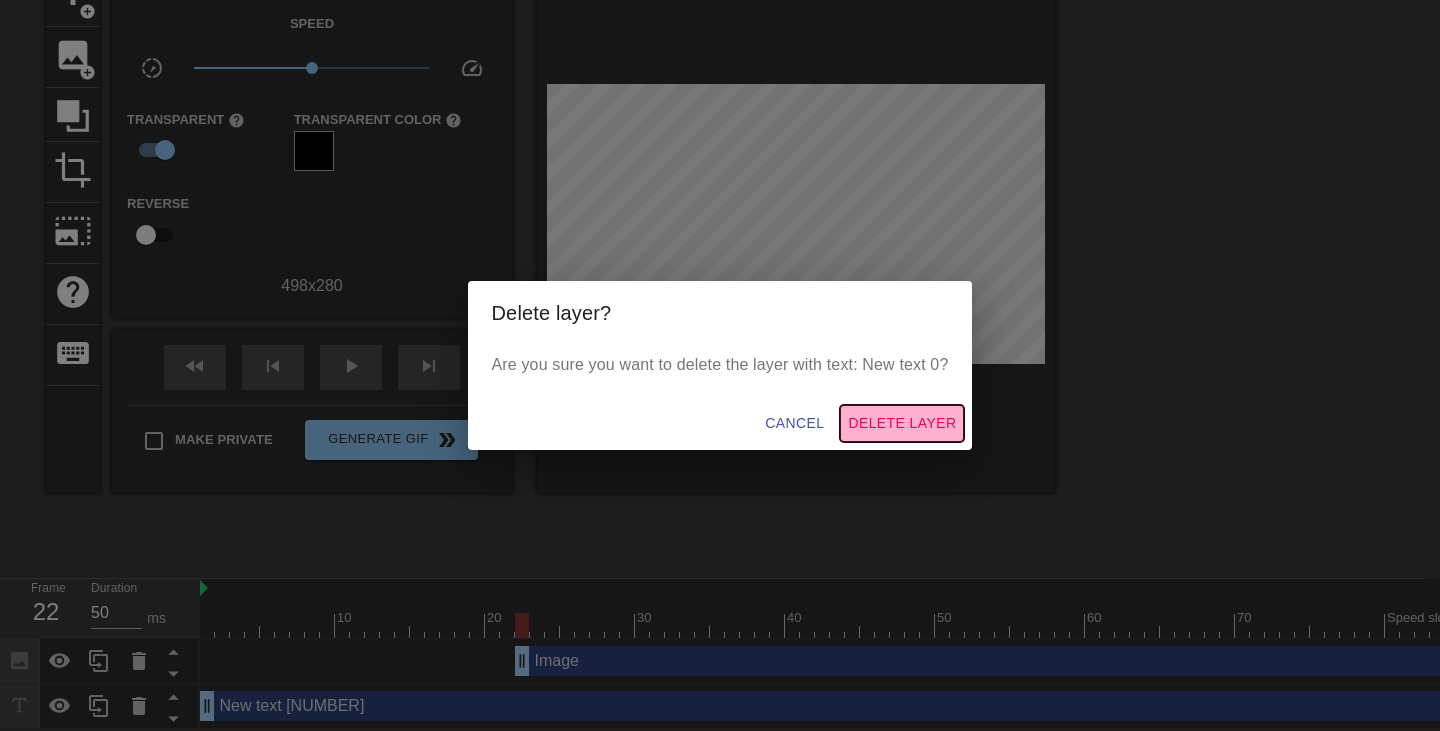 click on "Delete Layer" at bounding box center [902, 423] 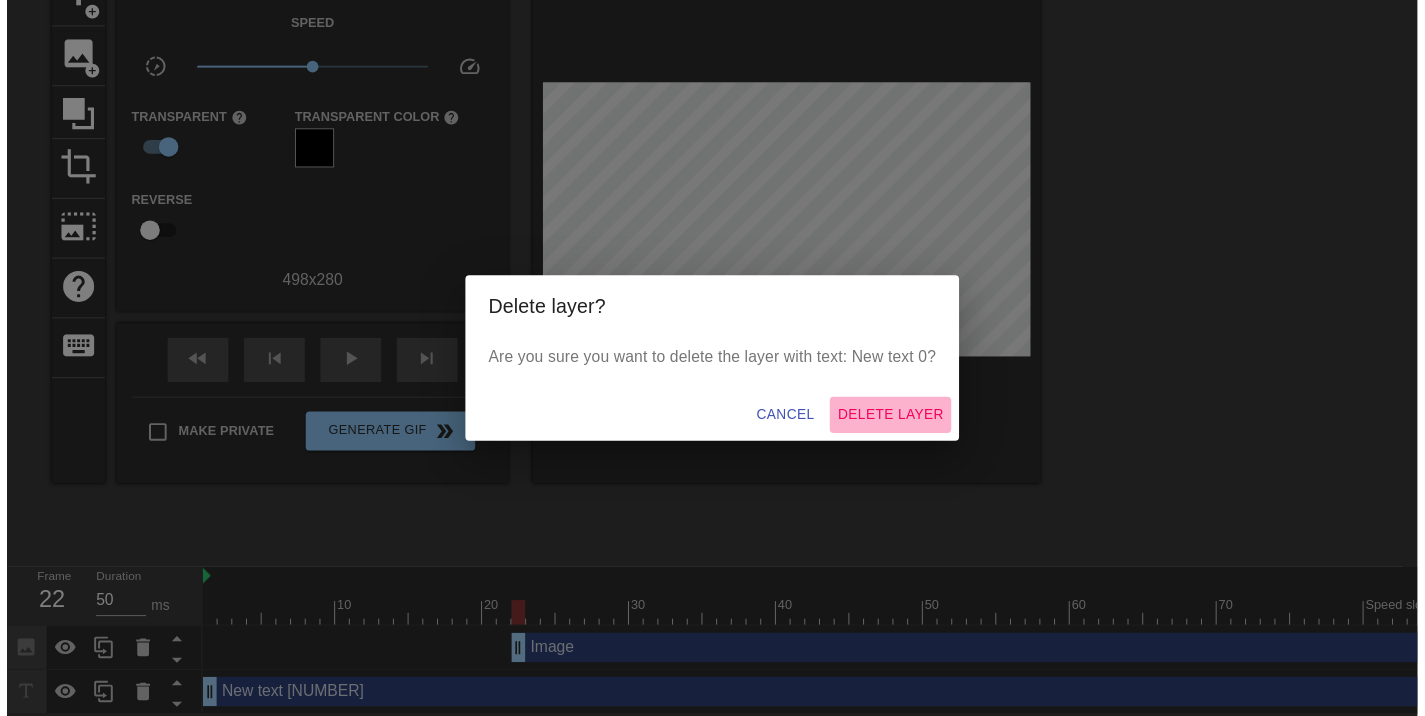scroll, scrollTop: 85, scrollLeft: 0, axis: vertical 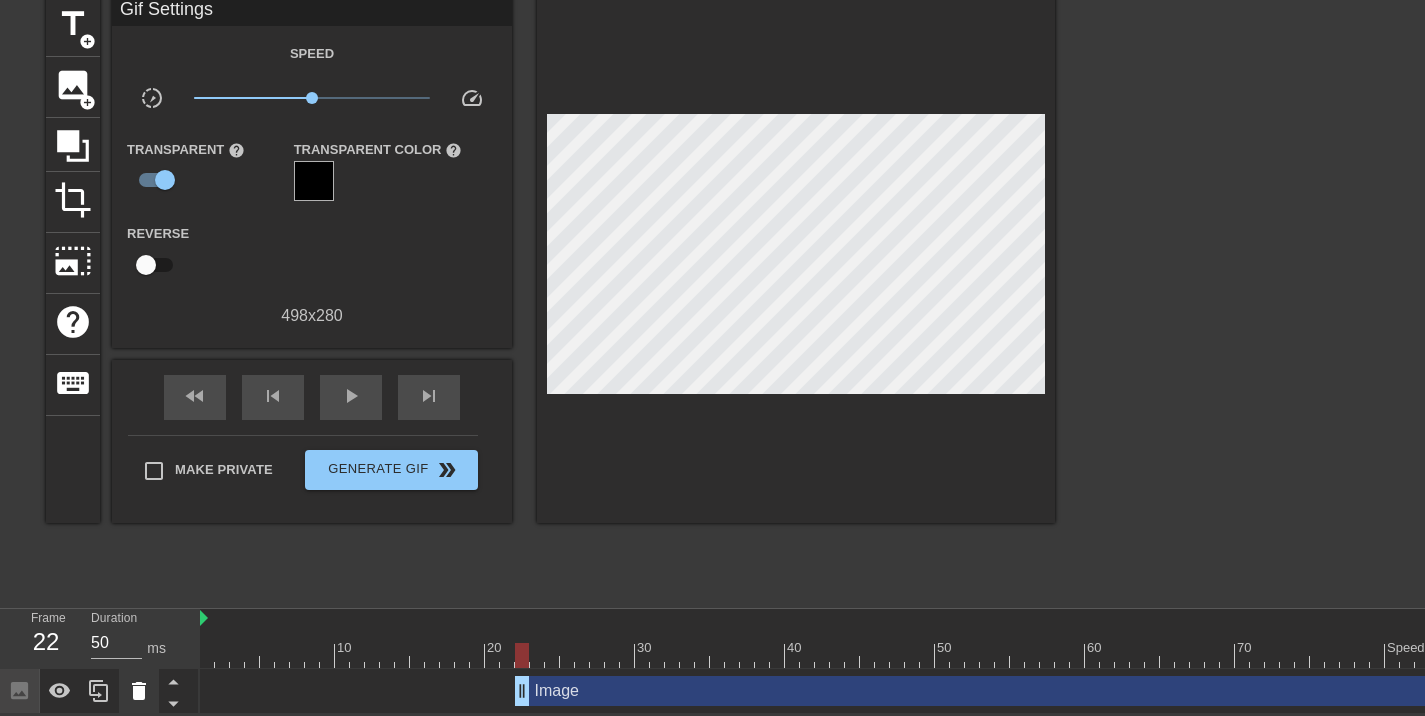 click 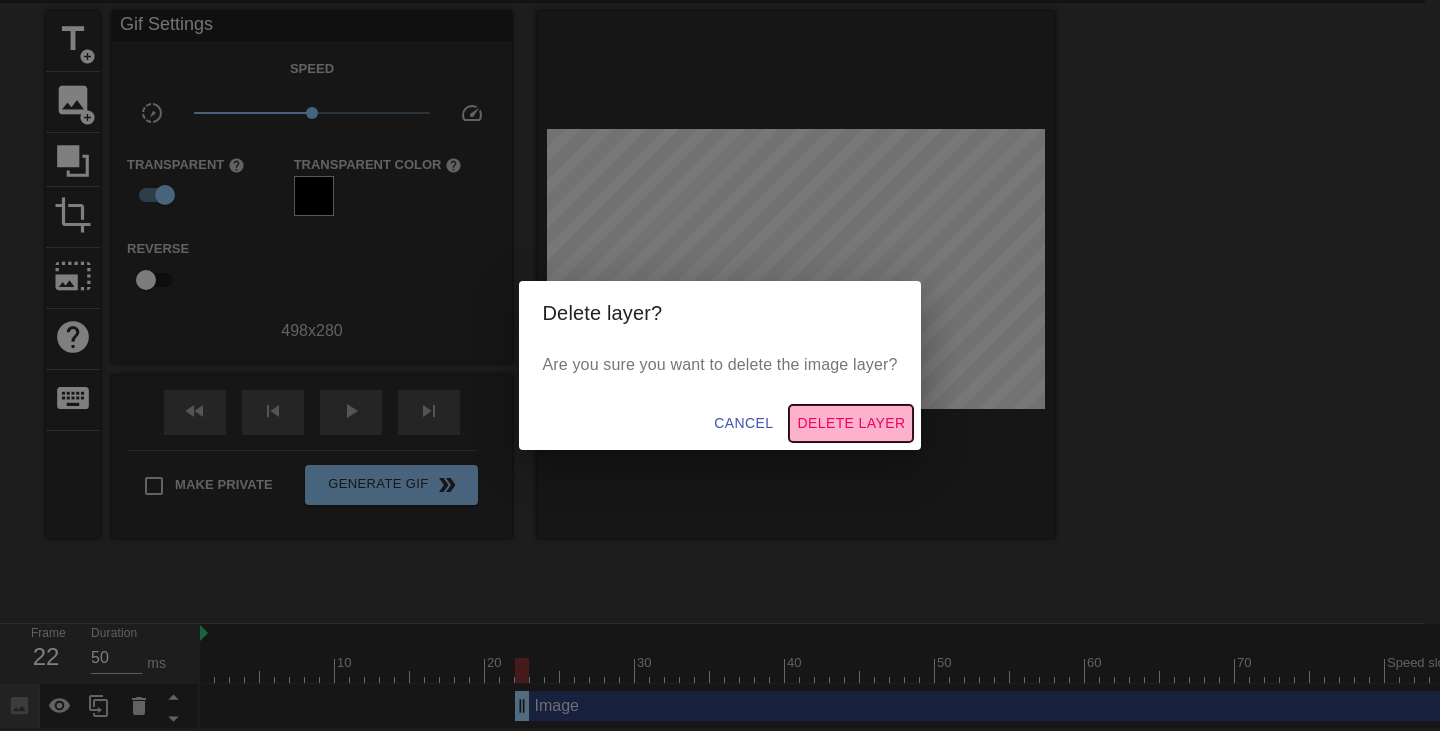 click on "Delete Layer" at bounding box center (851, 423) 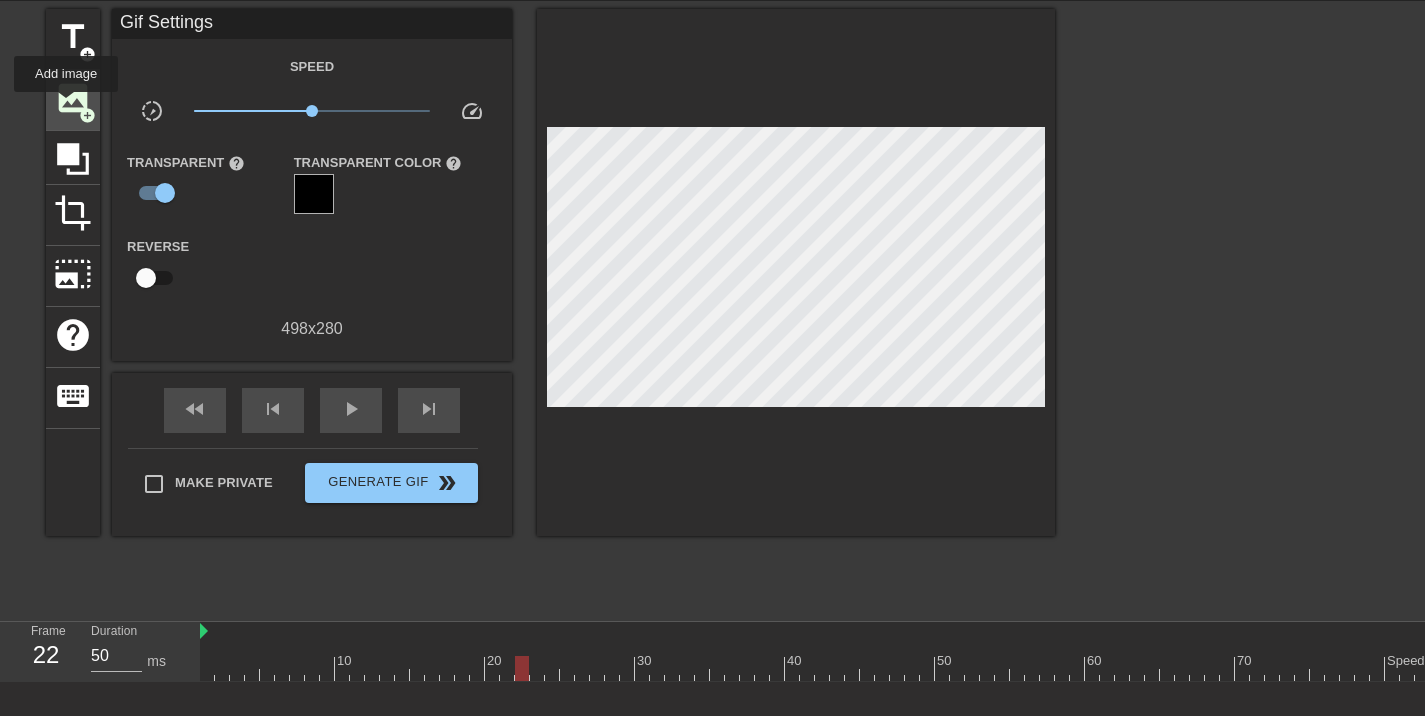 click on "image" at bounding box center (73, 98) 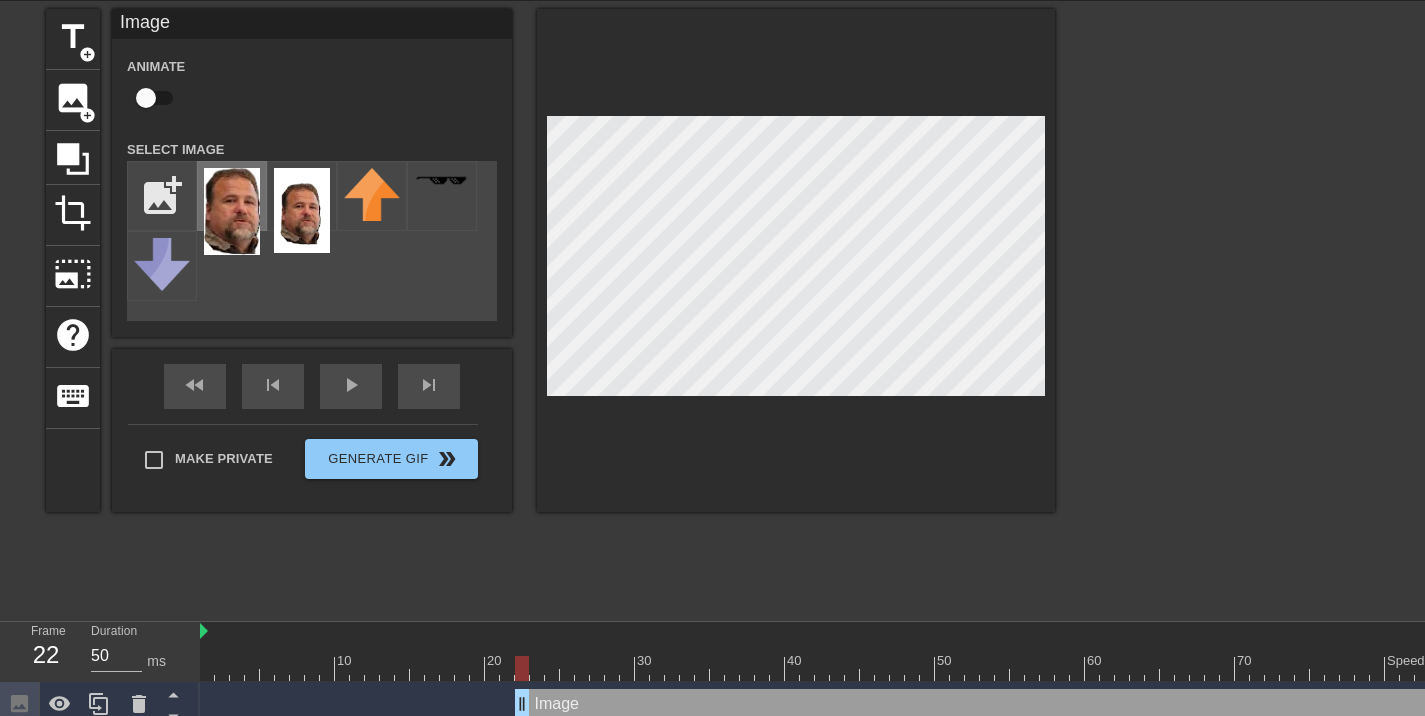 click at bounding box center [232, 211] 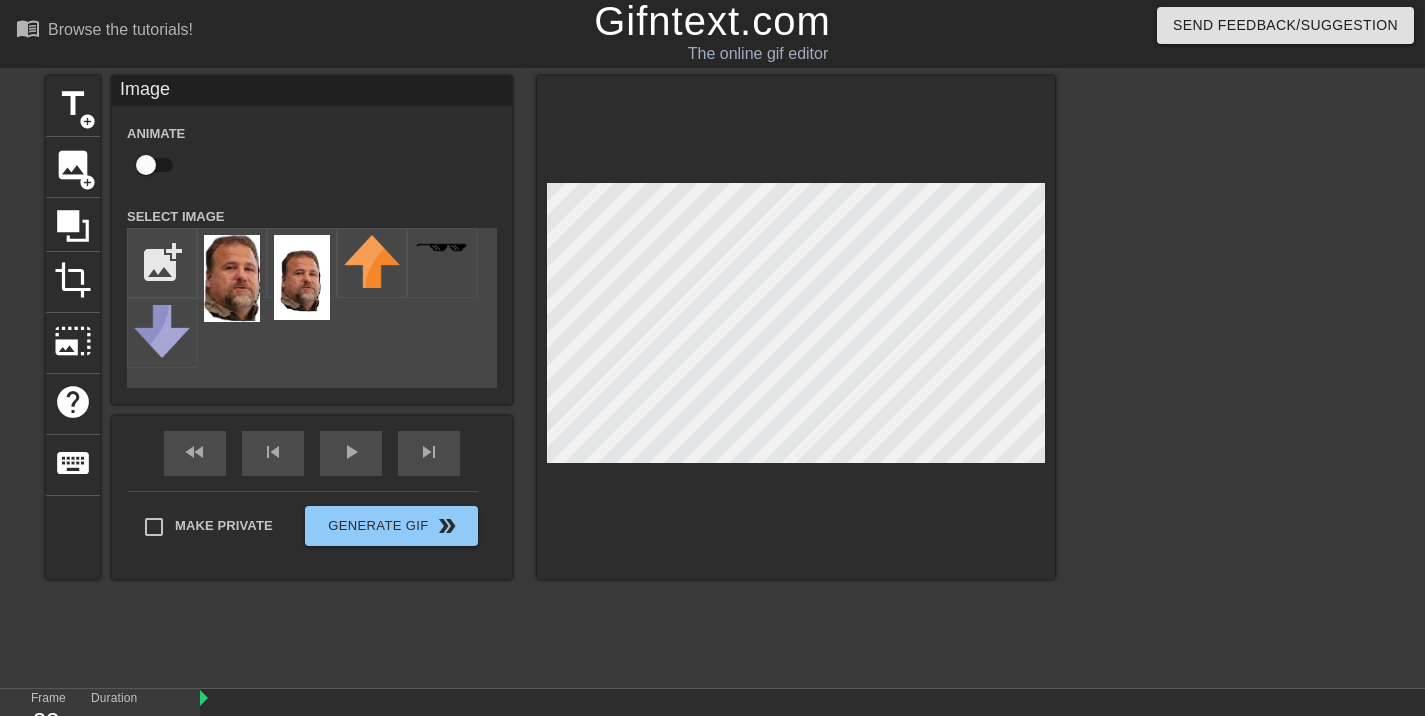 scroll, scrollTop: 0, scrollLeft: 0, axis: both 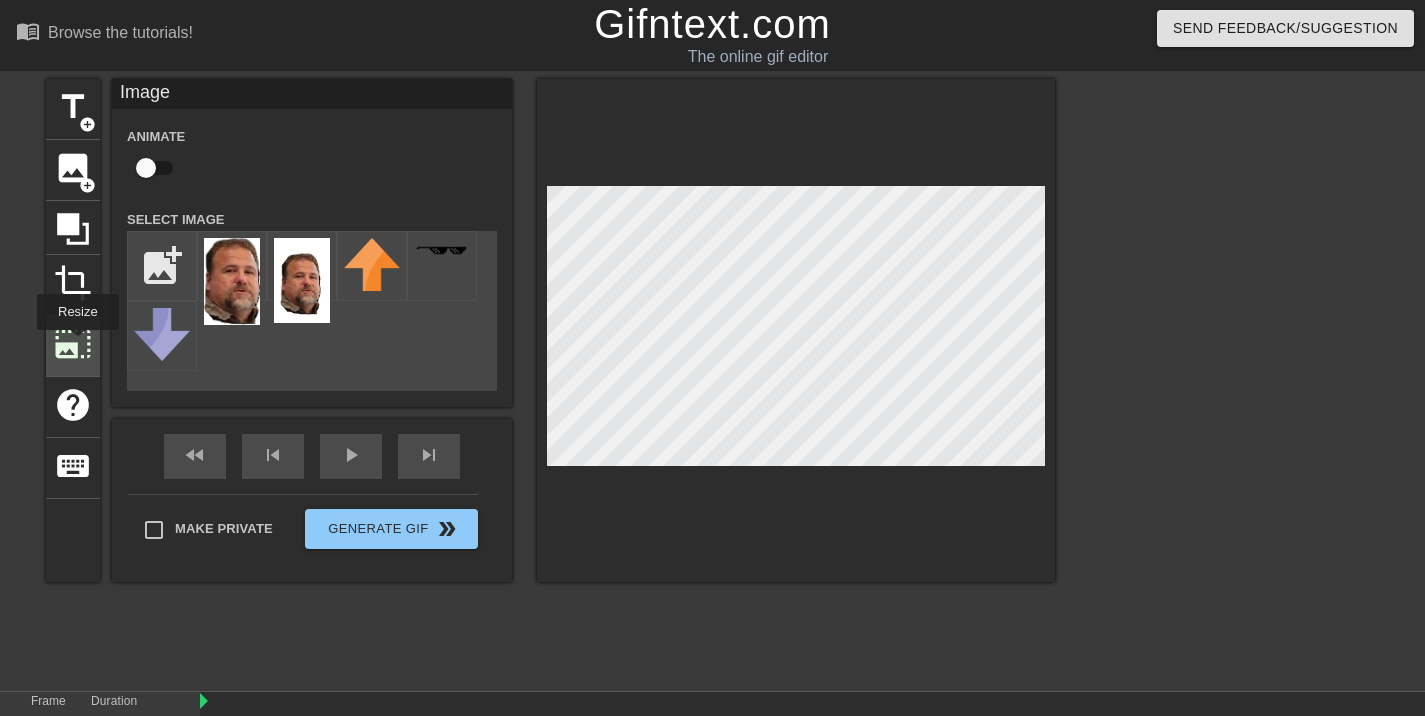 click on "photo_size_select_large" at bounding box center (73, 344) 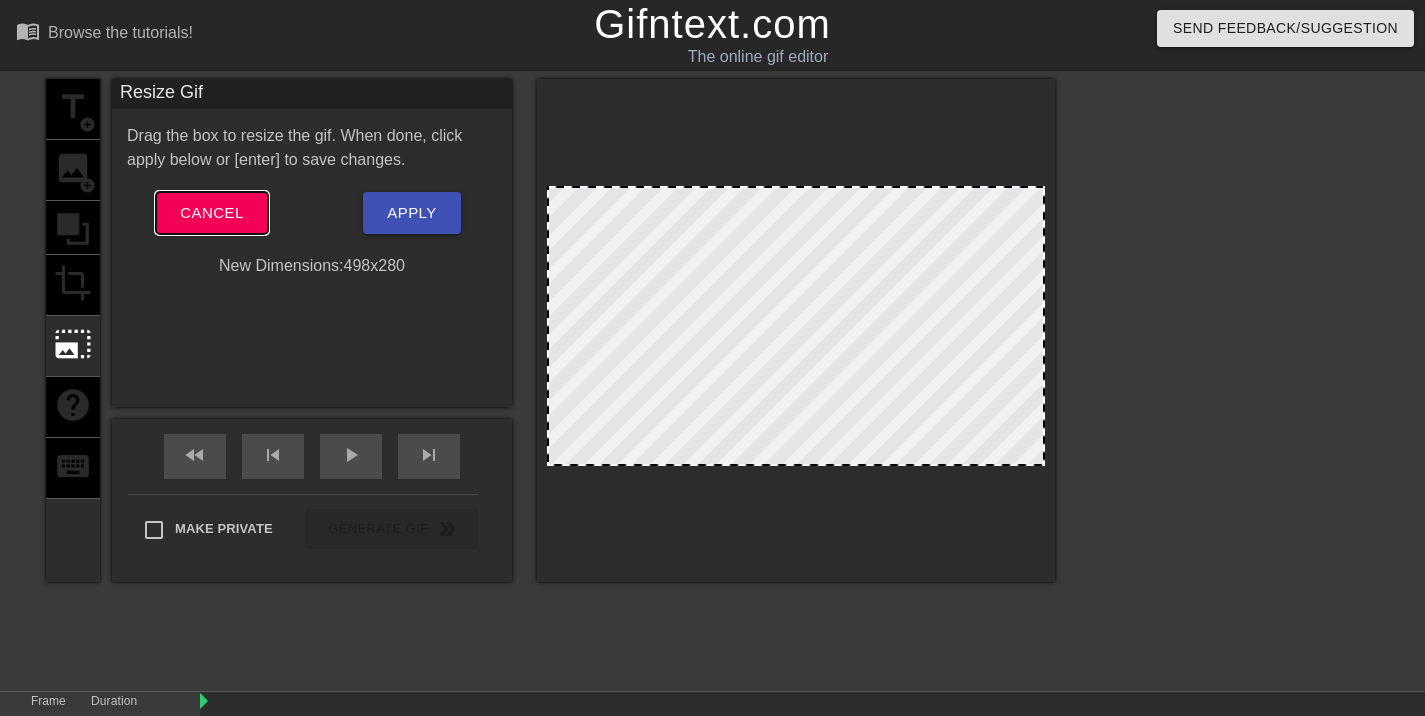 click on "Cancel" at bounding box center (211, 213) 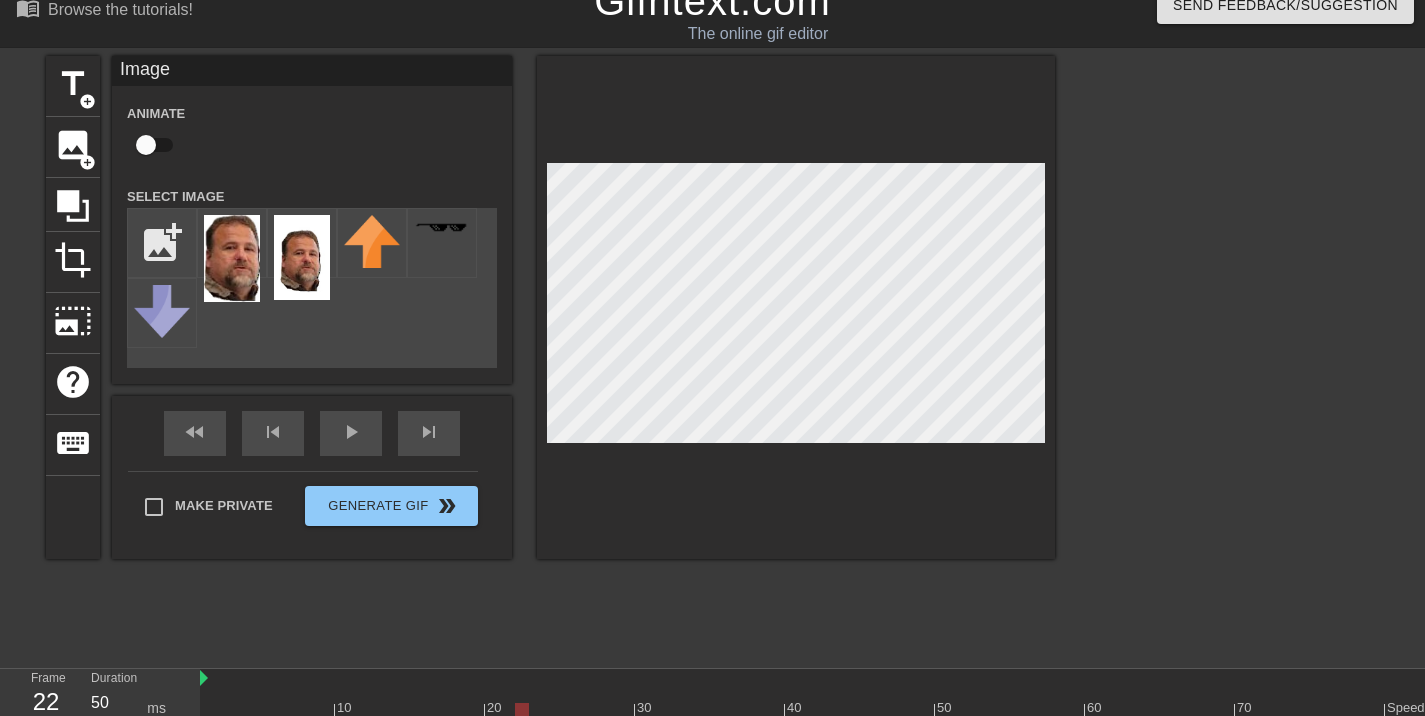 scroll, scrollTop: 85, scrollLeft: 0, axis: vertical 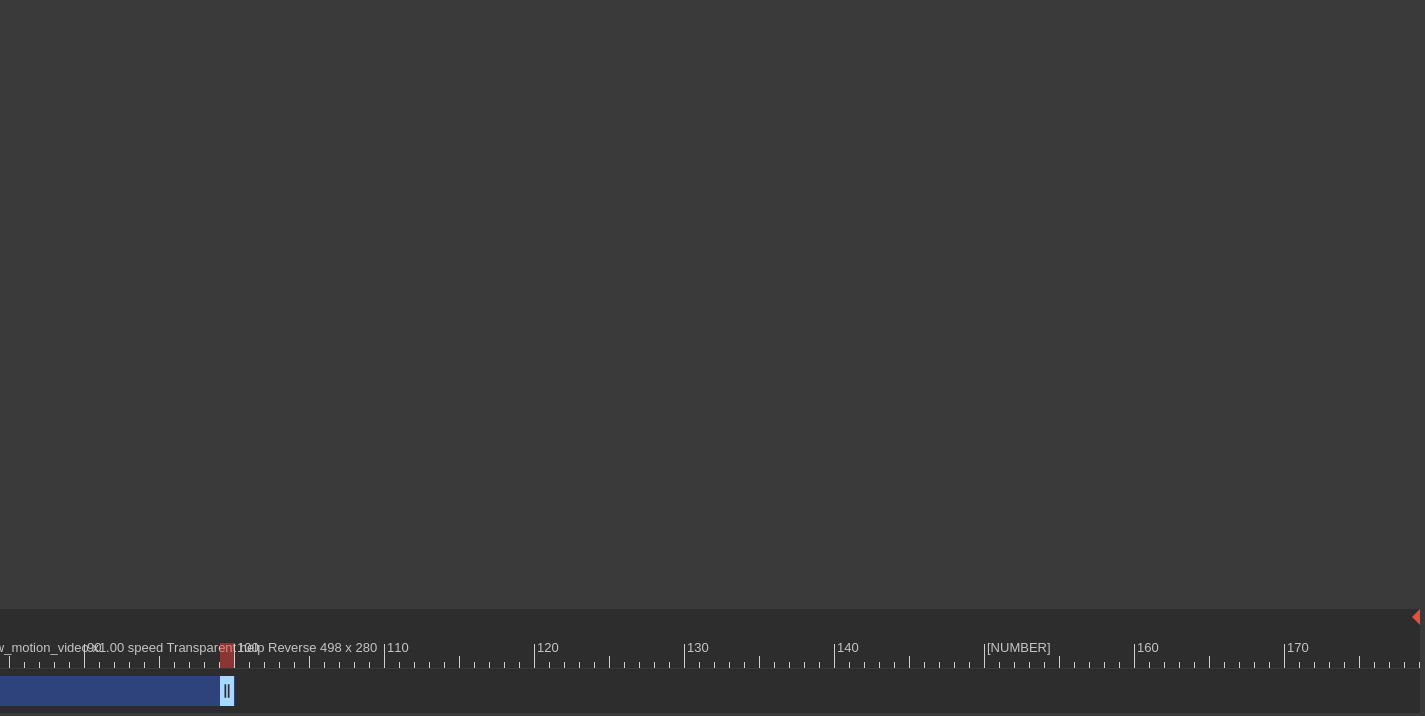 drag, startPoint x: 1414, startPoint y: 685, endPoint x: 233, endPoint y: 753, distance: 1182.956 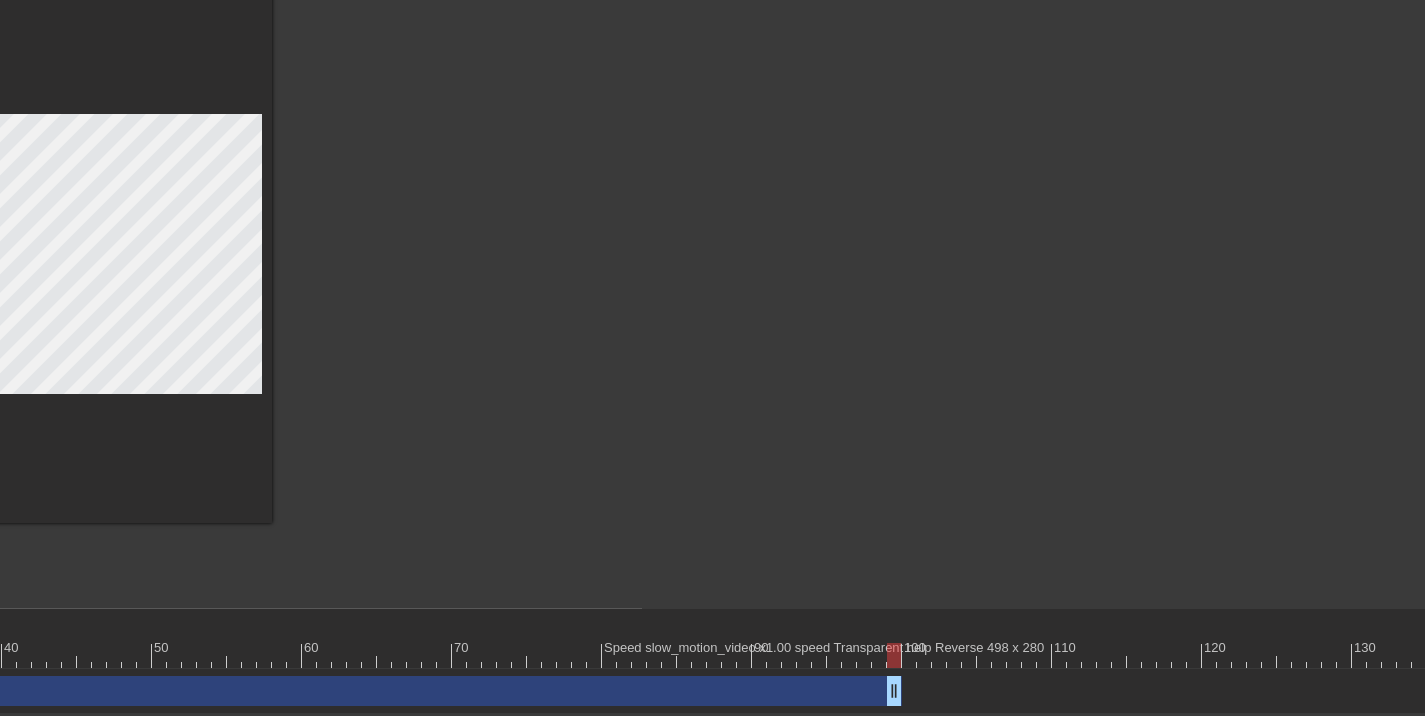 scroll, scrollTop: 85, scrollLeft: 754, axis: both 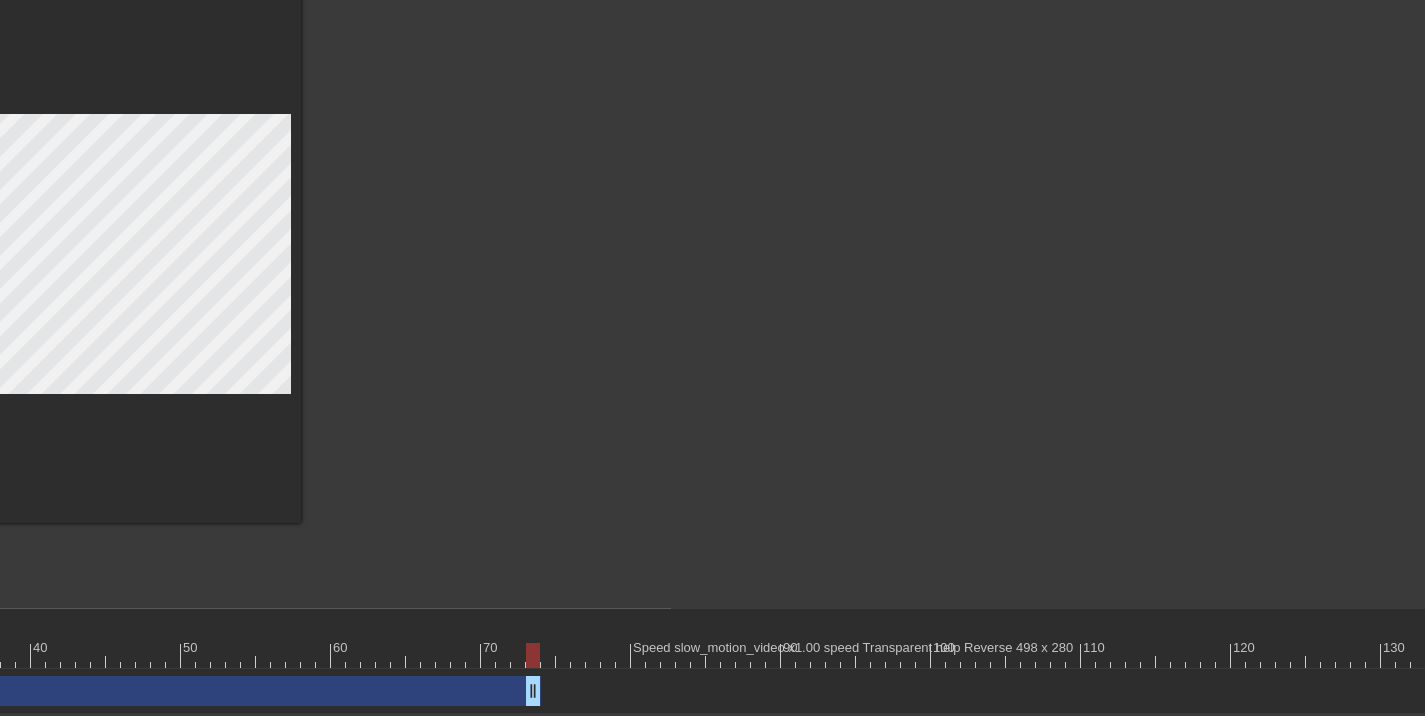 drag, startPoint x: 920, startPoint y: 688, endPoint x: 537, endPoint y: 751, distance: 388.14688 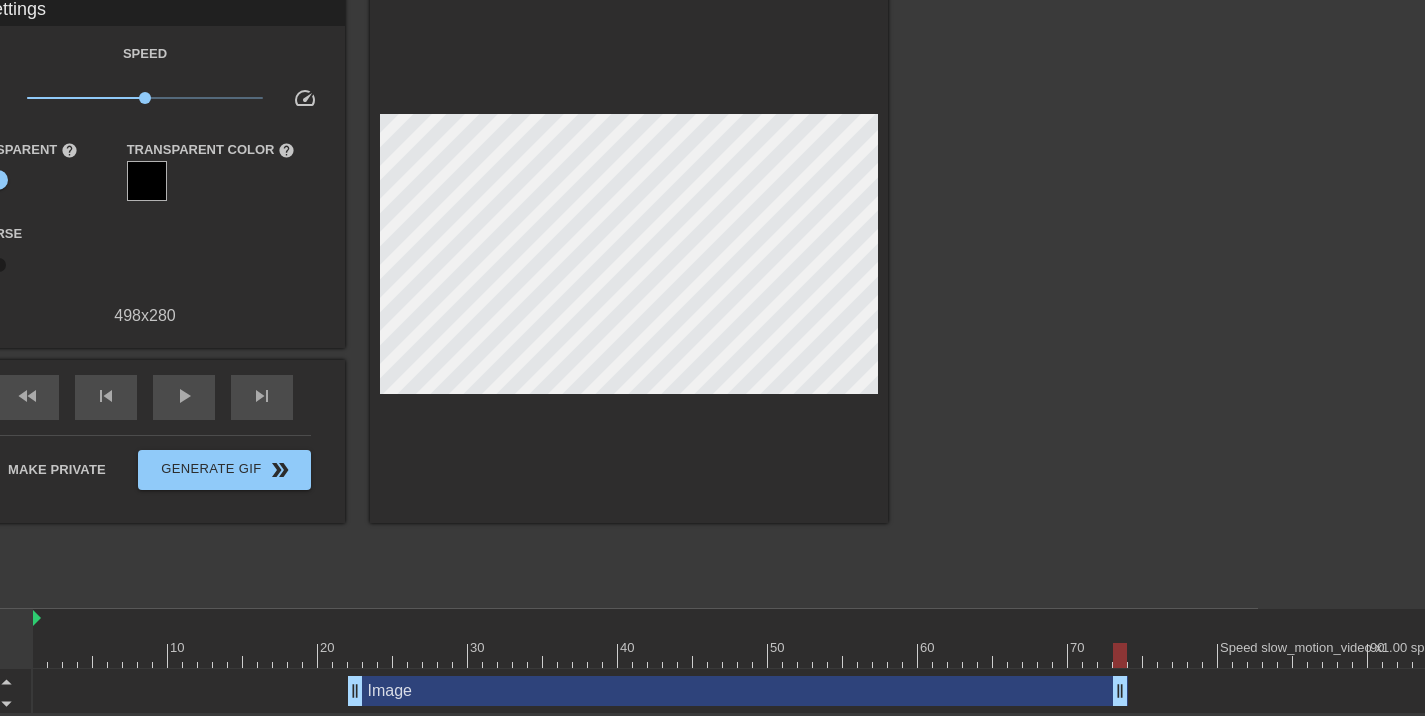 scroll, scrollTop: 85, scrollLeft: 157, axis: both 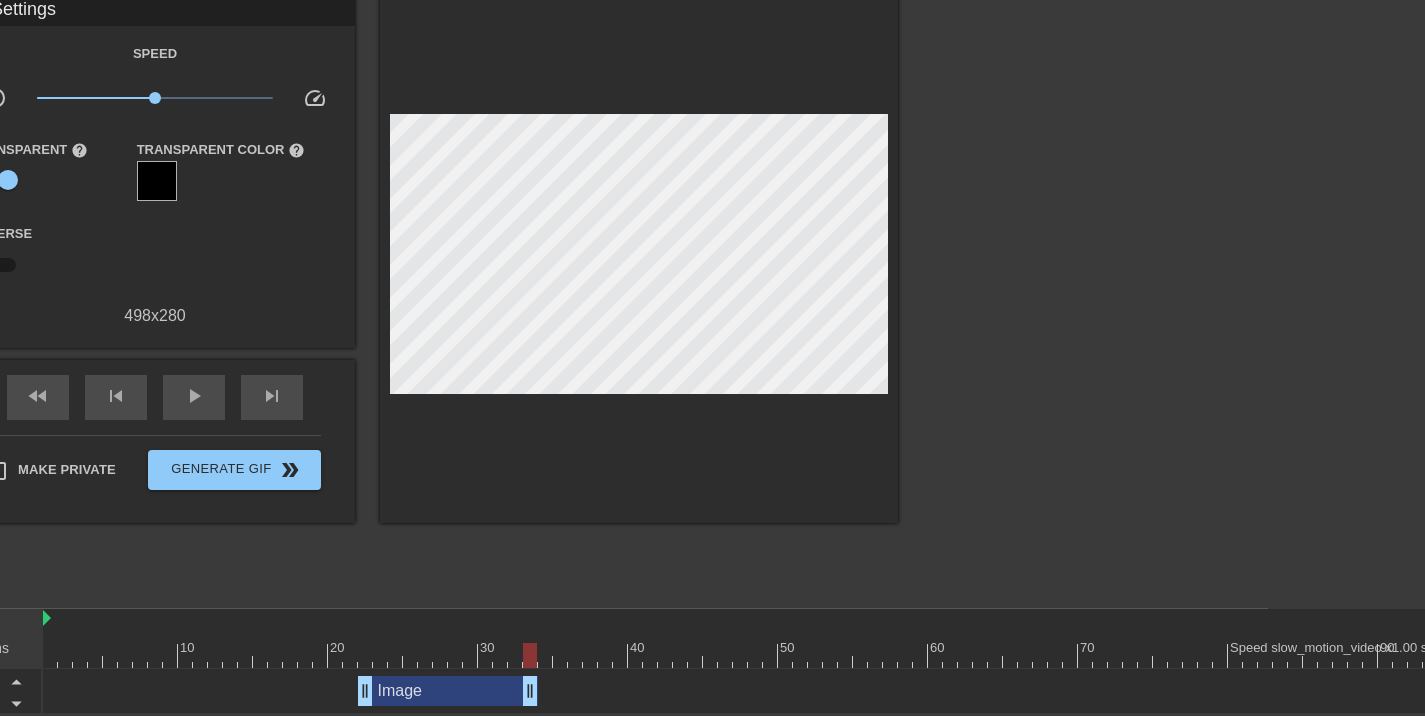 drag, startPoint x: 1128, startPoint y: 685, endPoint x: 532, endPoint y: 798, distance: 606.6177 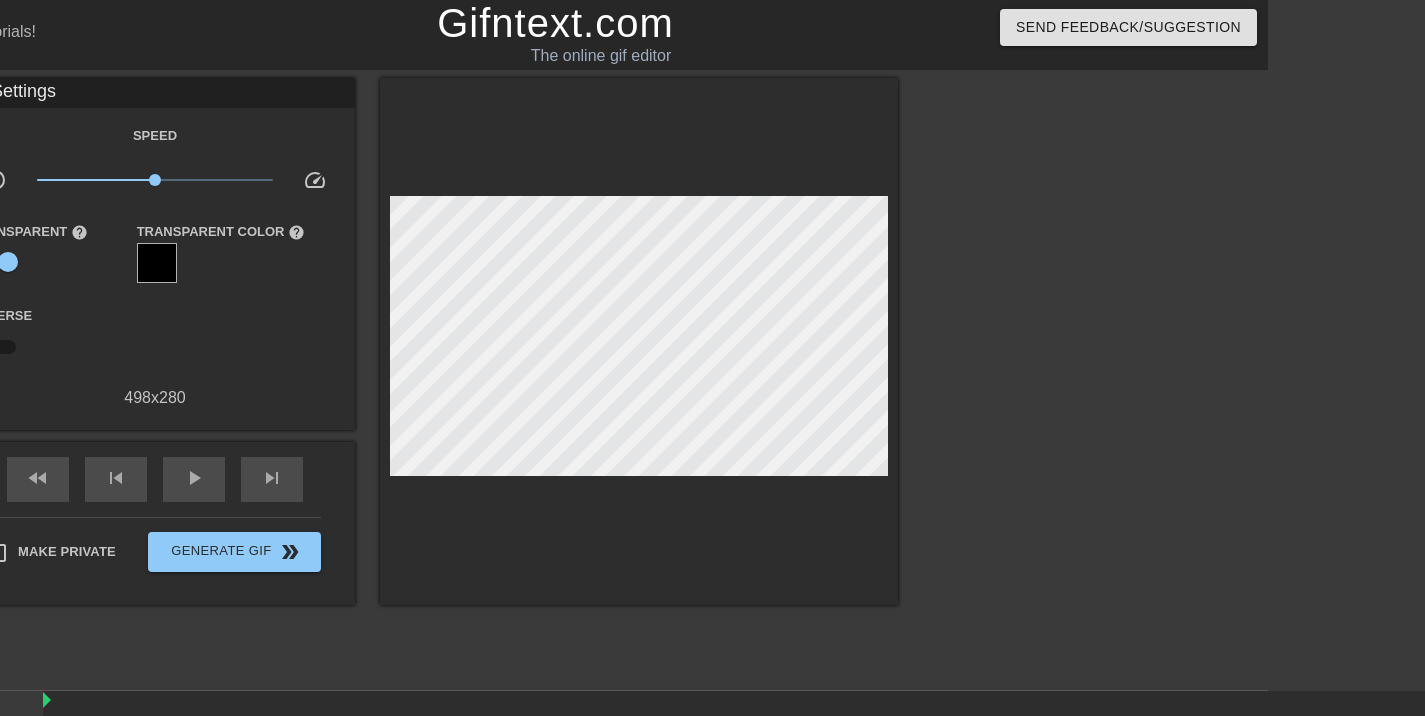 scroll, scrollTop: 0, scrollLeft: 157, axis: horizontal 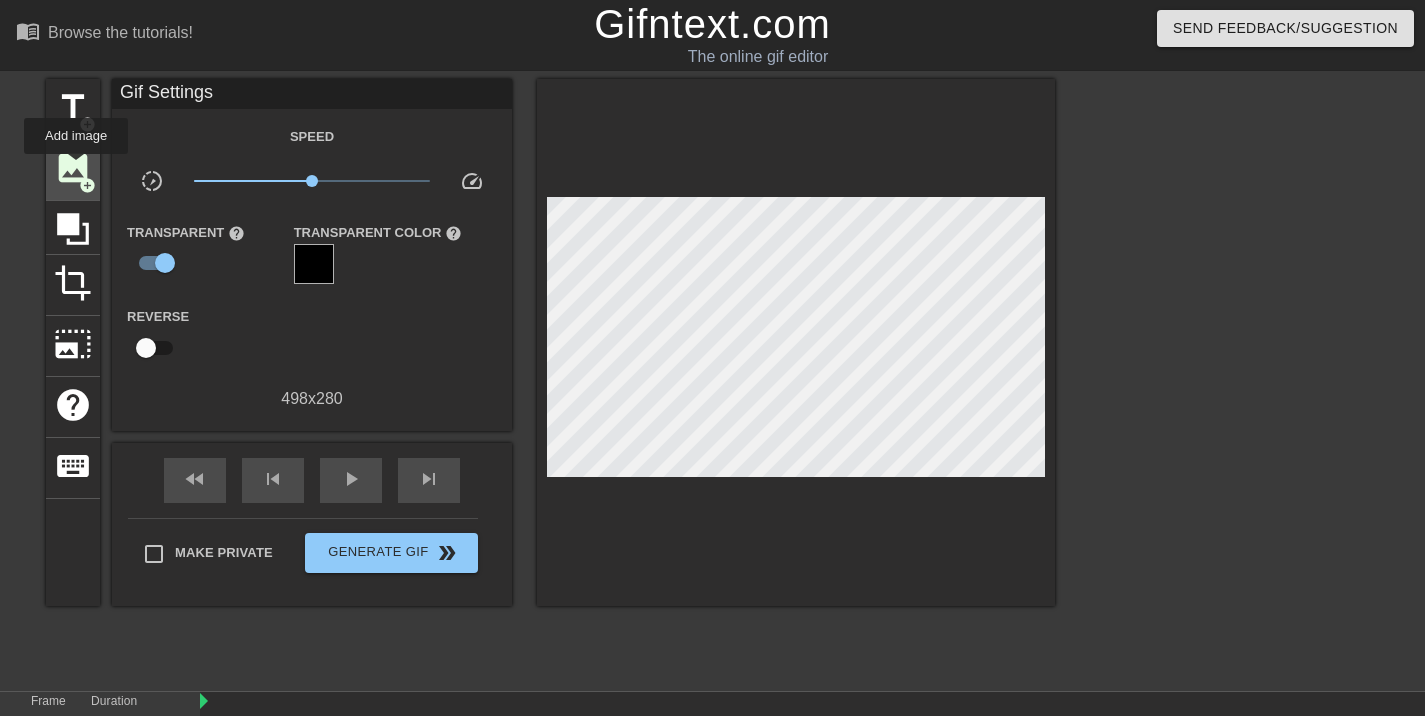 click on "image" at bounding box center [73, 168] 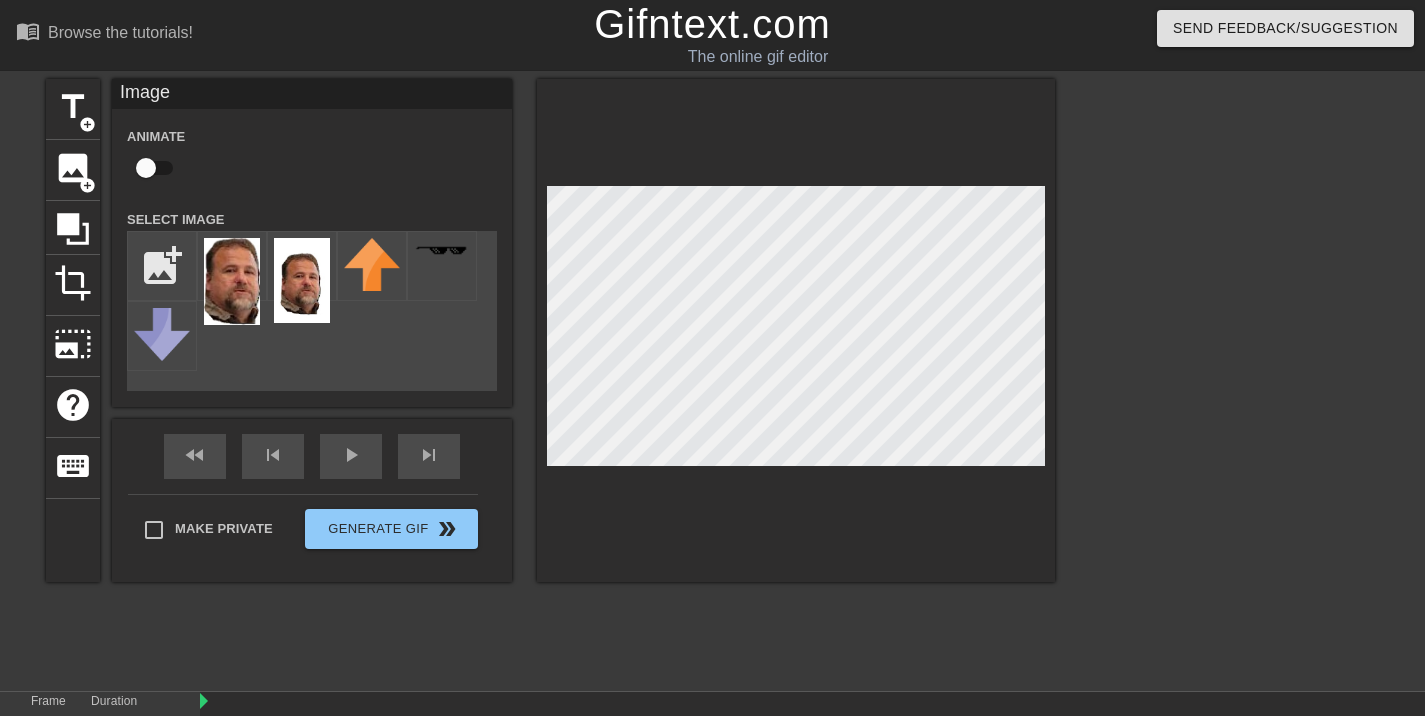 click at bounding box center (146, 168) 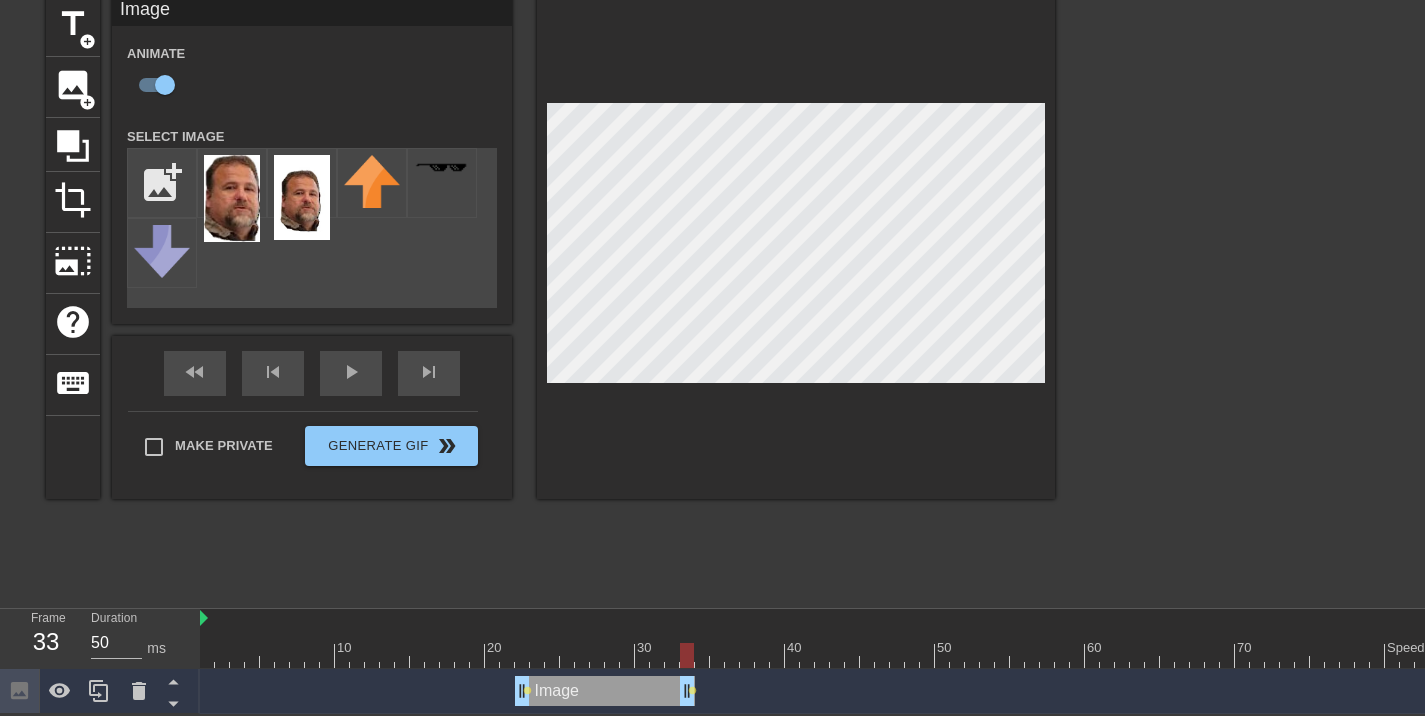 scroll, scrollTop: 85, scrollLeft: 0, axis: vertical 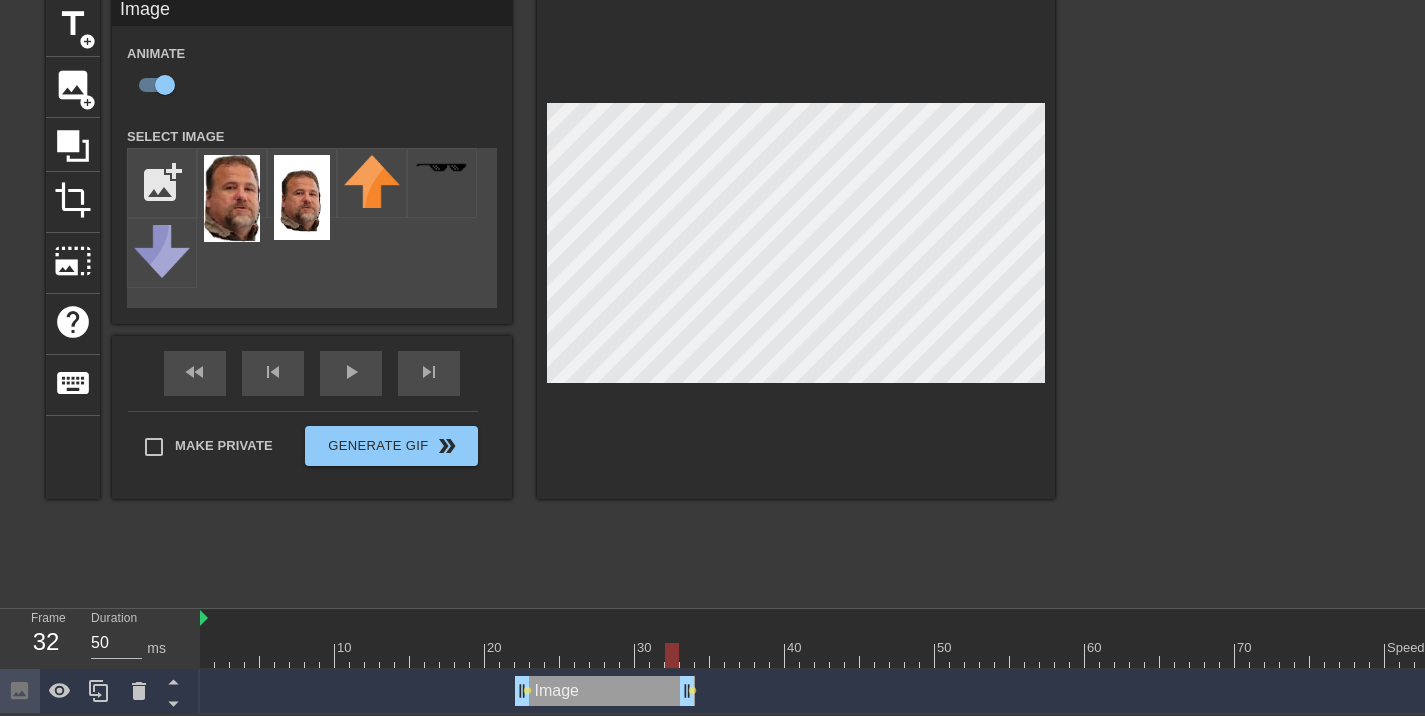 drag, startPoint x: 686, startPoint y: 649, endPoint x: 674, endPoint y: 650, distance: 12.0415945 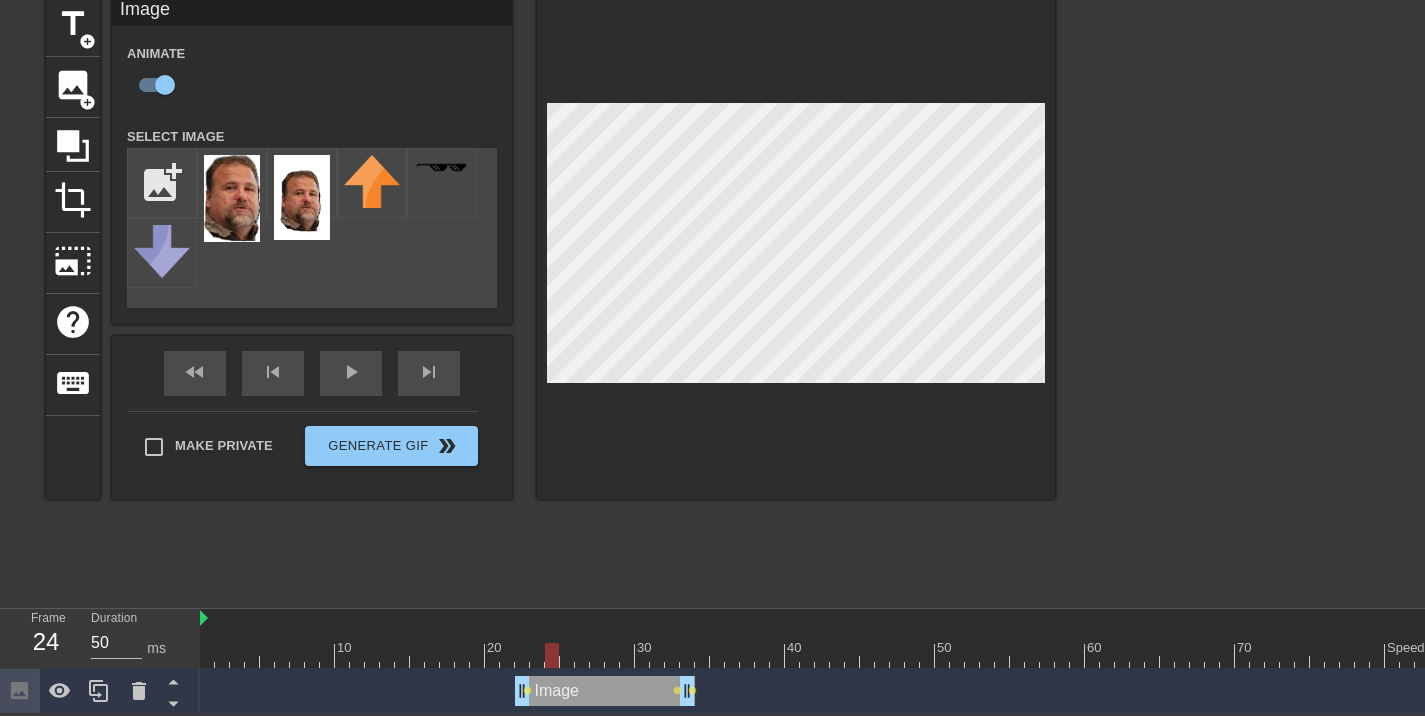 drag, startPoint x: 668, startPoint y: 647, endPoint x: 675, endPoint y: 571, distance: 76.321686 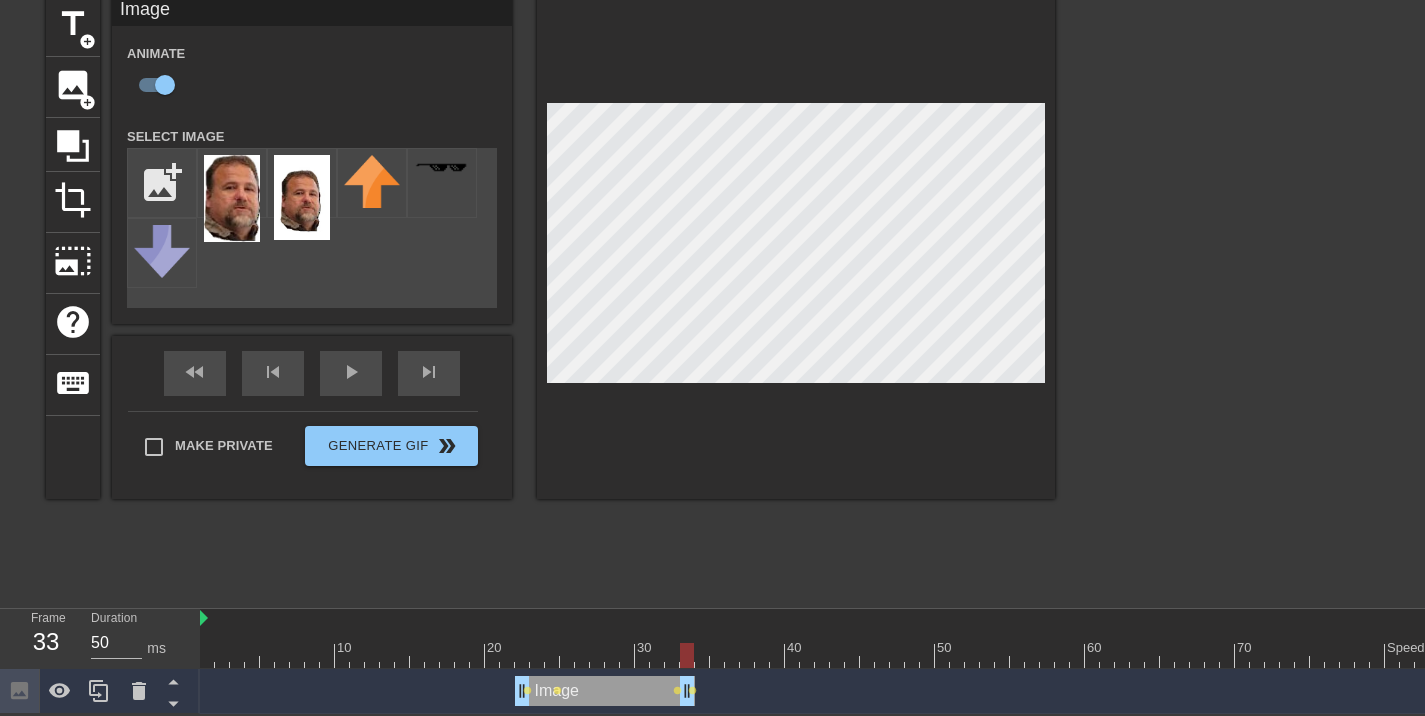 drag, startPoint x: 552, startPoint y: 655, endPoint x: 687, endPoint y: 629, distance: 137.48091 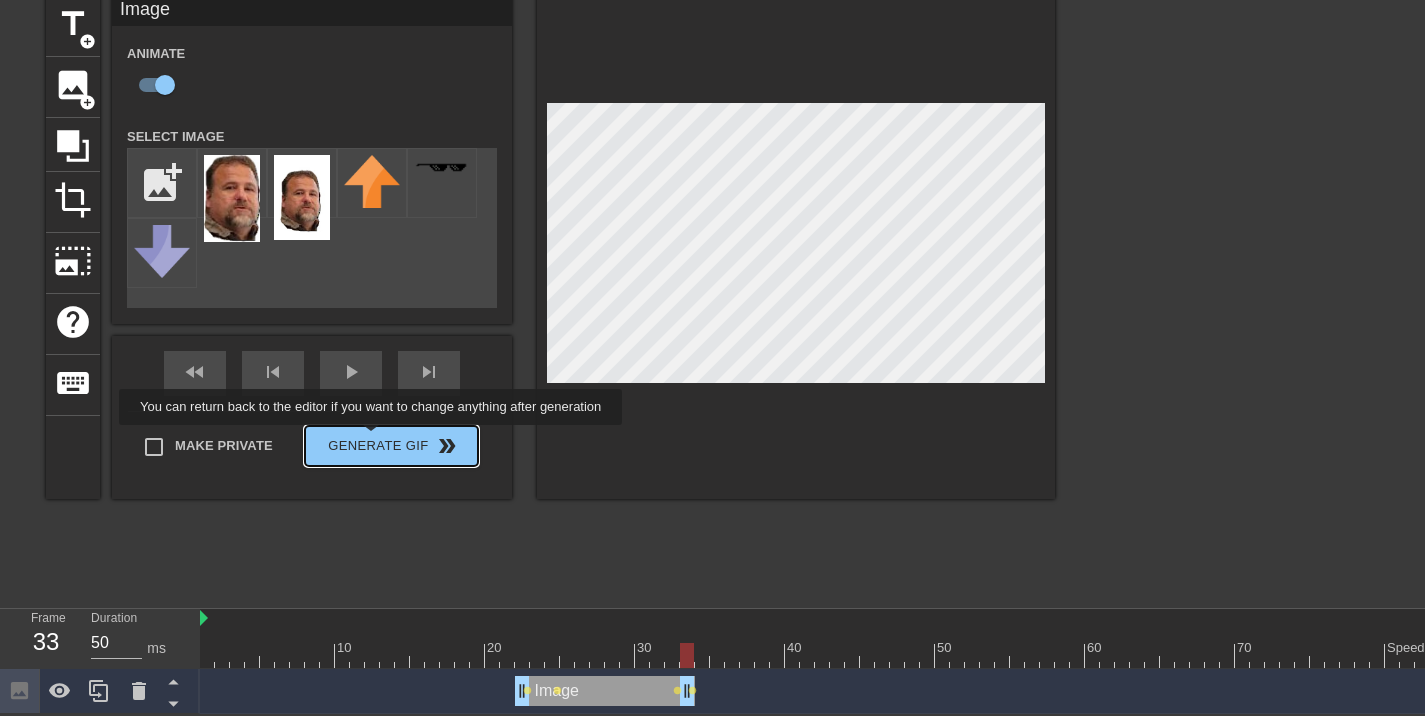 click on "Make Private Generate Gif double_arrow" at bounding box center (303, 450) 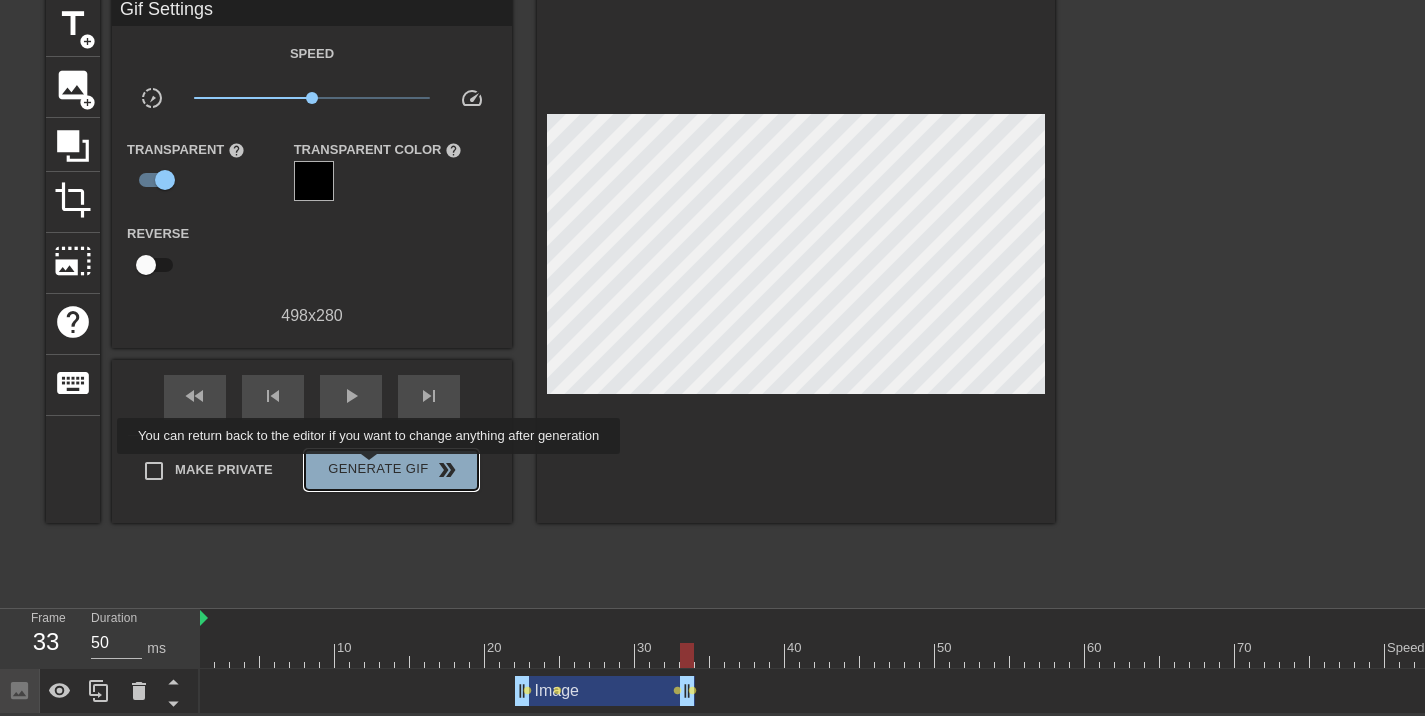 click on "Generate Gif double_arrow" at bounding box center (391, 470) 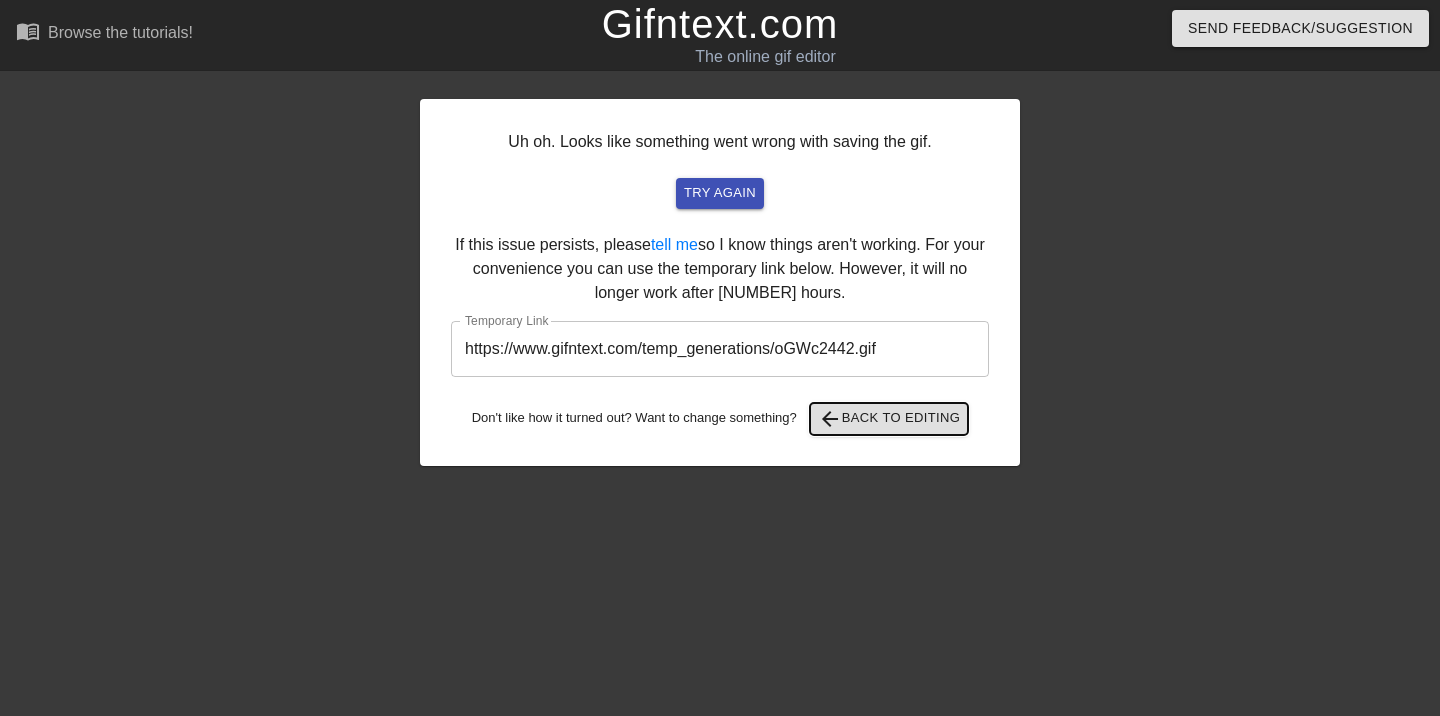 click on "arrow_back Back to Editing" at bounding box center [889, 419] 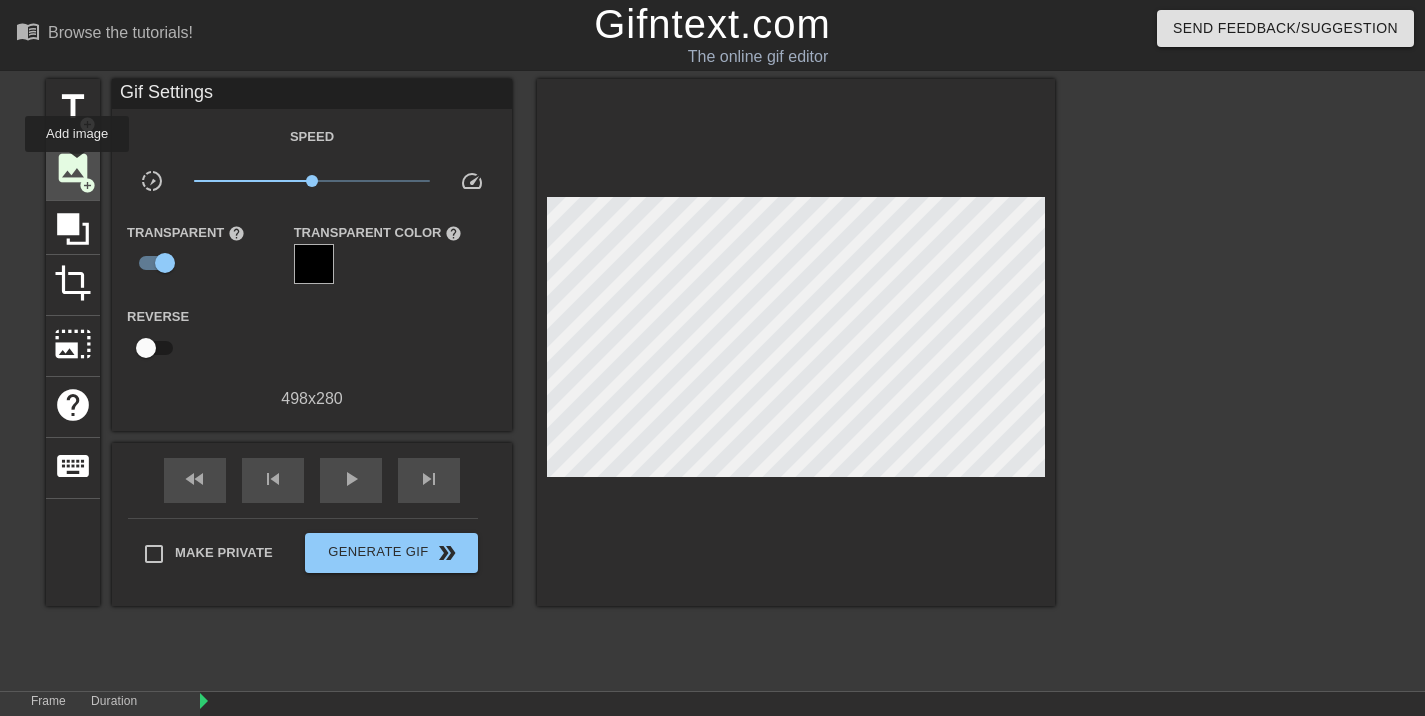 click on "image" at bounding box center [73, 168] 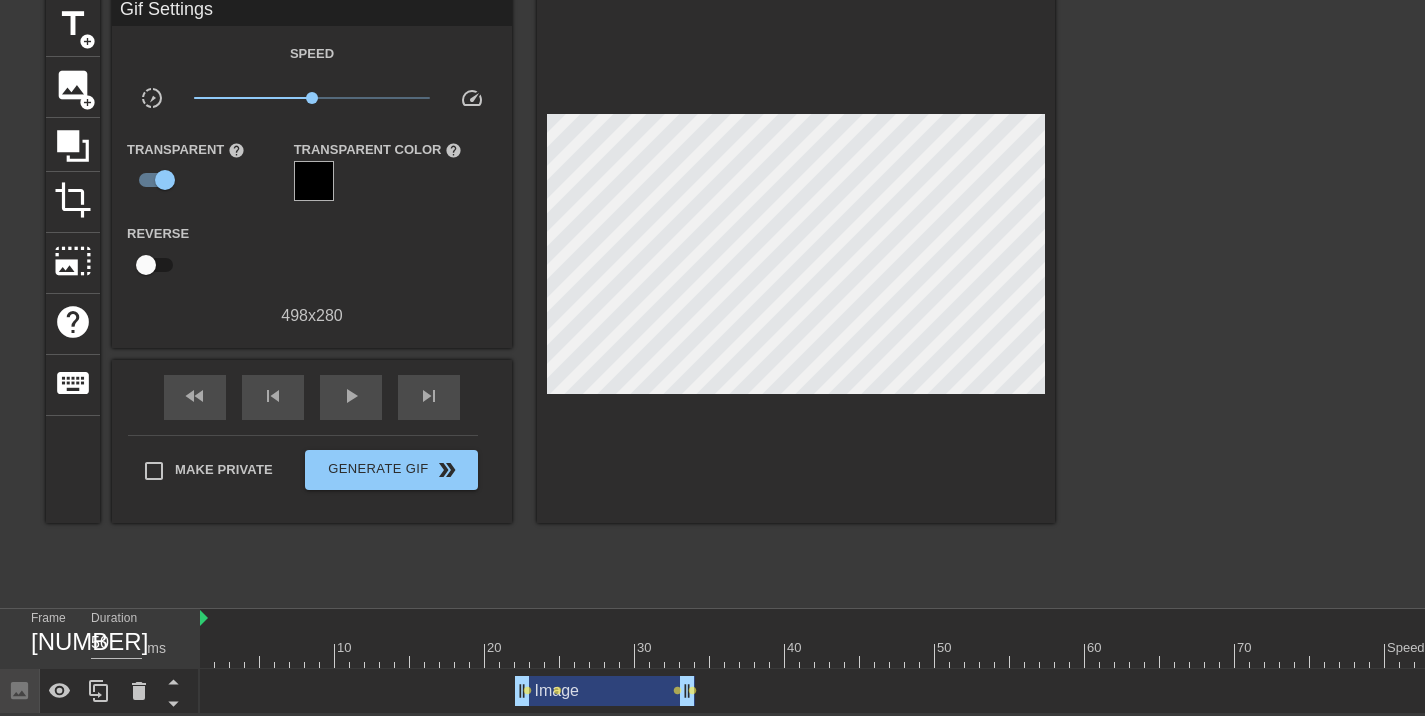 scroll, scrollTop: 96, scrollLeft: 0, axis: vertical 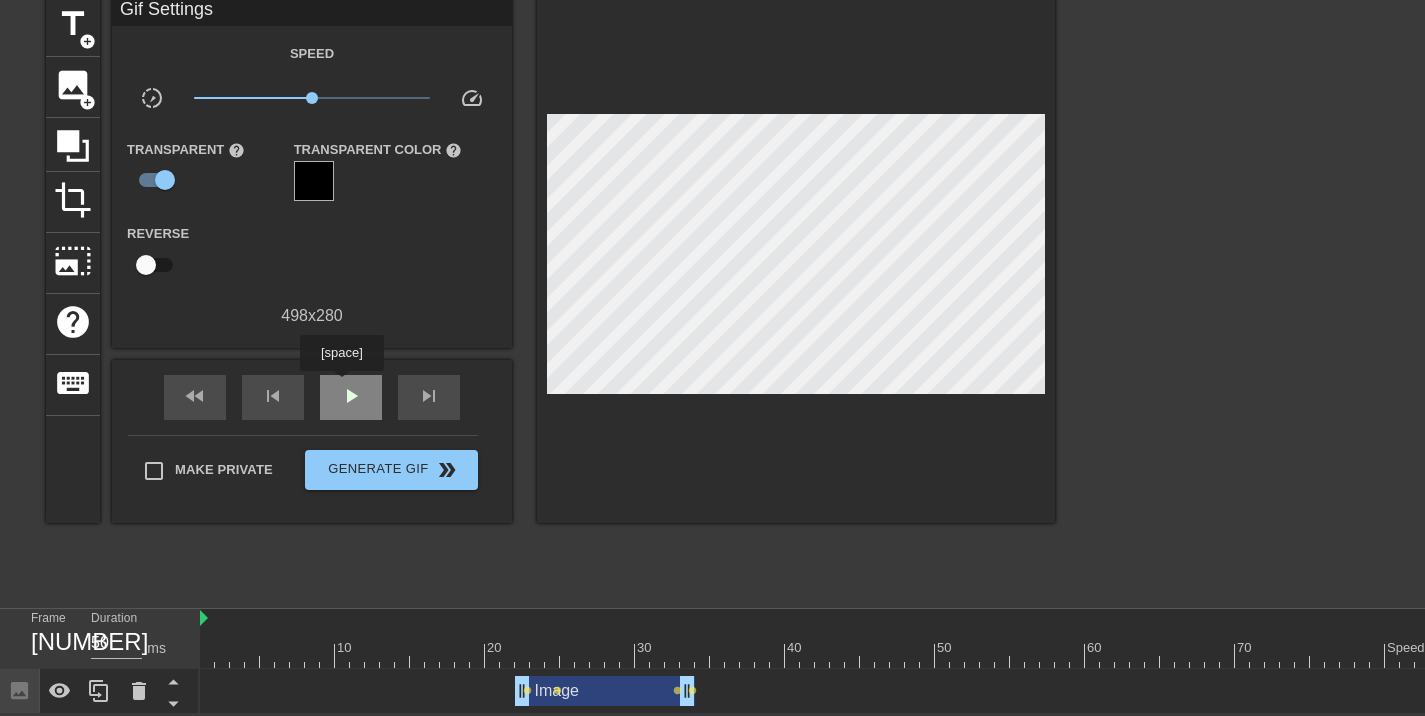 click on "play_arrow" at bounding box center [351, 396] 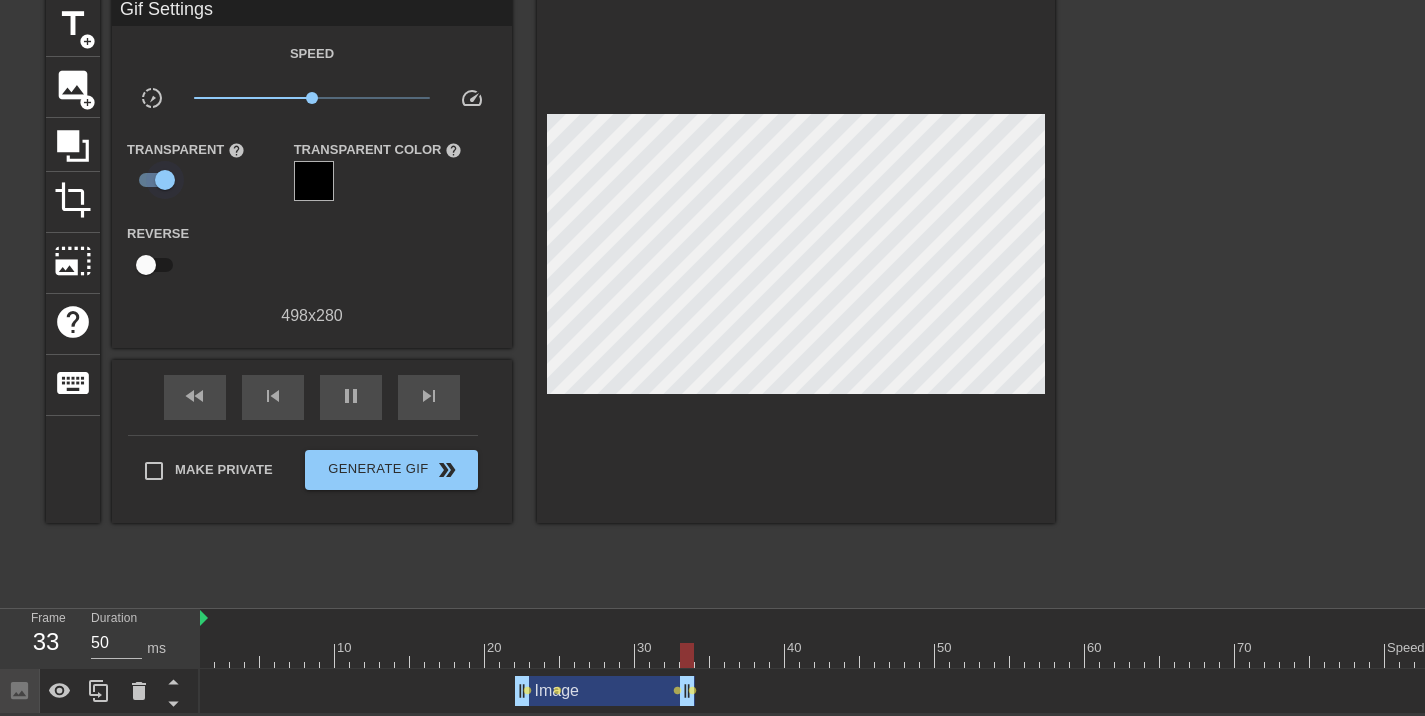 click at bounding box center (165, 180) 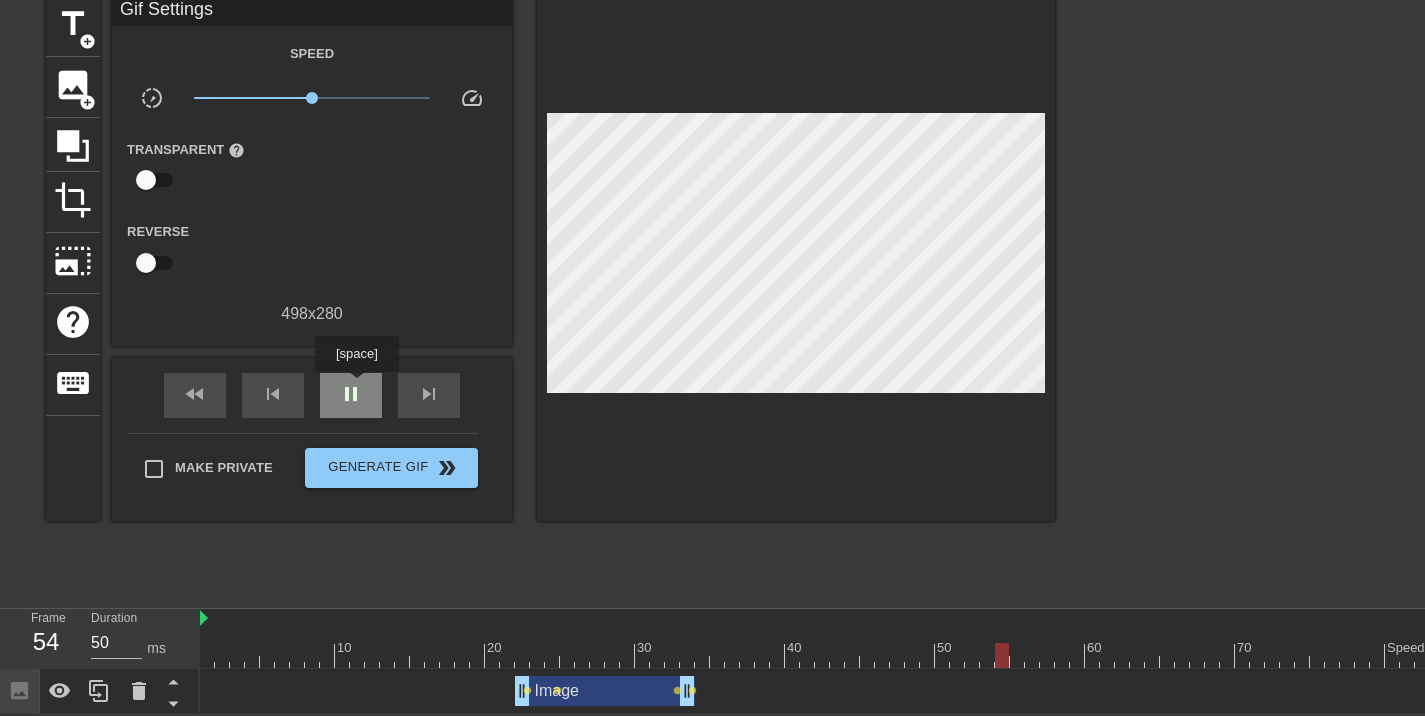 click on "pause" at bounding box center [351, 394] 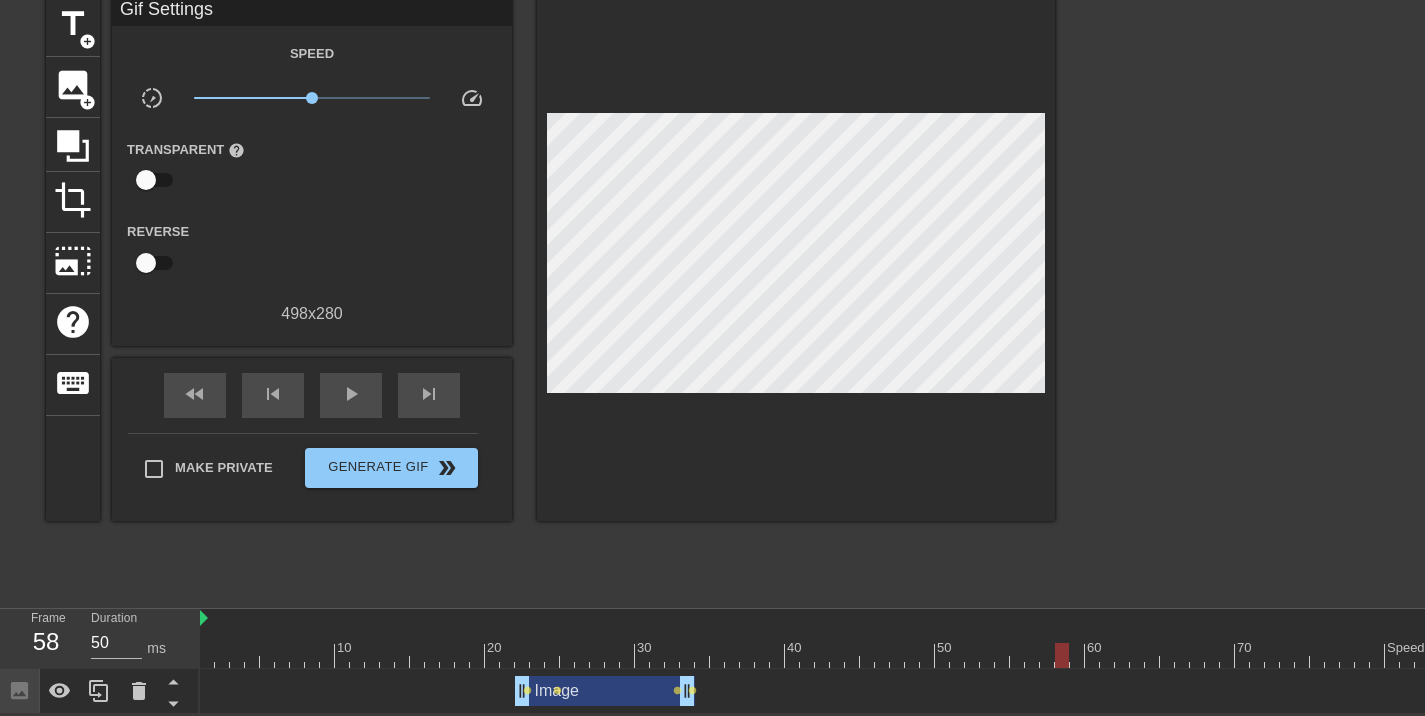 click at bounding box center (796, 258) 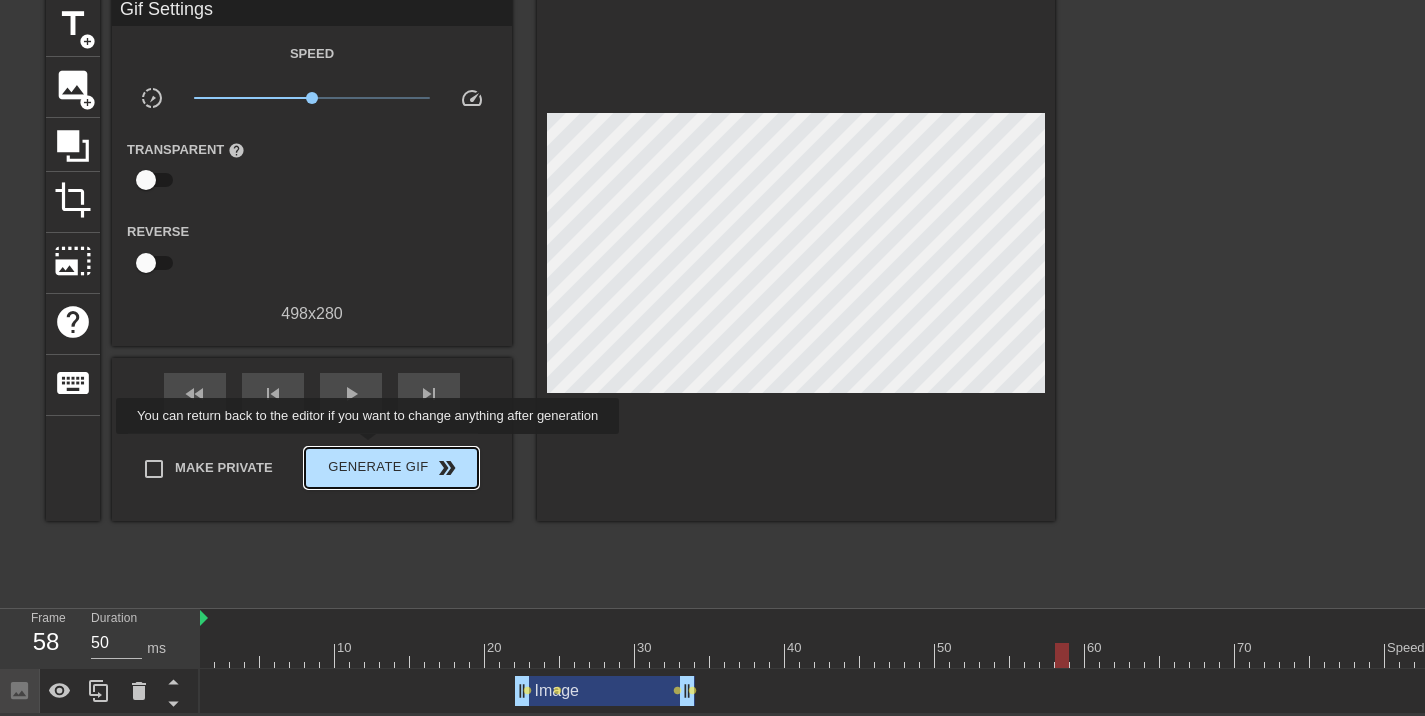 click on "Generate Gif double_arrow" at bounding box center [391, 468] 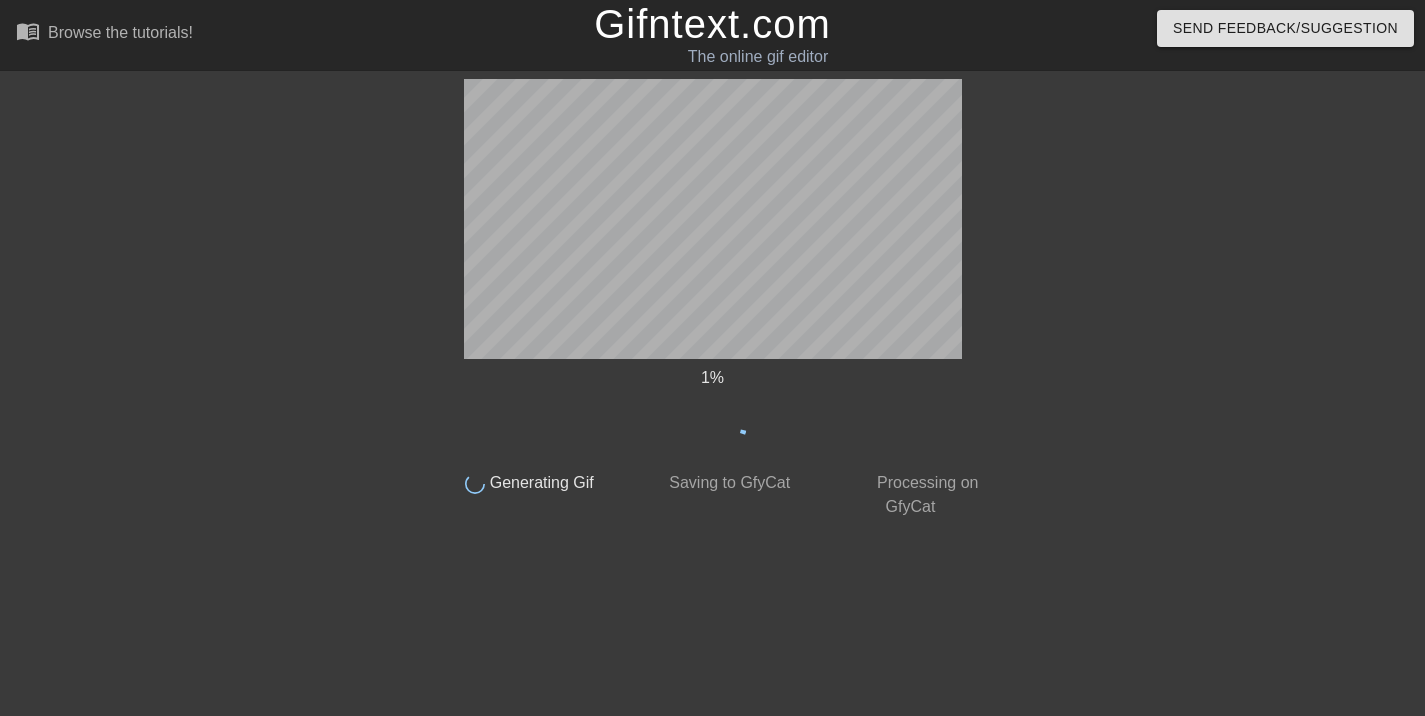 scroll, scrollTop: 0, scrollLeft: 0, axis: both 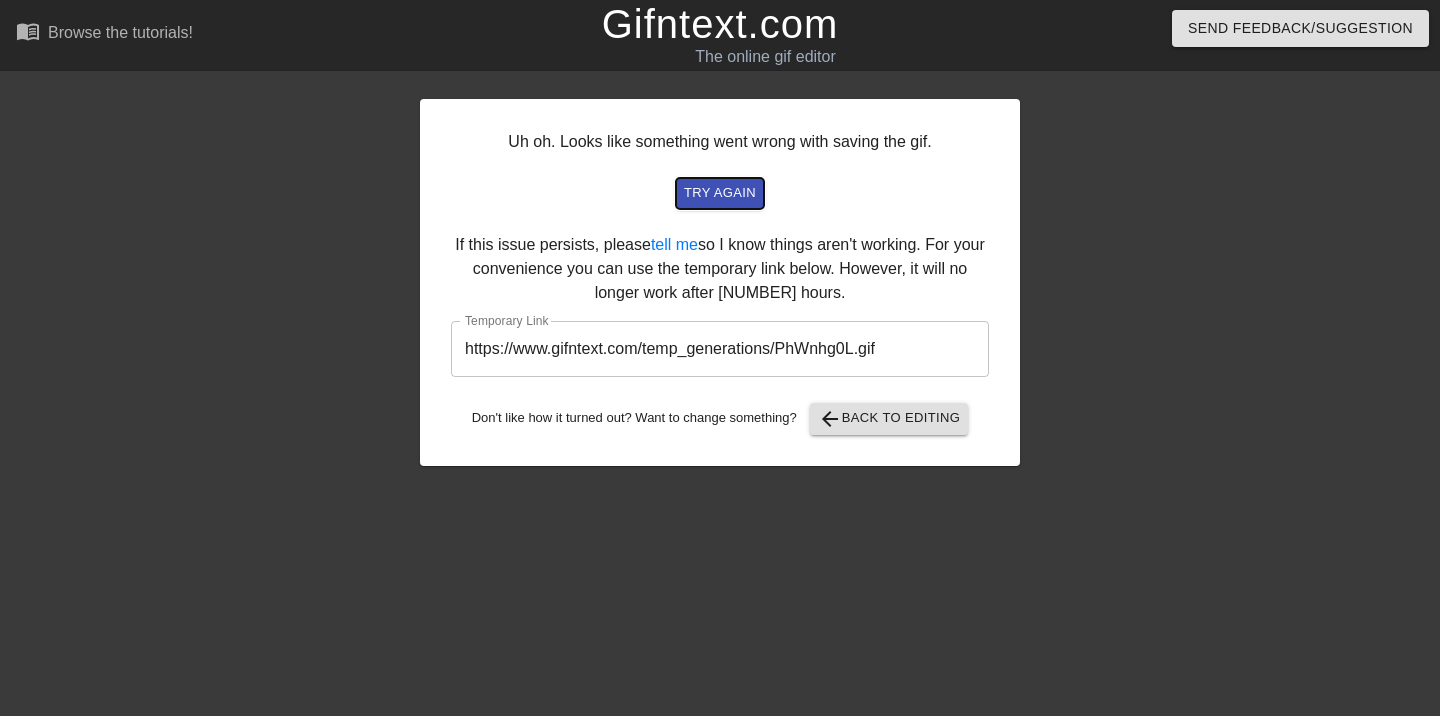 click on "try again" at bounding box center [720, 193] 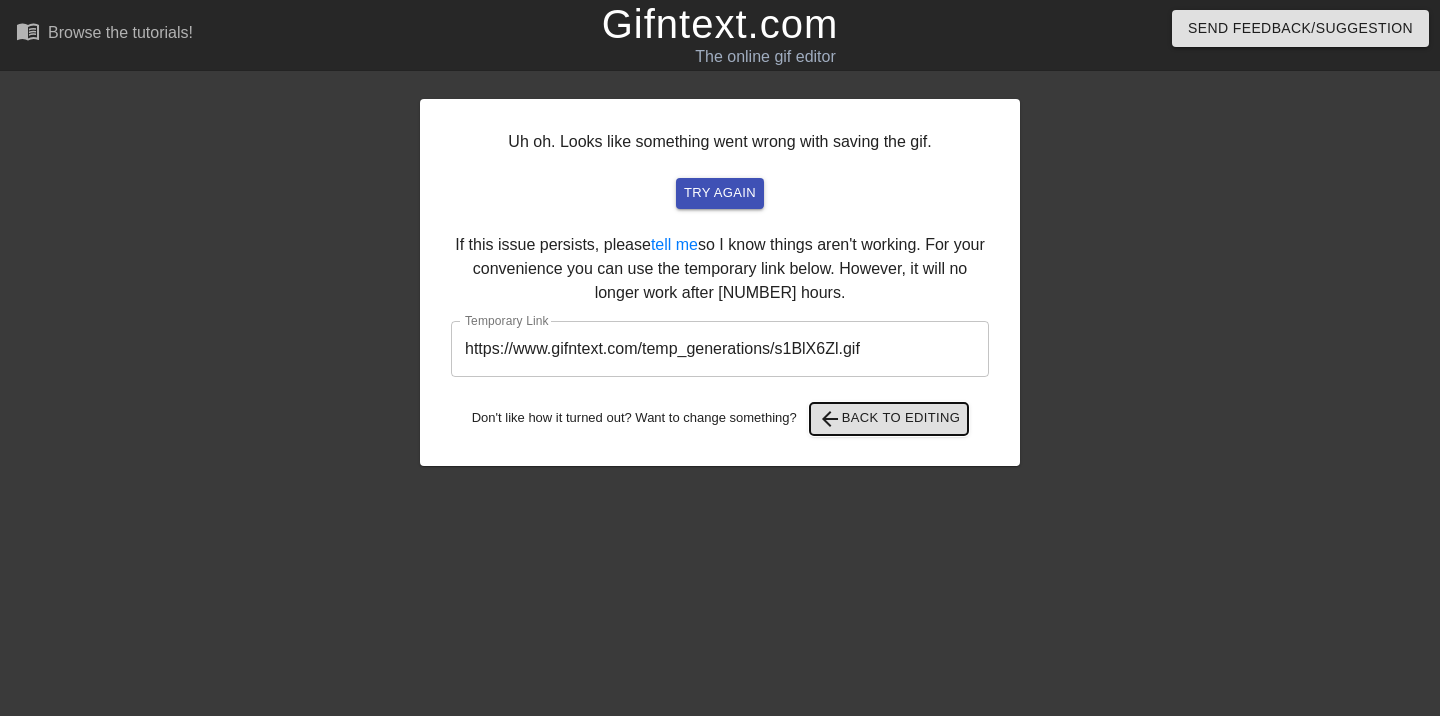 click on "arrow_back Back to Editing" at bounding box center (889, 419) 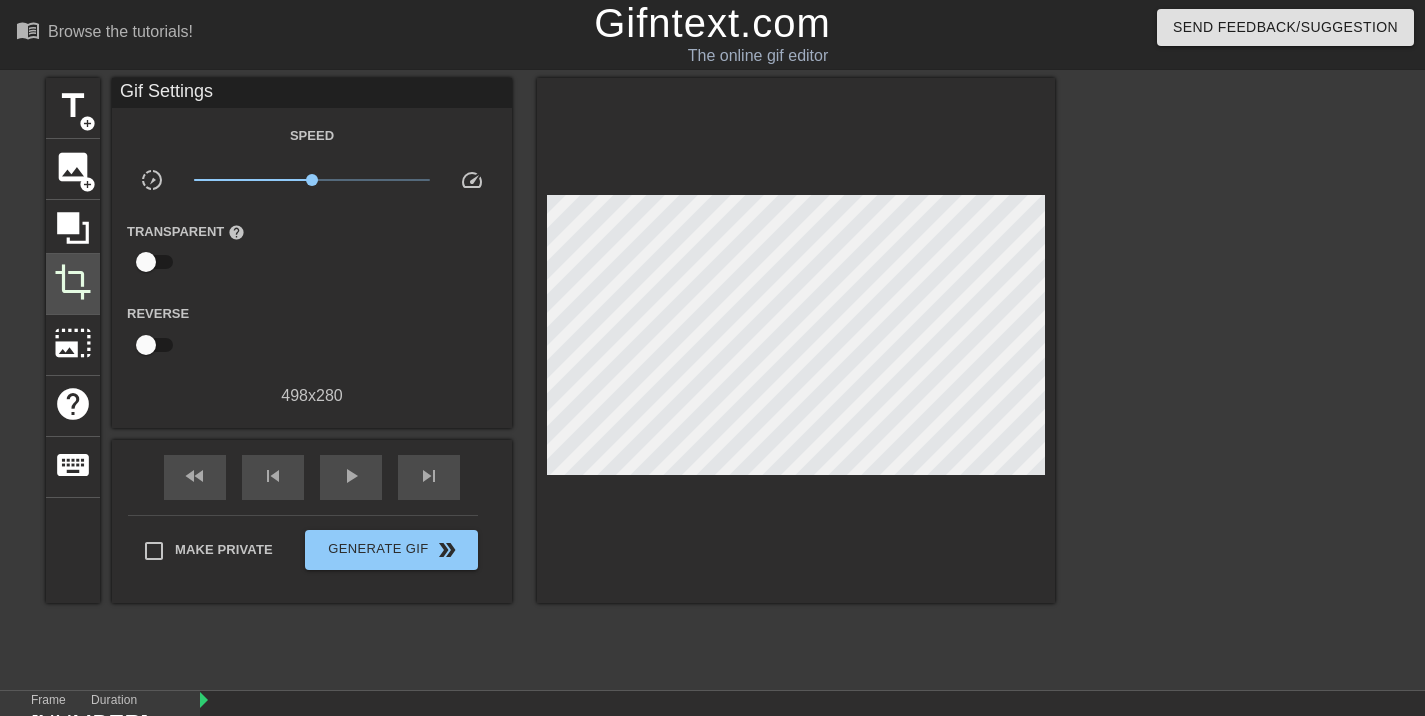 scroll, scrollTop: 0, scrollLeft: 0, axis: both 